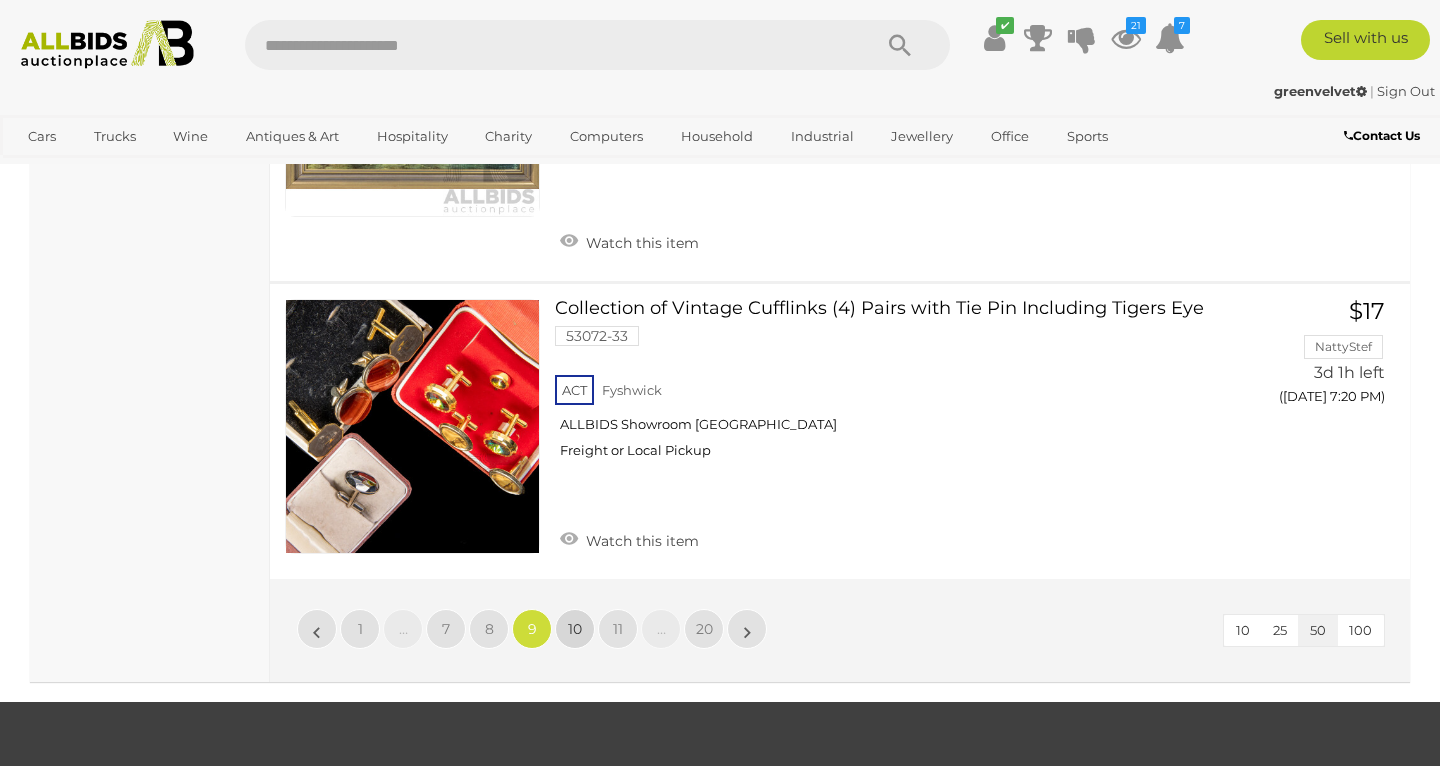 click on "10" at bounding box center [575, 629] 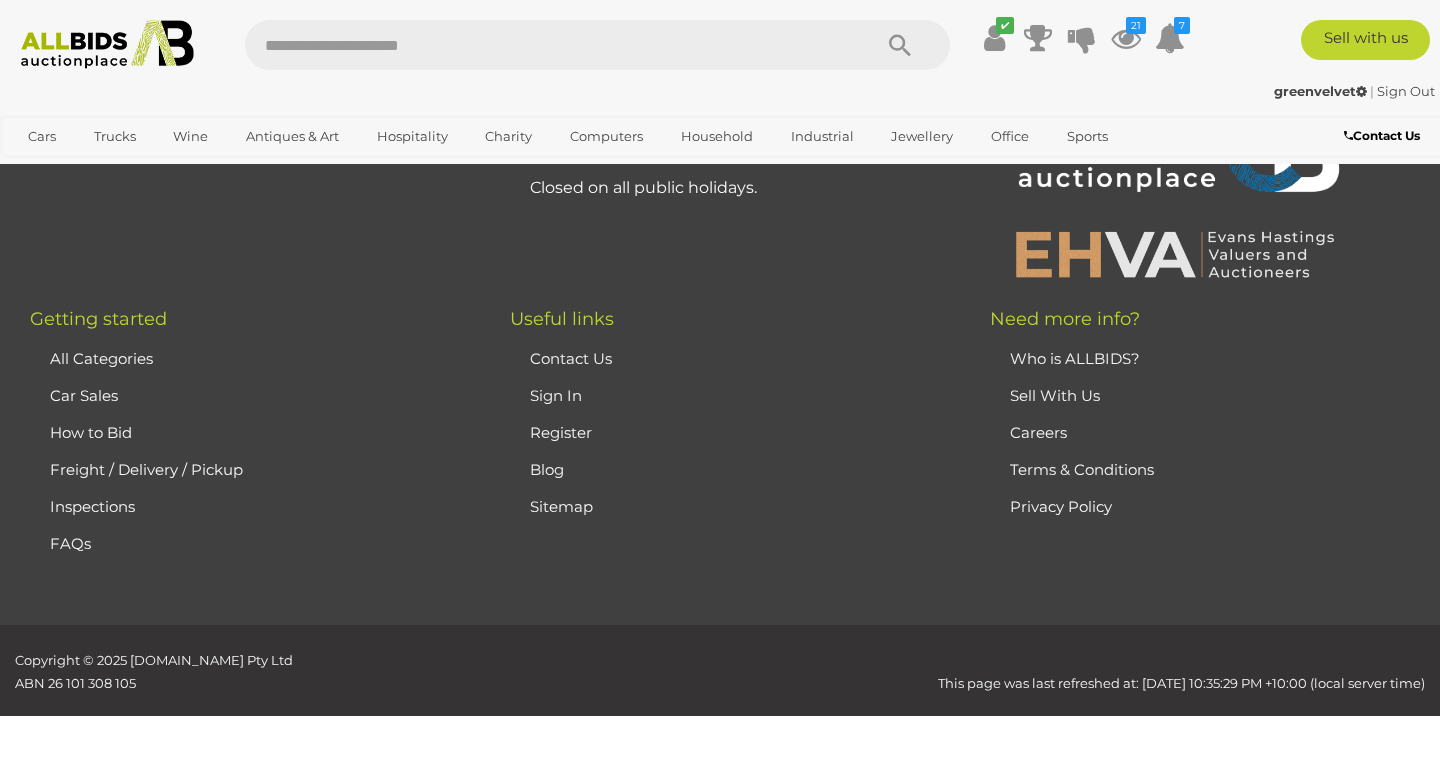 scroll, scrollTop: 442, scrollLeft: 0, axis: vertical 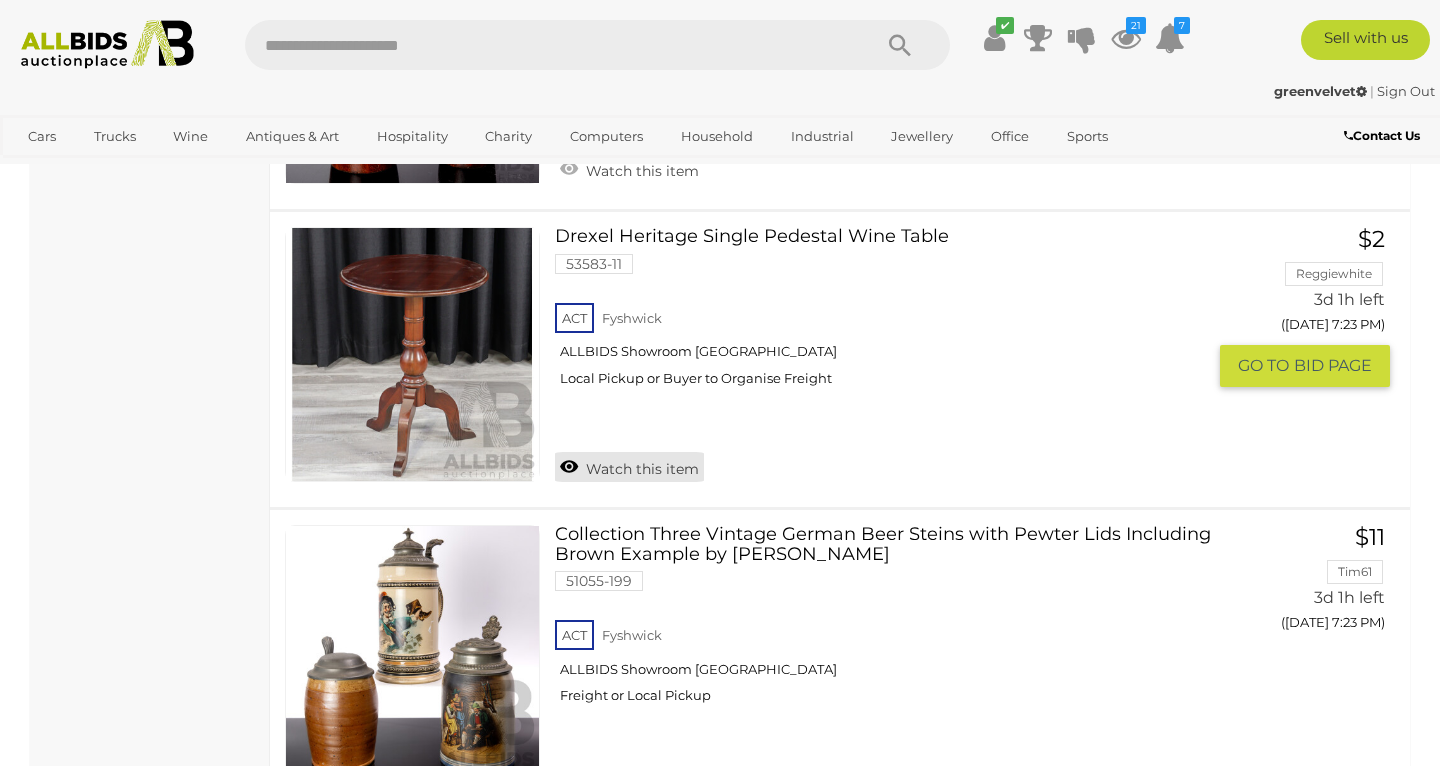 click on "Watch this item" at bounding box center (629, 467) 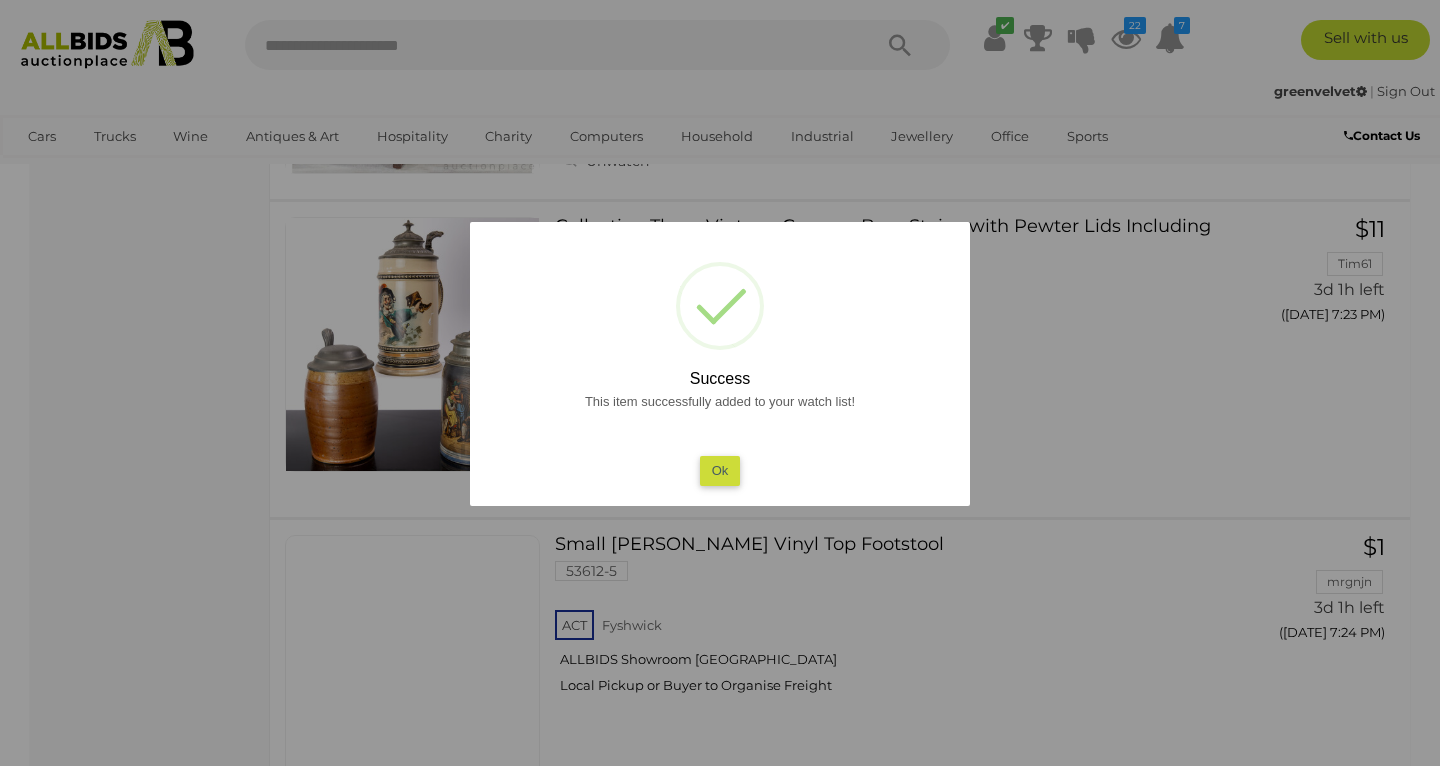 scroll, scrollTop: 2261, scrollLeft: 0, axis: vertical 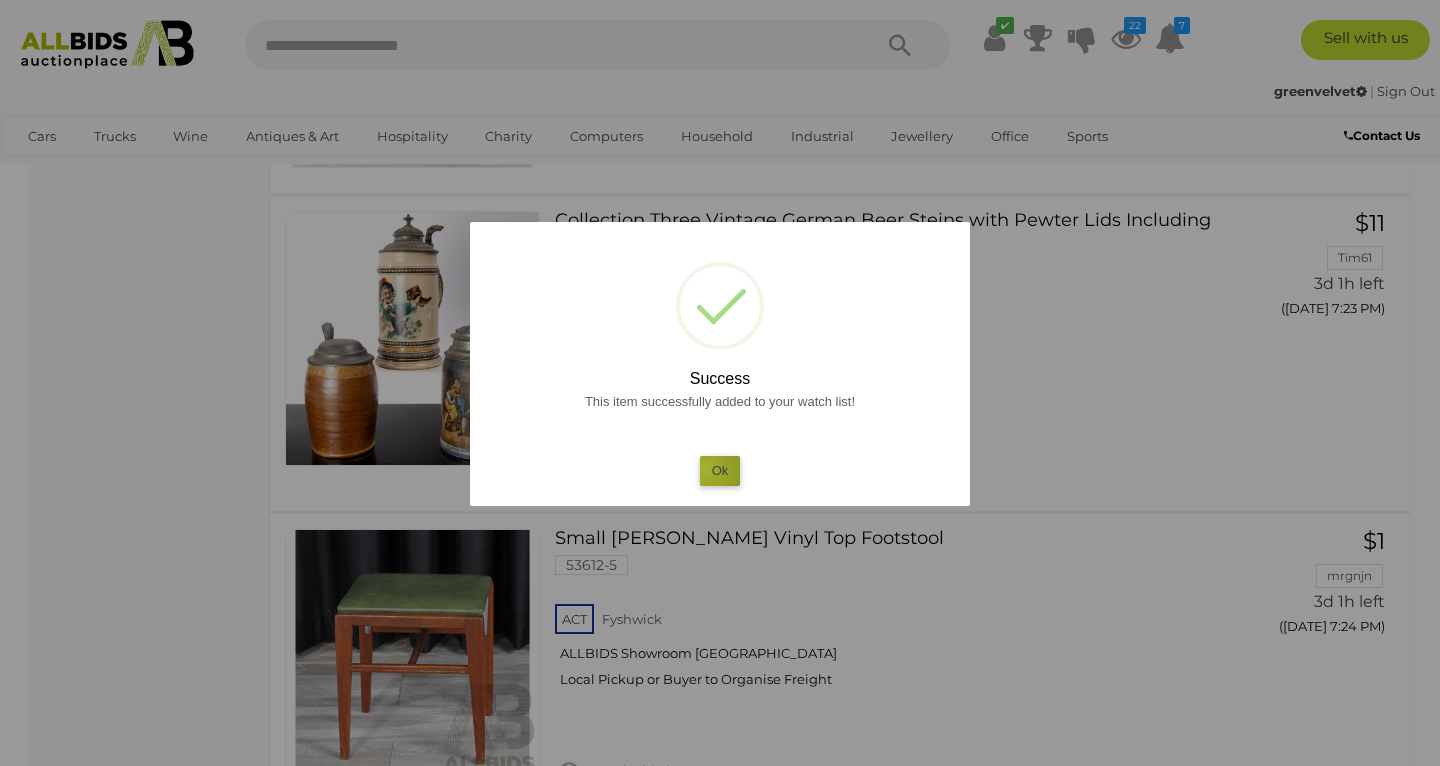 click on "Ok" at bounding box center (720, 470) 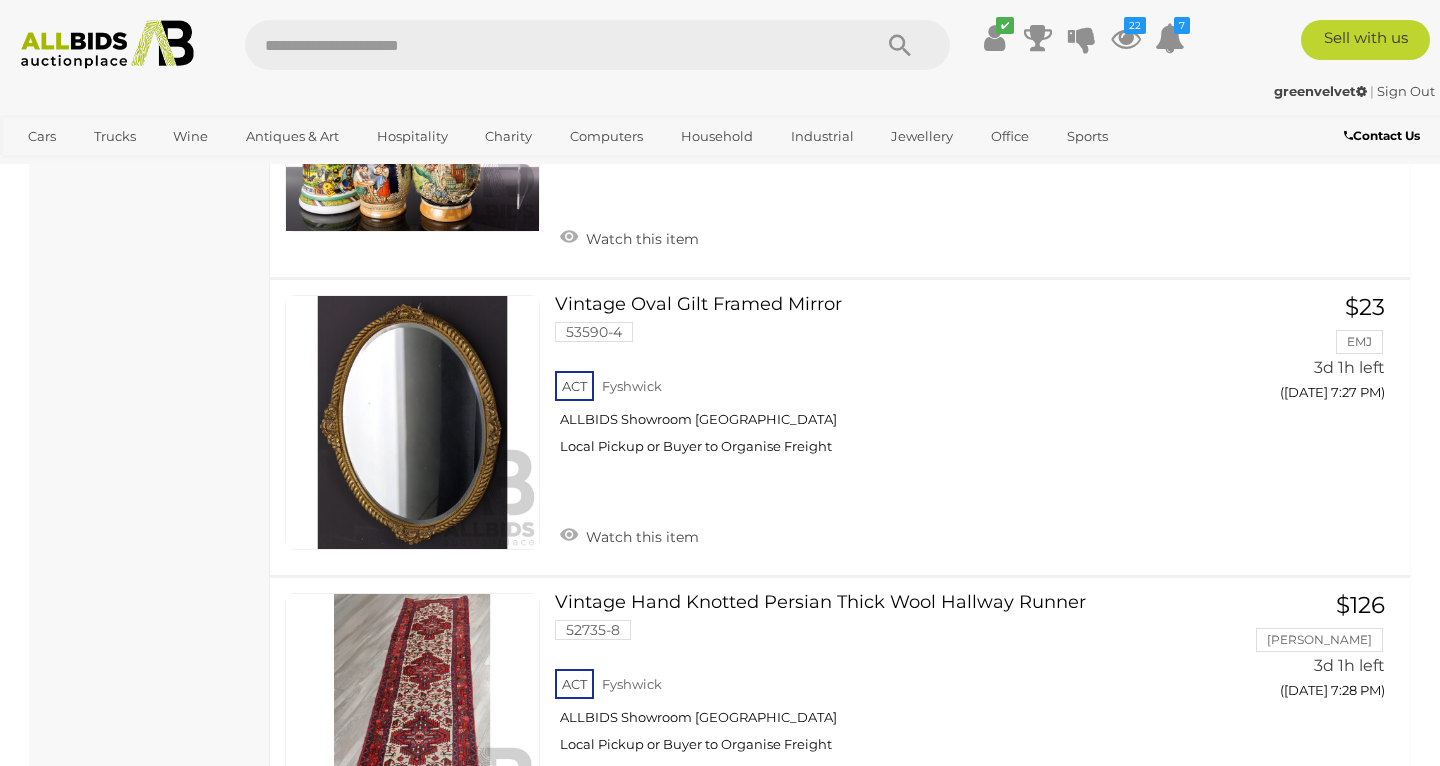 scroll, scrollTop: 4998, scrollLeft: 0, axis: vertical 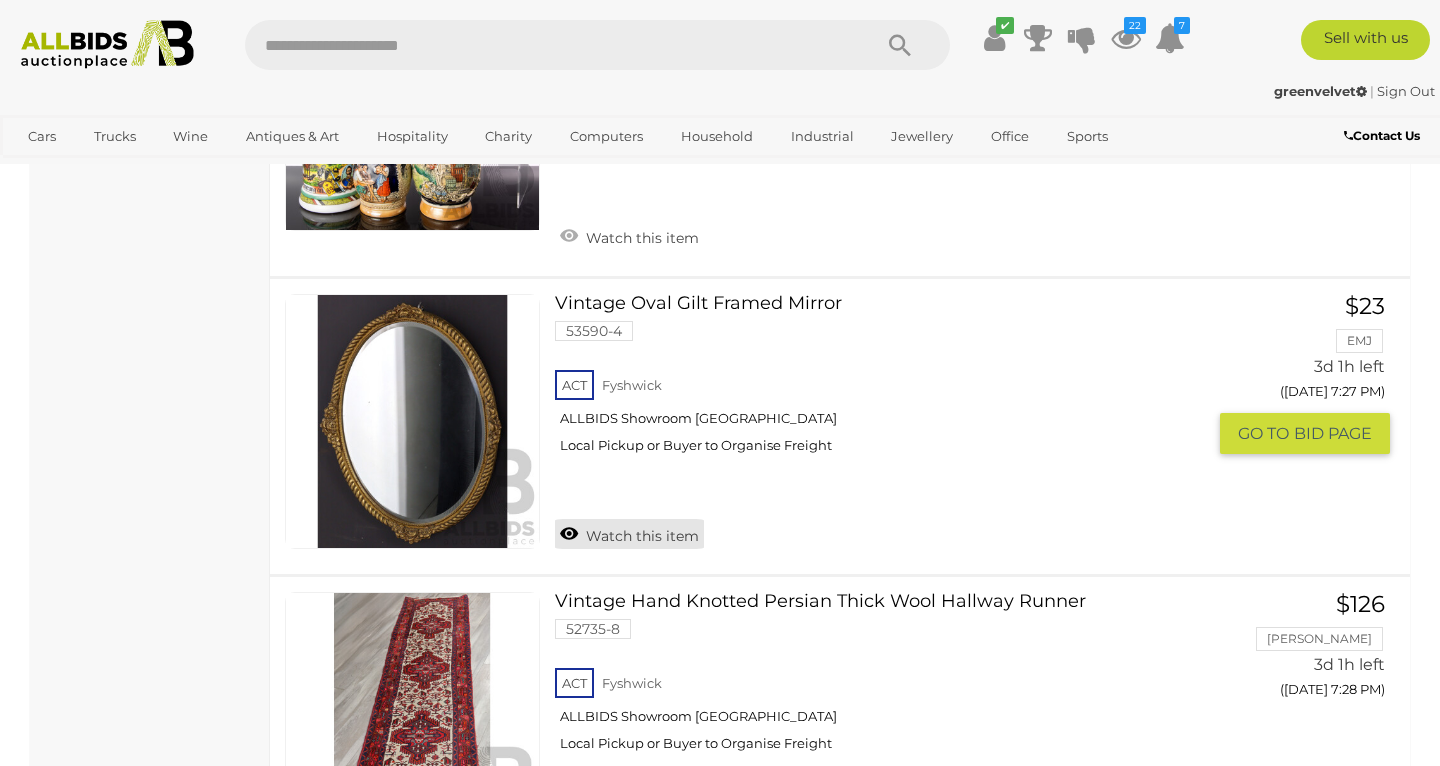 click on "Watch this item" at bounding box center [629, 534] 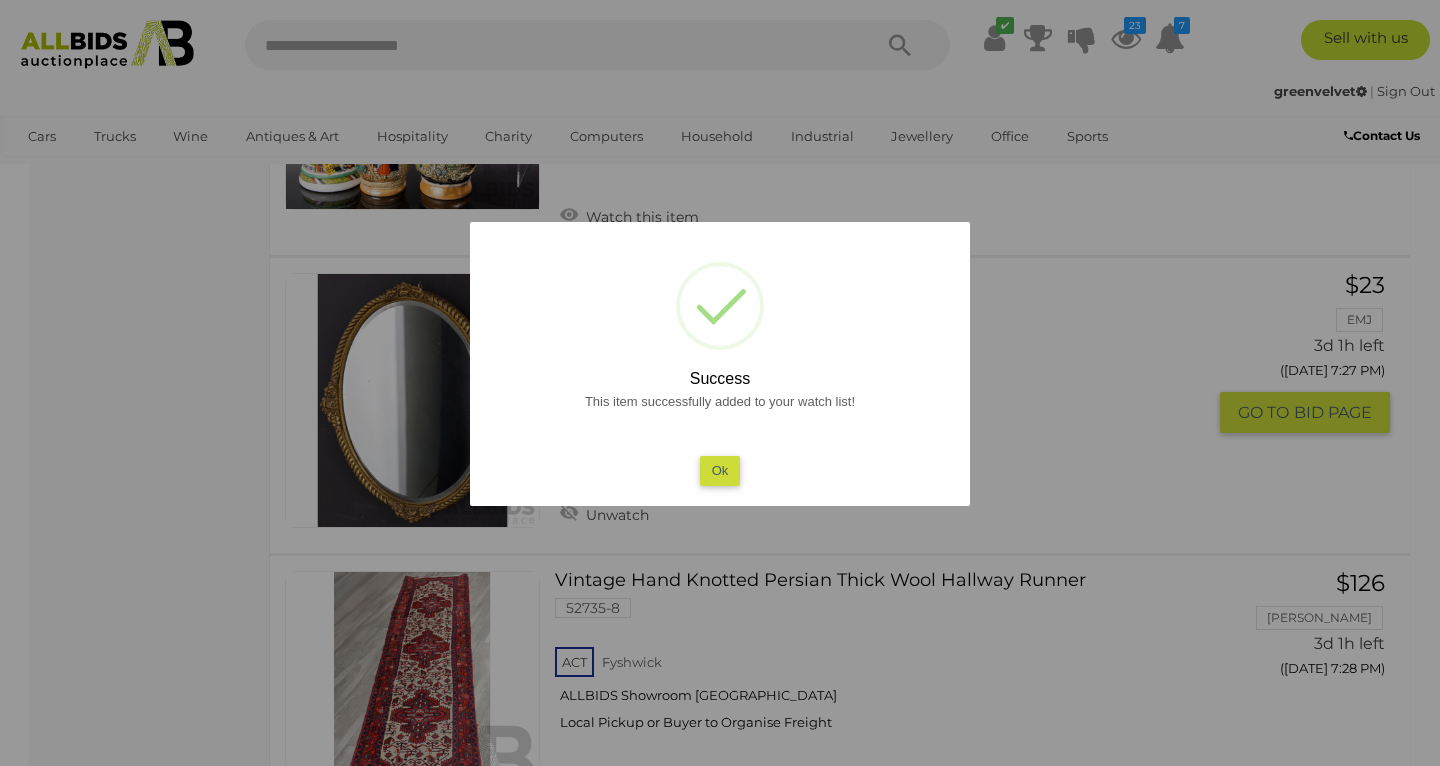 scroll, scrollTop: 5021, scrollLeft: 0, axis: vertical 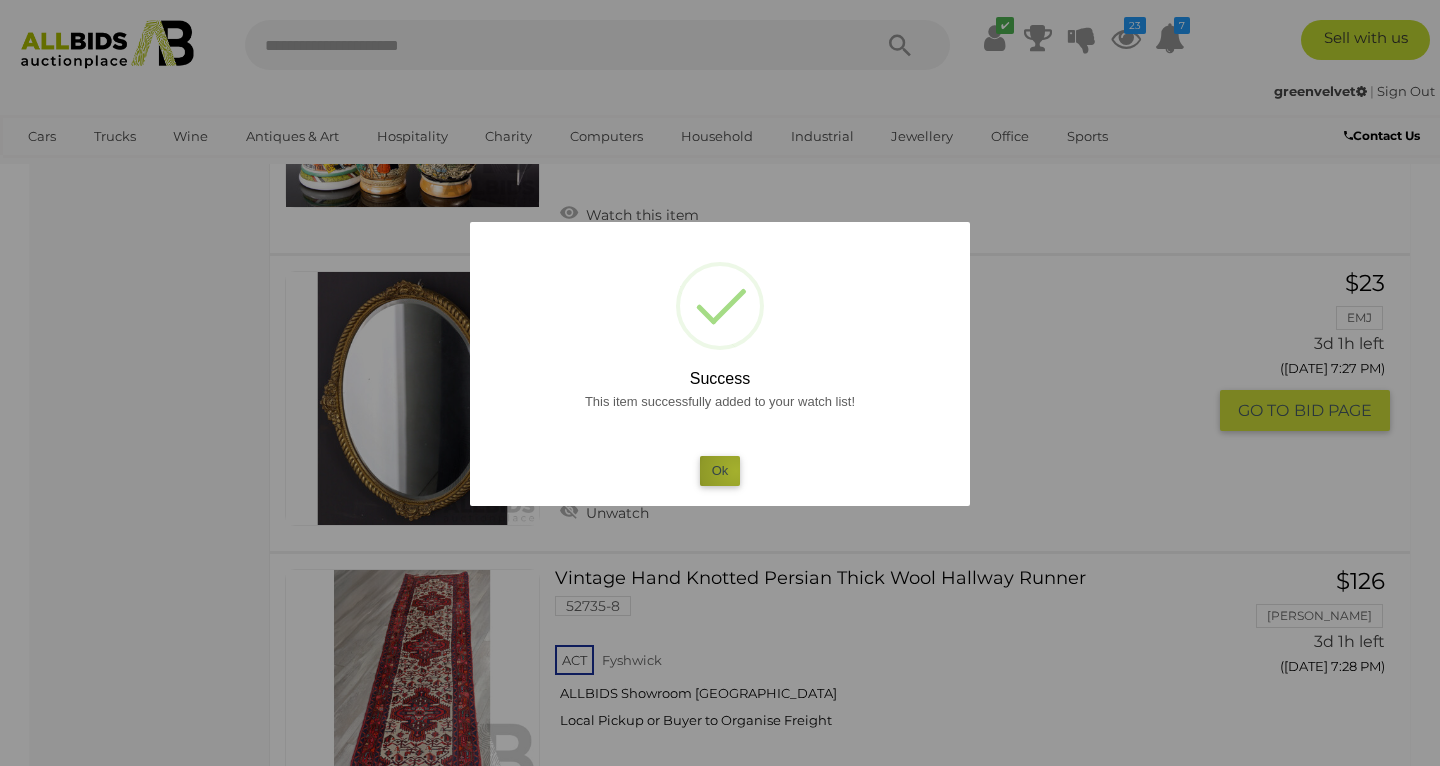 click on "Ok" at bounding box center [720, 470] 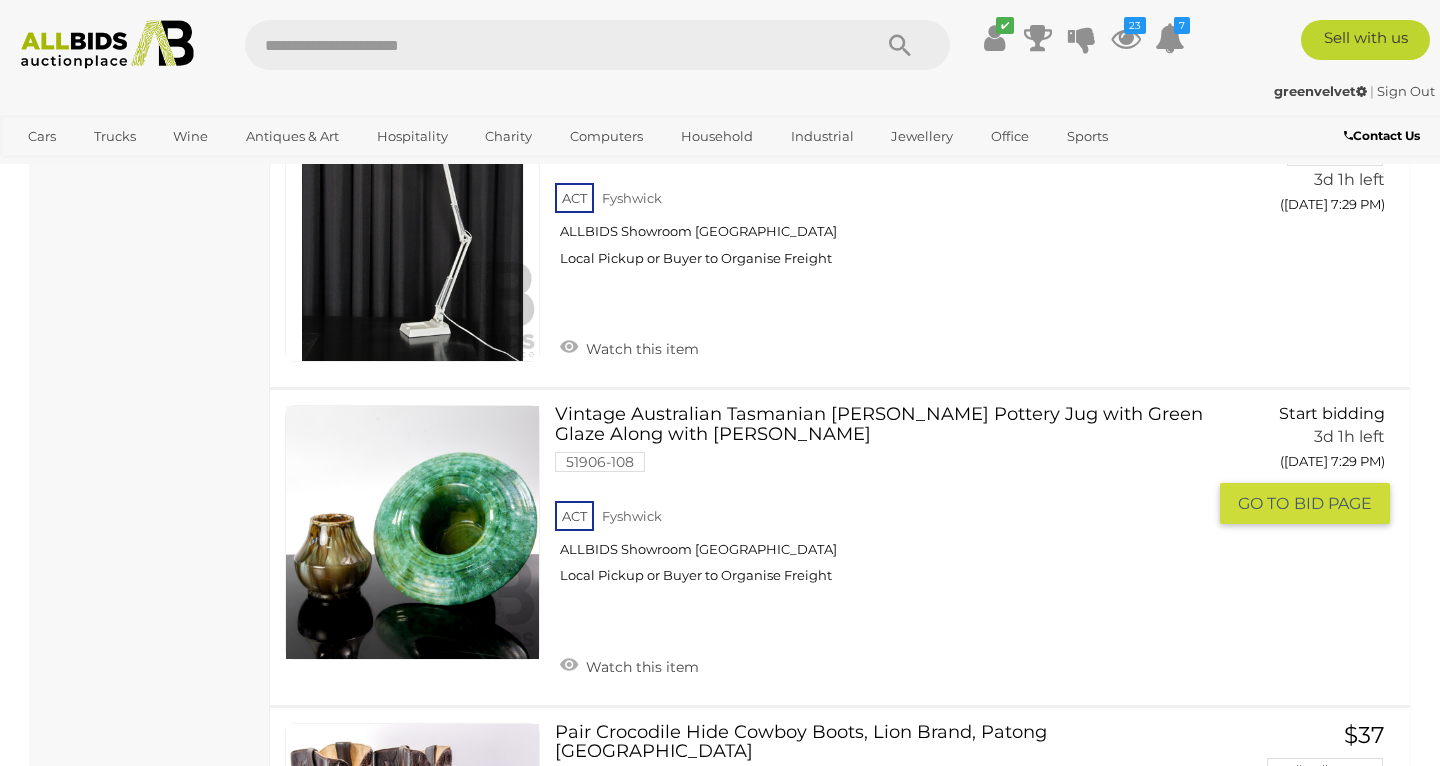 scroll, scrollTop: 6458, scrollLeft: 0, axis: vertical 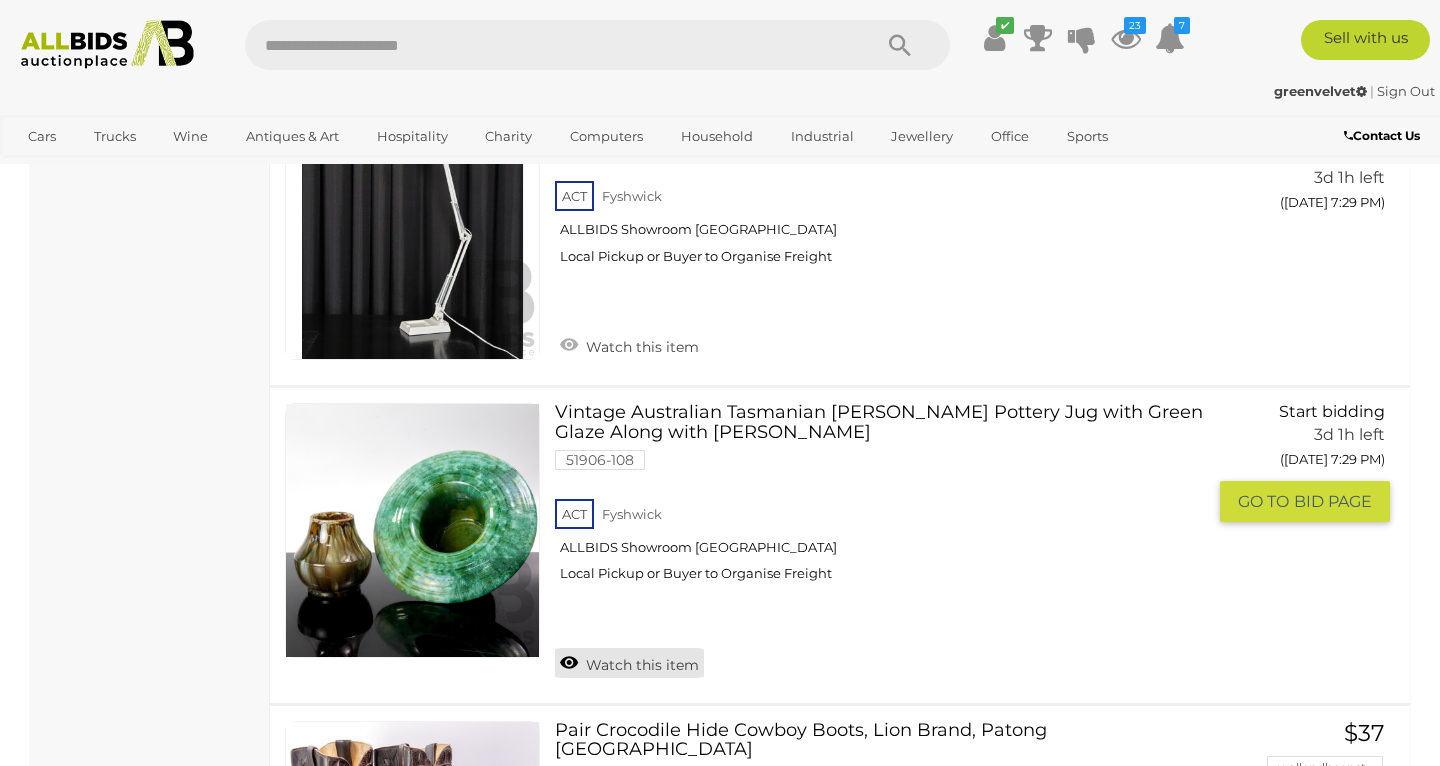 click on "Watch this item" at bounding box center (629, 663) 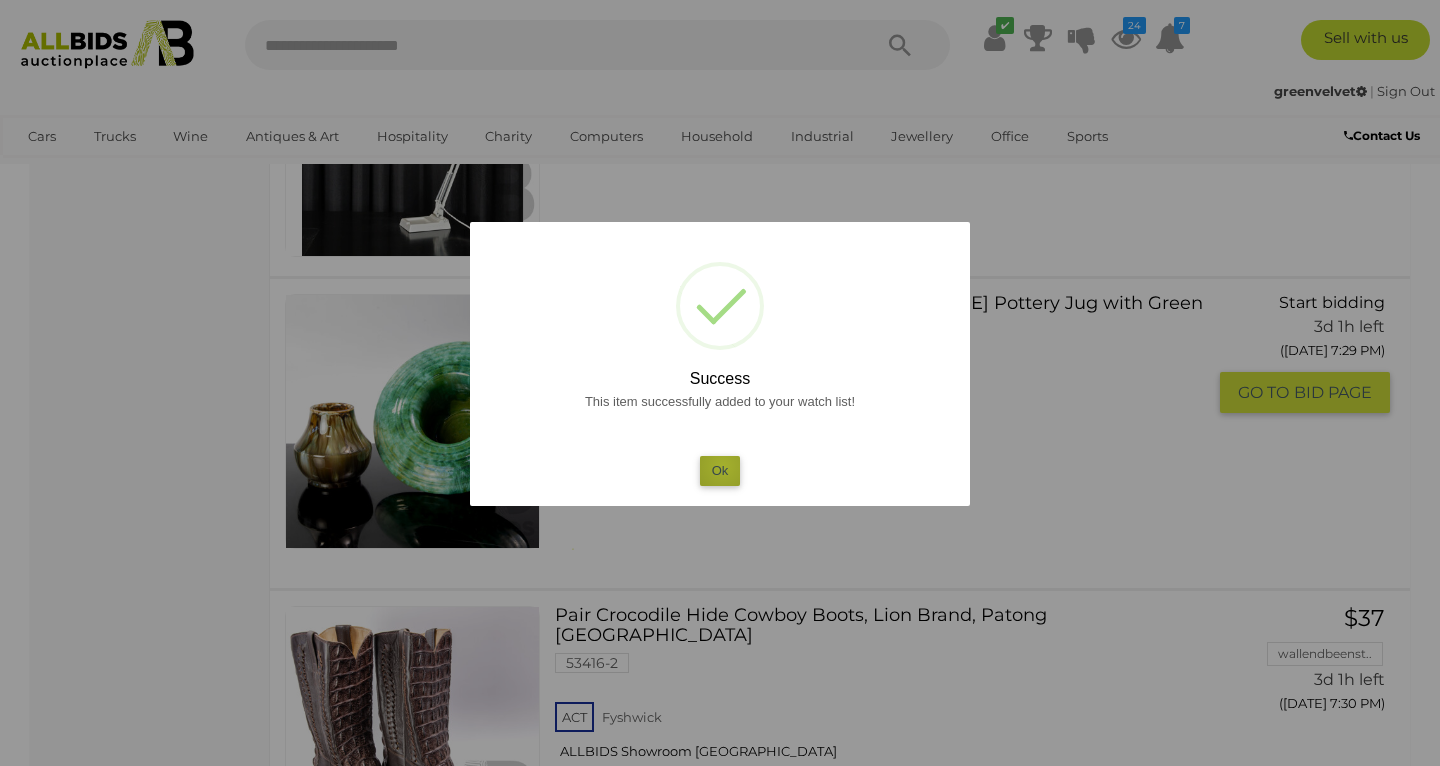 click on "Ok" at bounding box center (720, 470) 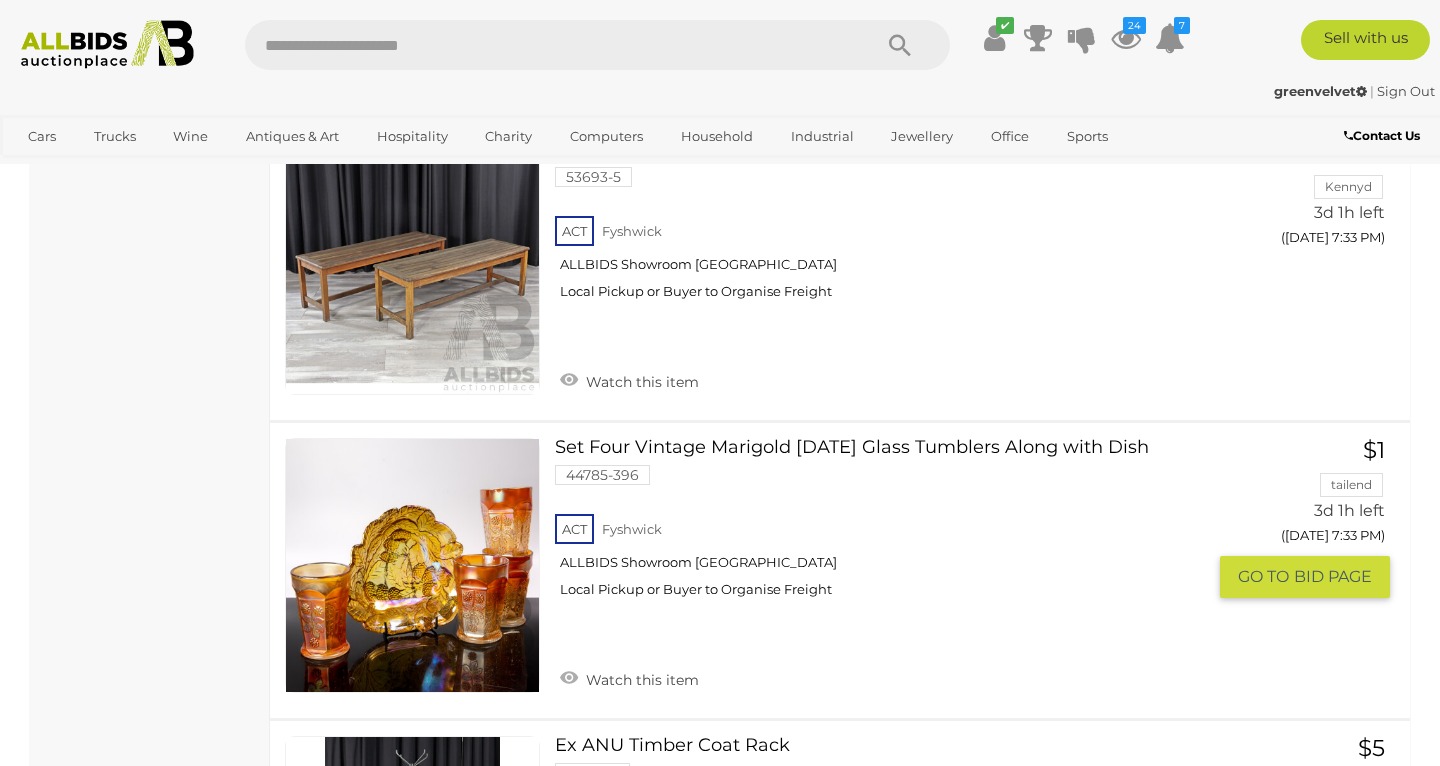 scroll, scrollTop: 9265, scrollLeft: 0, axis: vertical 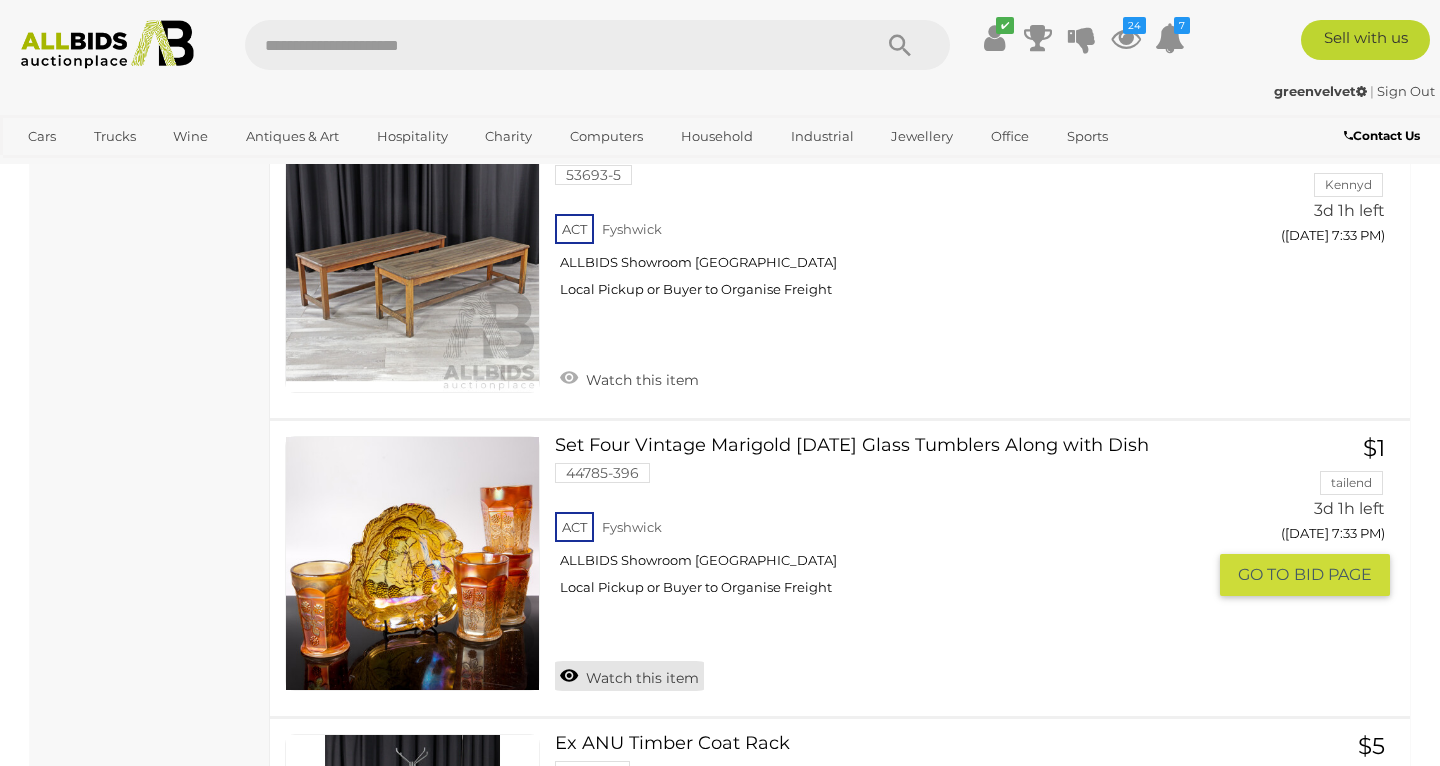 click on "Watch this item" at bounding box center (629, 676) 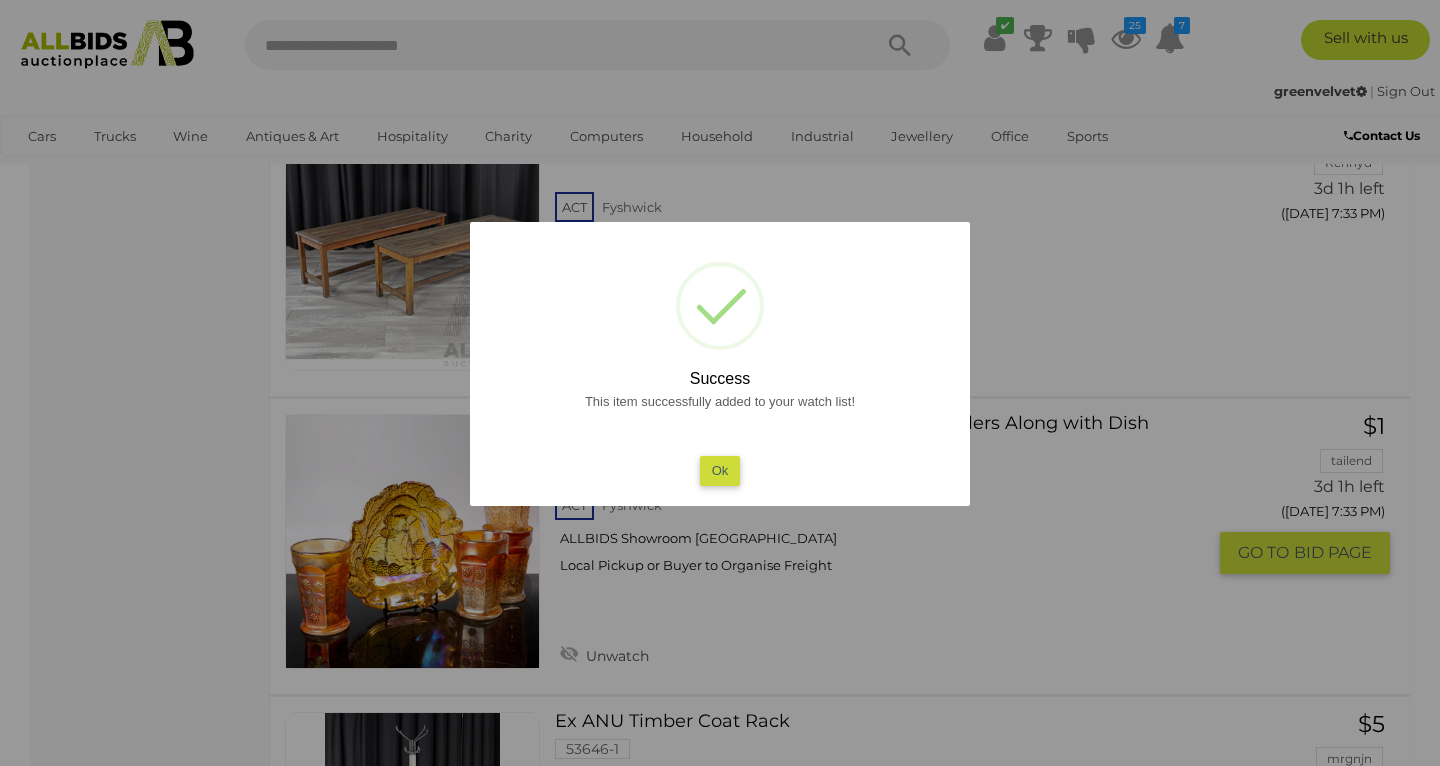 scroll, scrollTop: 9295, scrollLeft: 0, axis: vertical 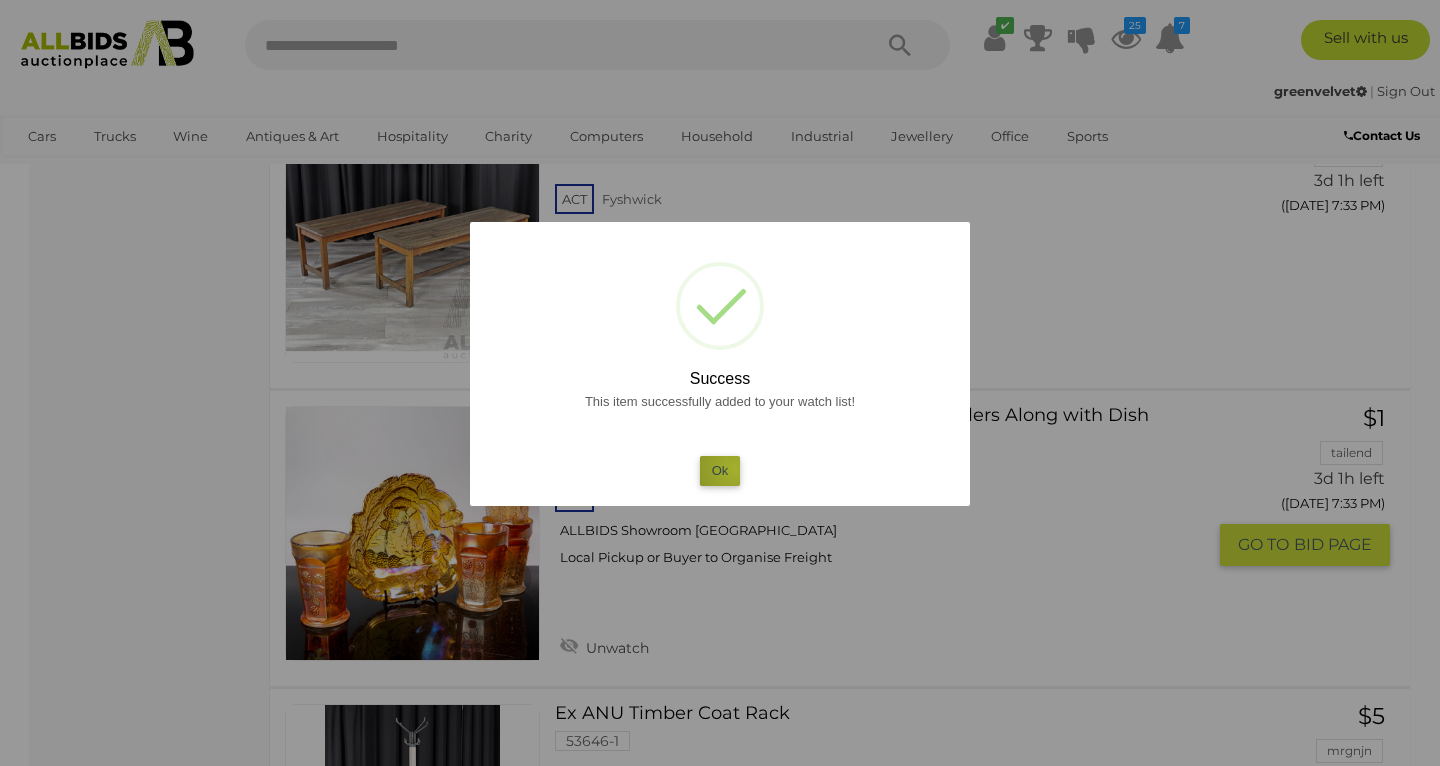 click on "Ok" at bounding box center (720, 470) 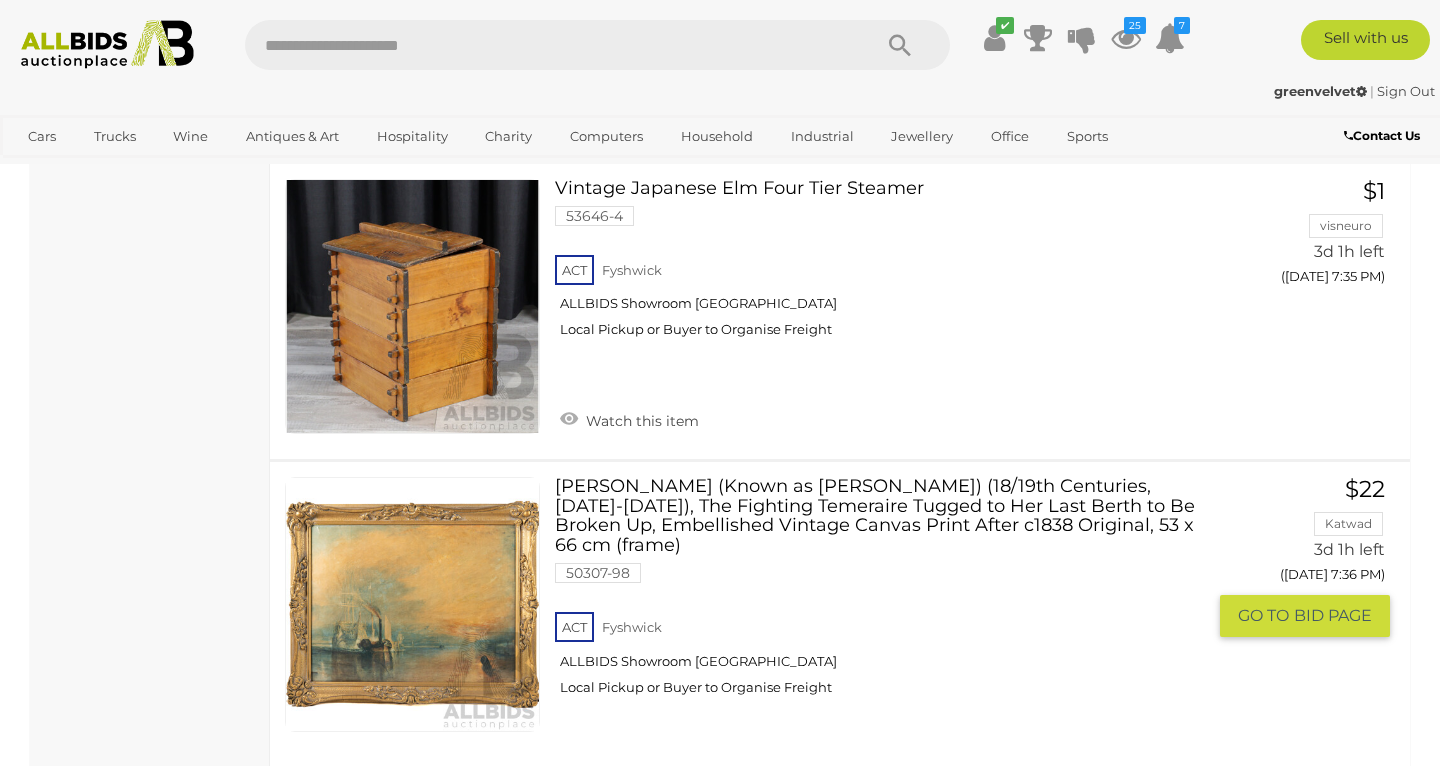 scroll, scrollTop: 11102, scrollLeft: 0, axis: vertical 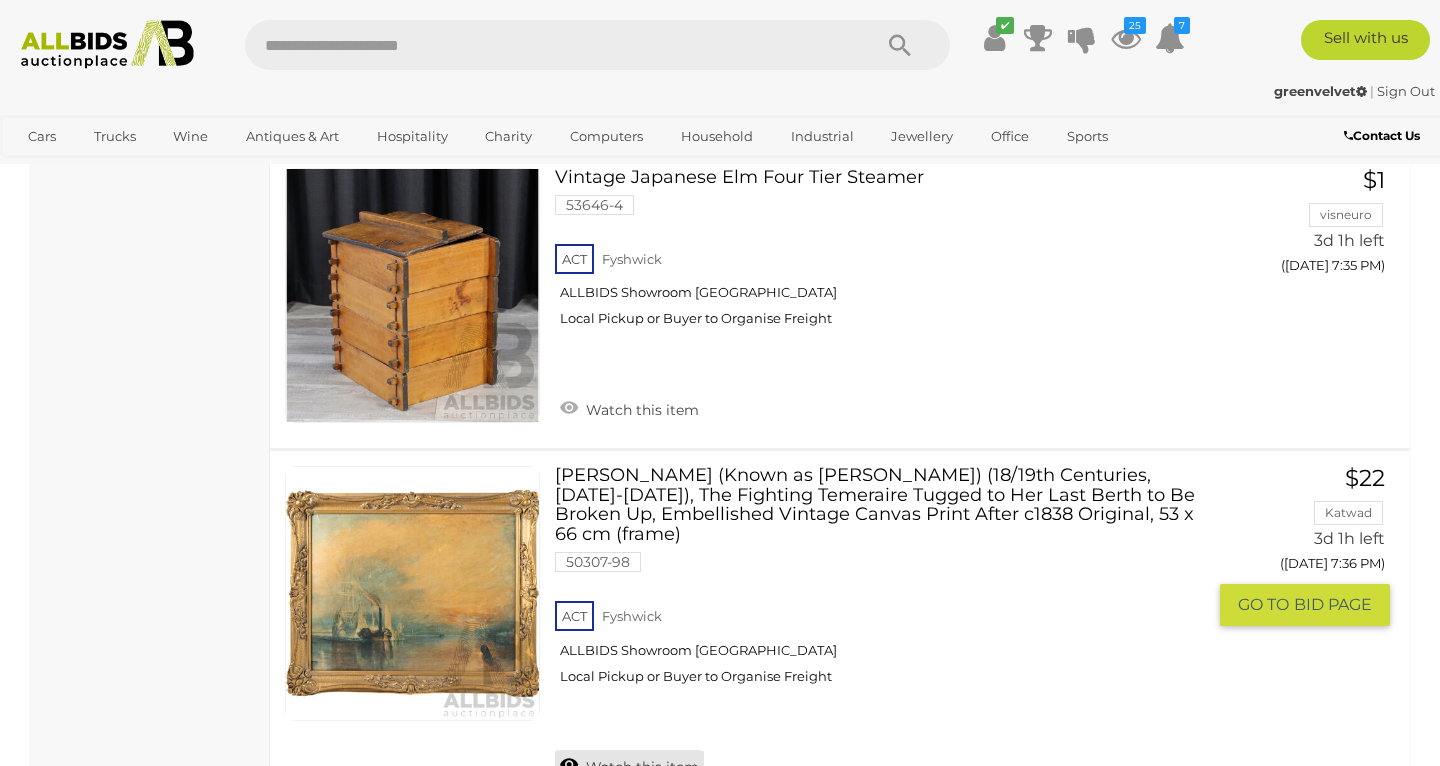 click on "Watch this item" at bounding box center (629, 765) 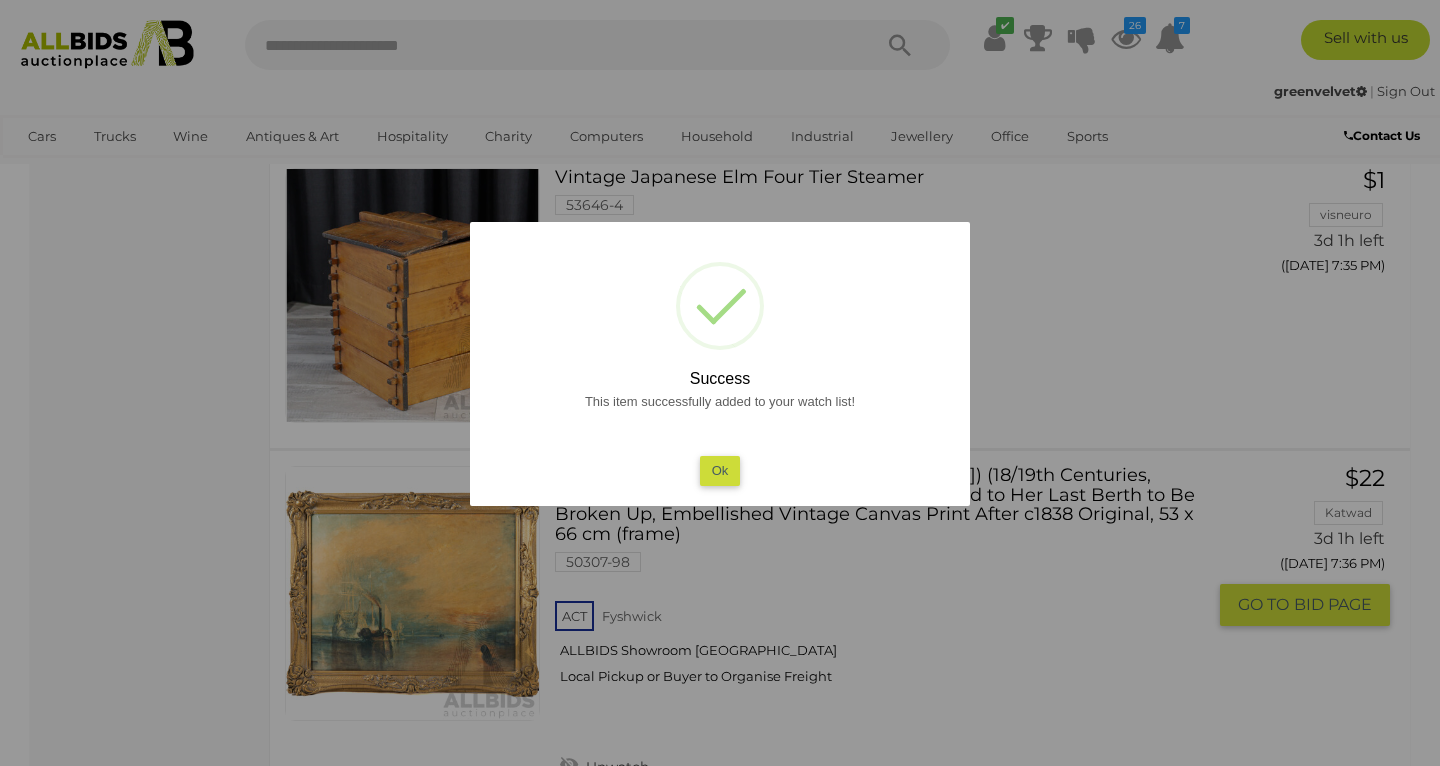 click on "Ok" at bounding box center (720, 470) 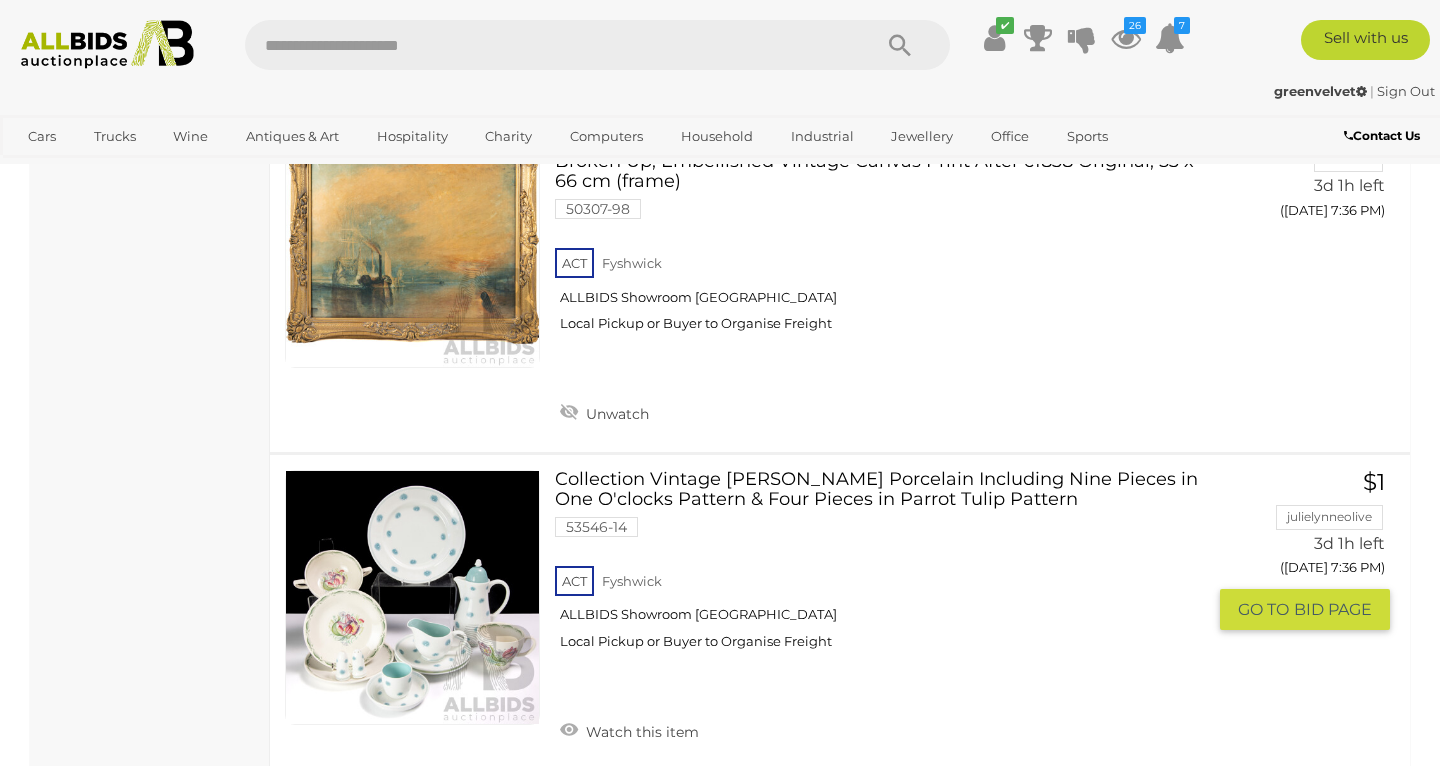 scroll, scrollTop: 11476, scrollLeft: 0, axis: vertical 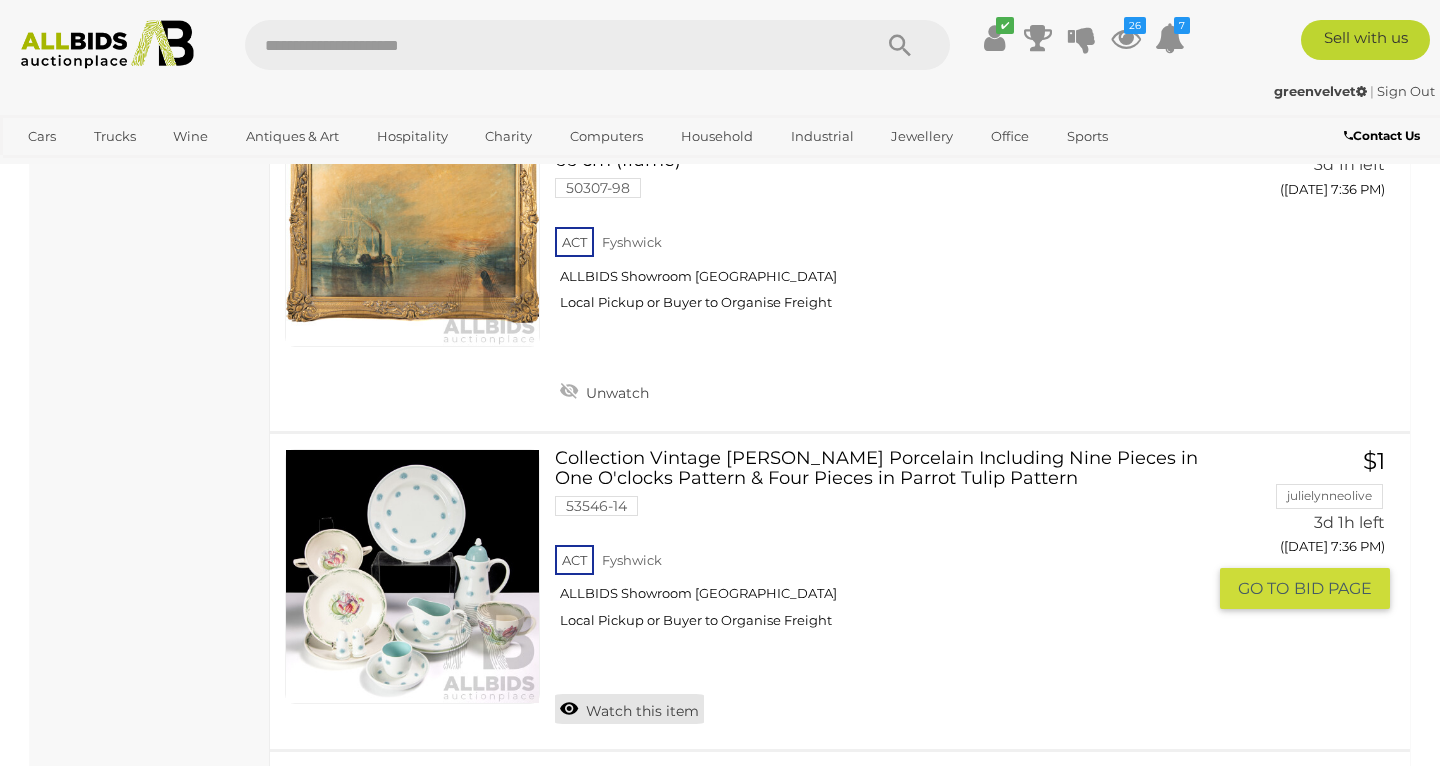 click on "Watch this item" at bounding box center [629, 709] 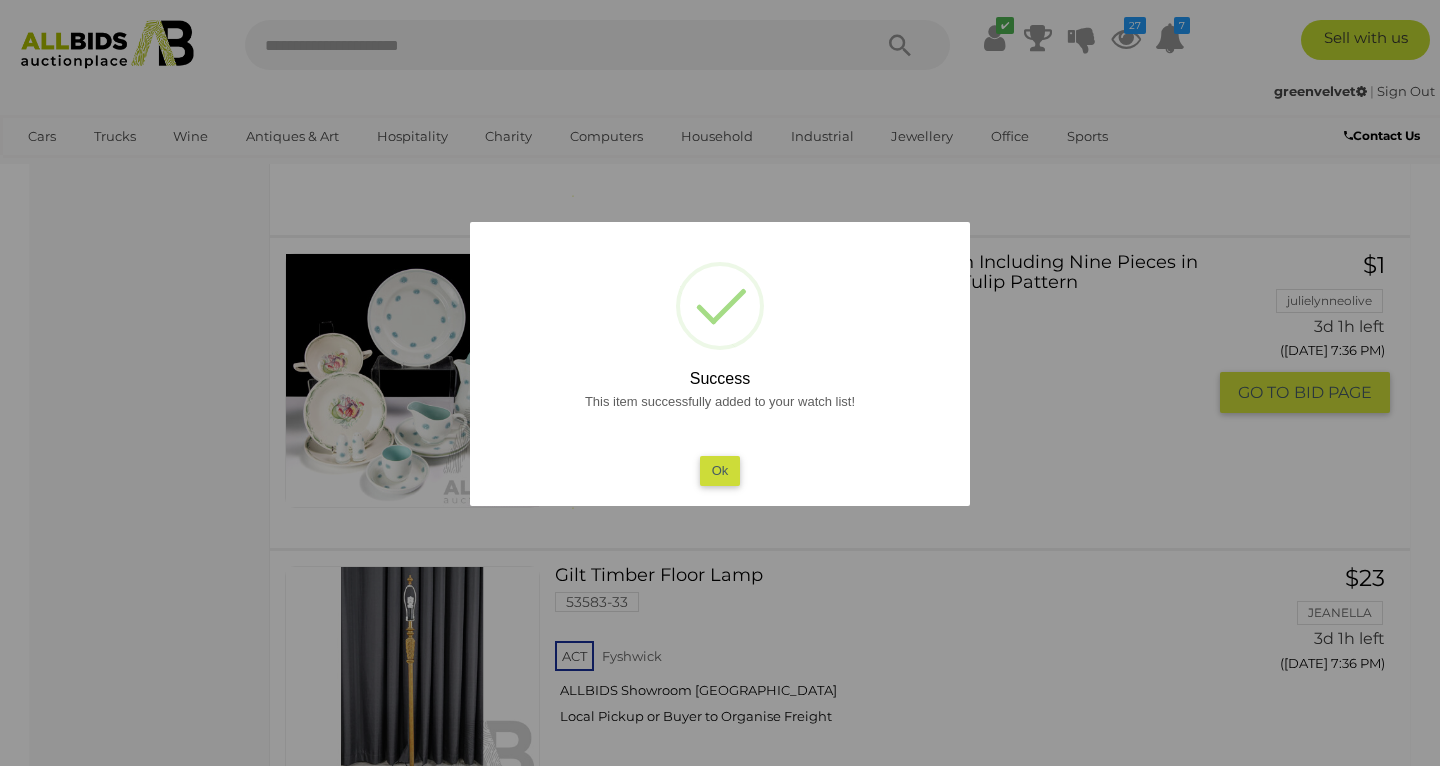 click on "Ok" at bounding box center [720, 470] 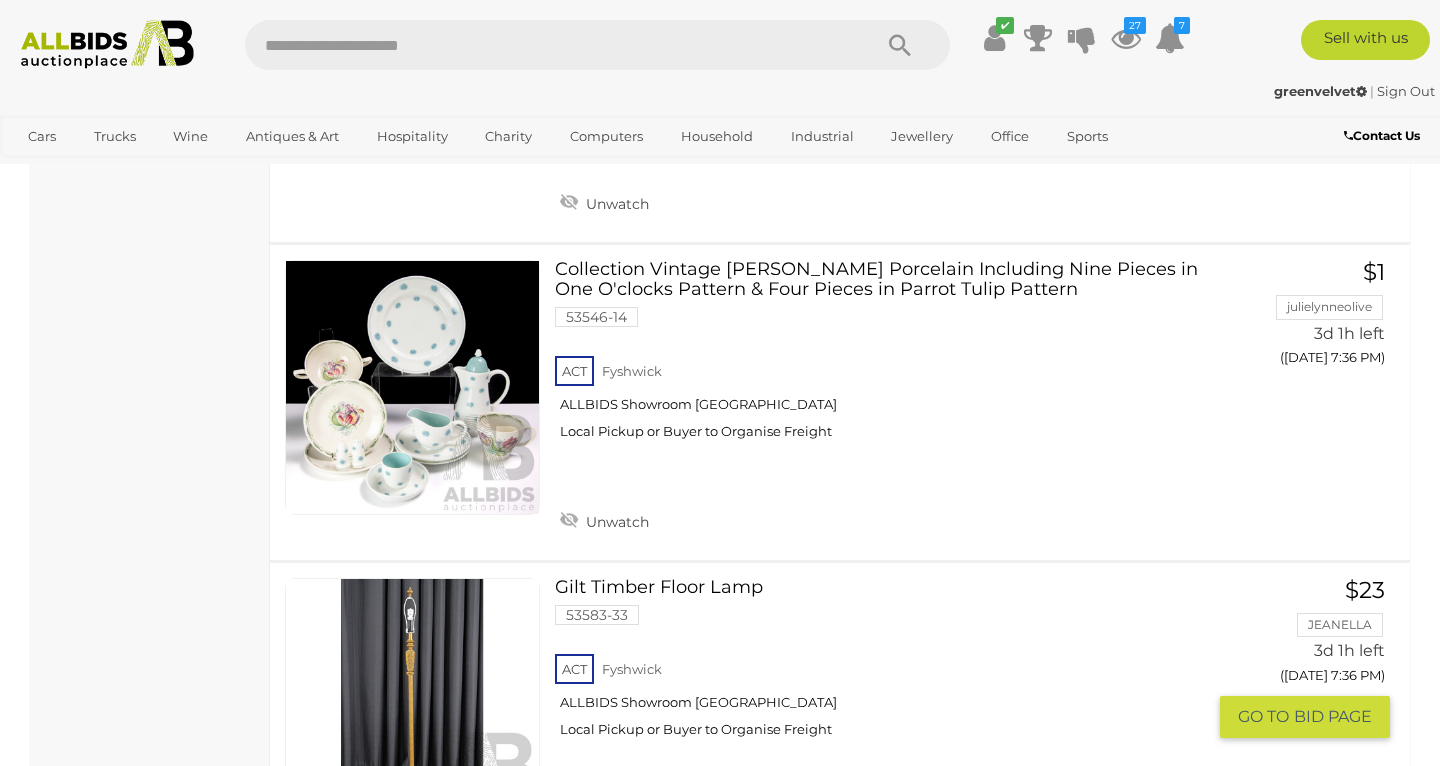 scroll, scrollTop: 11684, scrollLeft: 0, axis: vertical 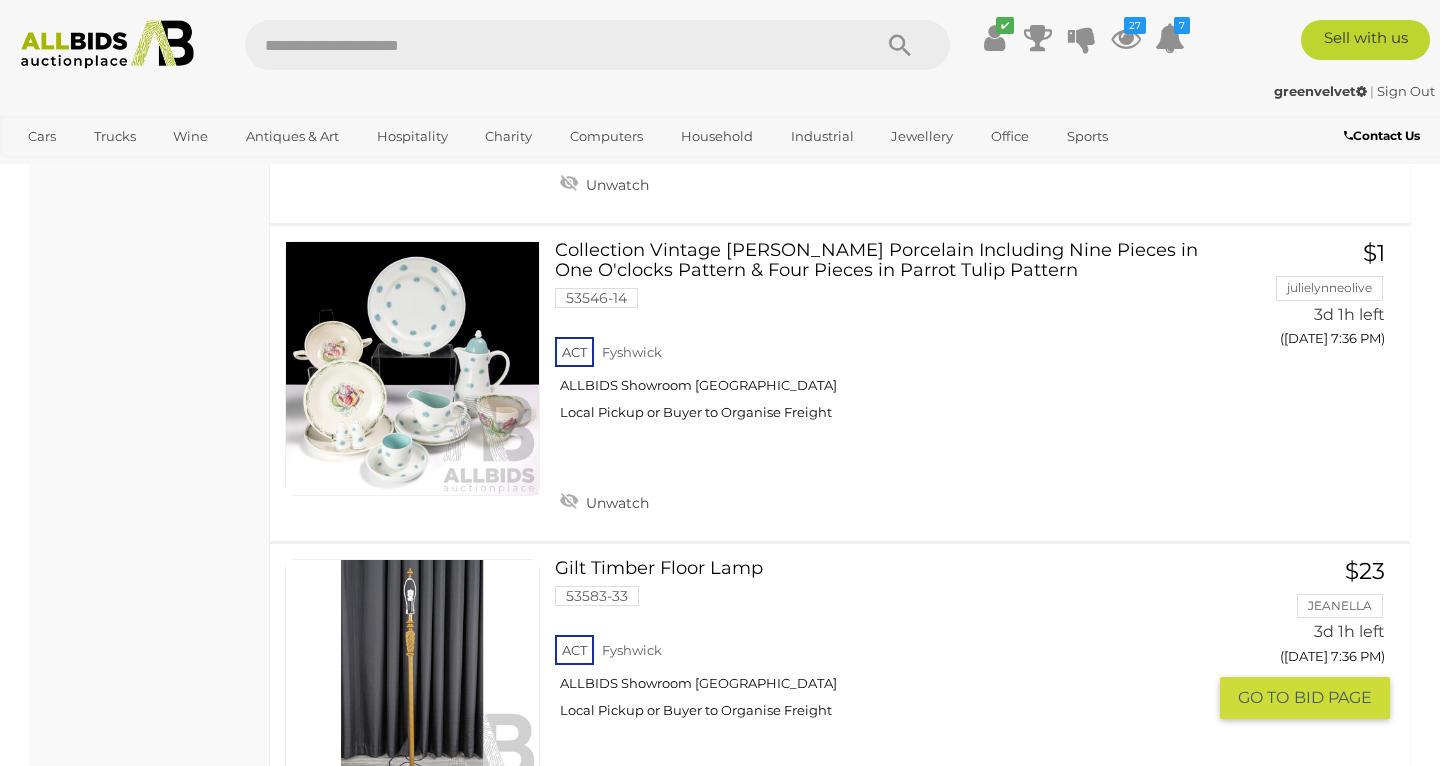 click on "Watch this item" at bounding box center [629, 799] 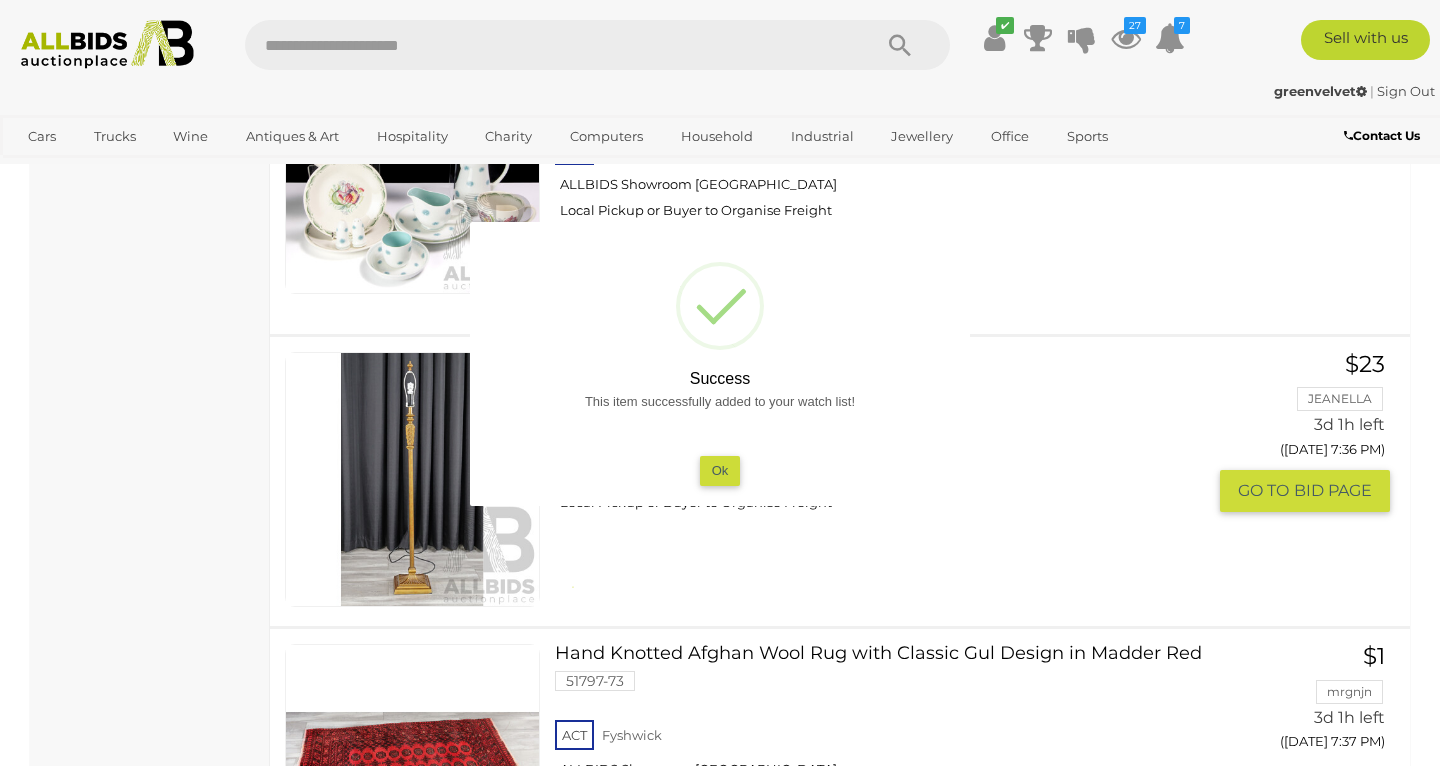 scroll, scrollTop: 11723, scrollLeft: 0, axis: vertical 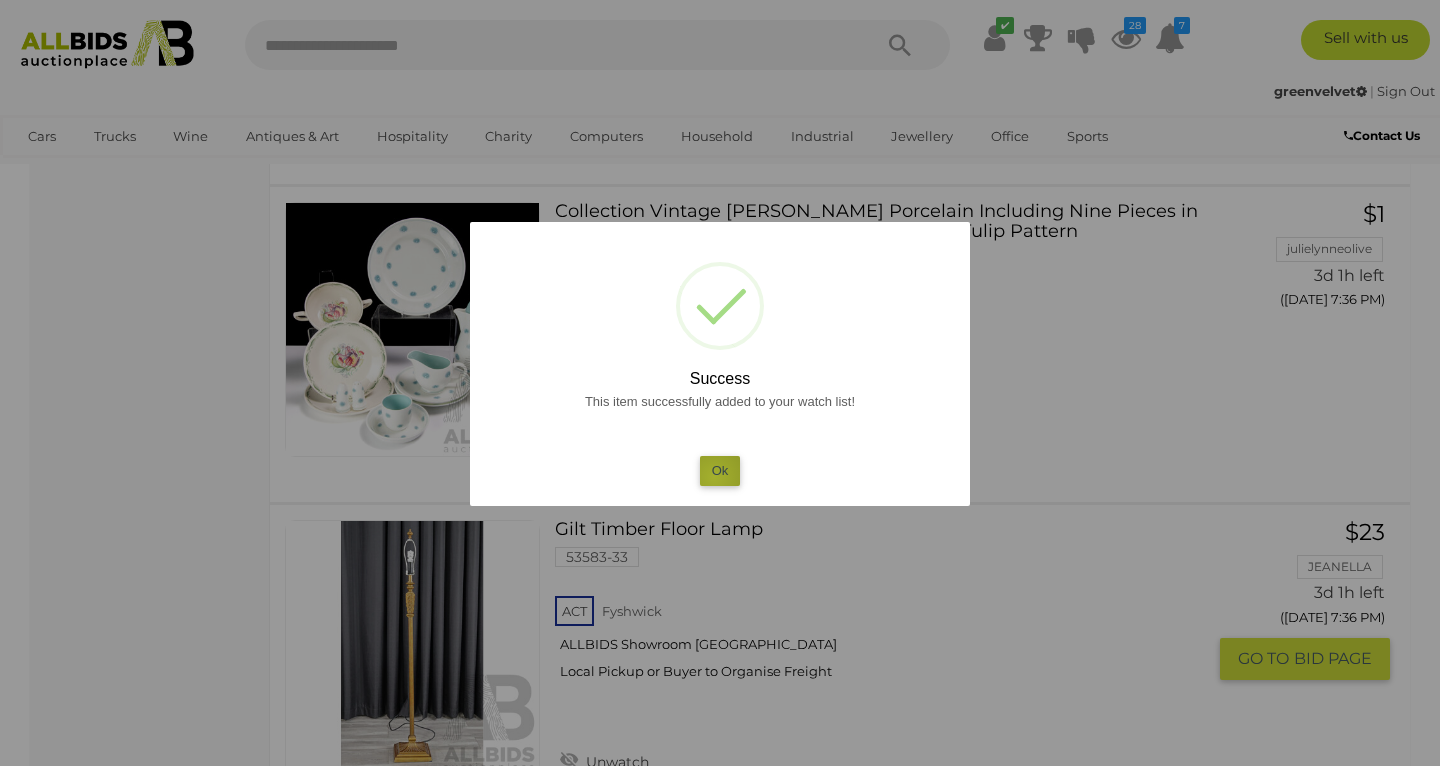 click on "Ok" at bounding box center (720, 470) 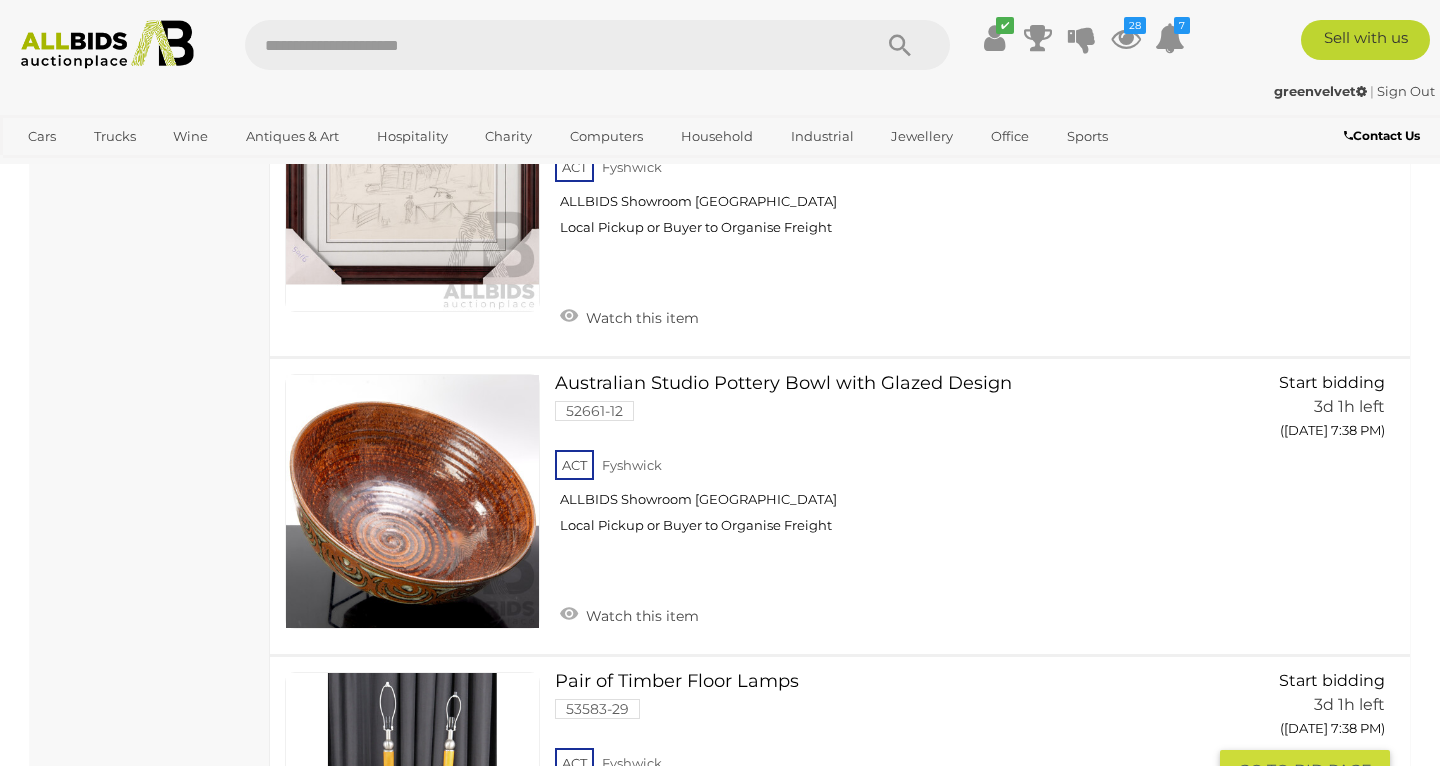 scroll, scrollTop: 13099, scrollLeft: 0, axis: vertical 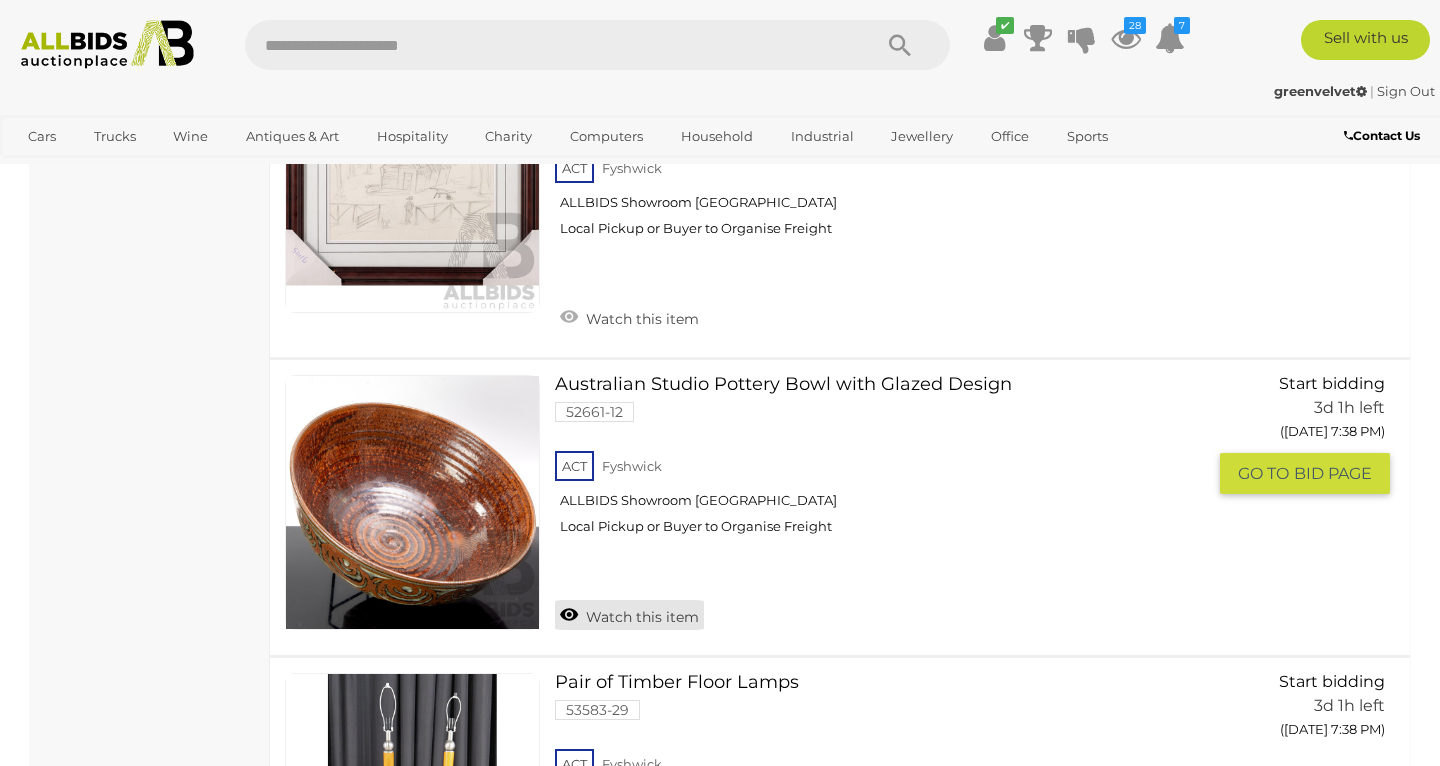 click on "Watch this item" at bounding box center [629, 615] 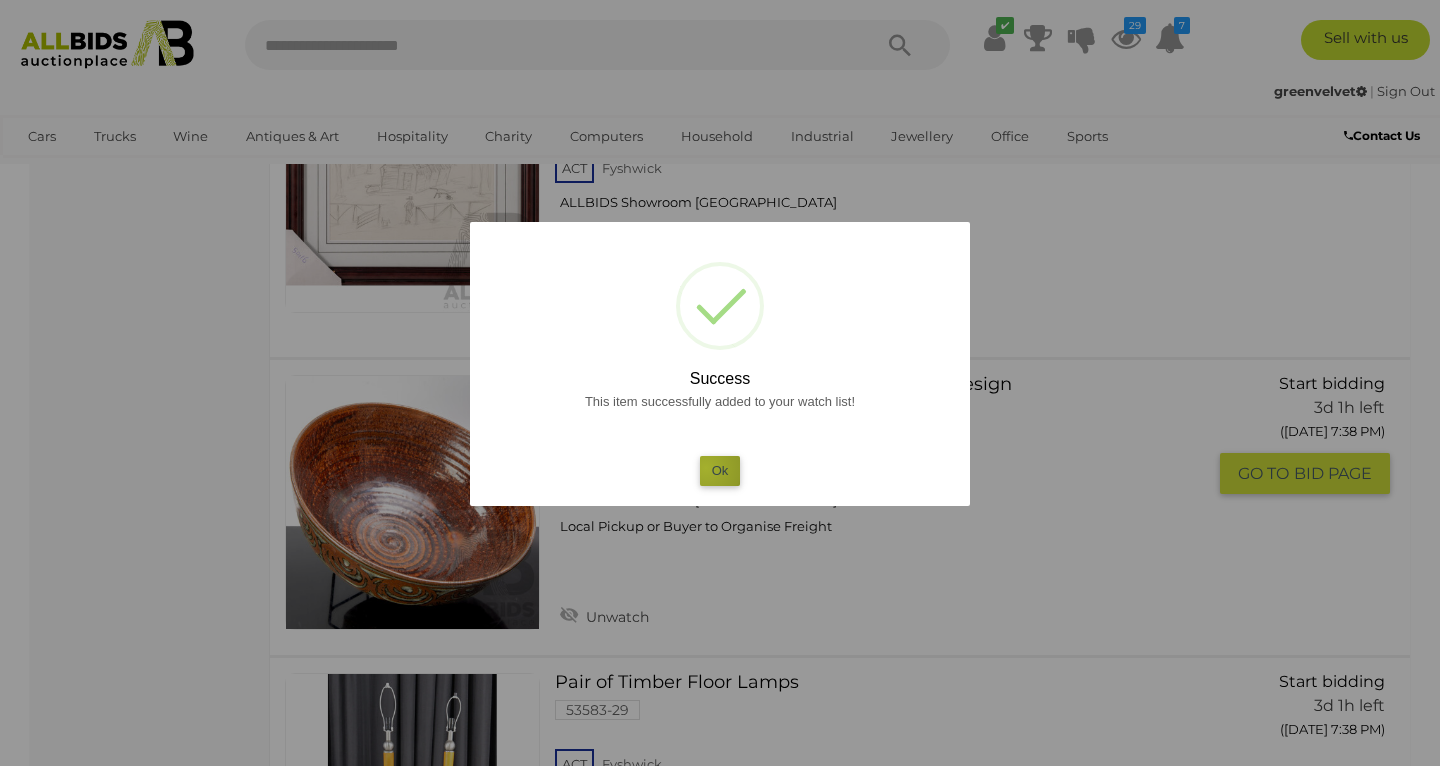 click on "Ok" at bounding box center (720, 470) 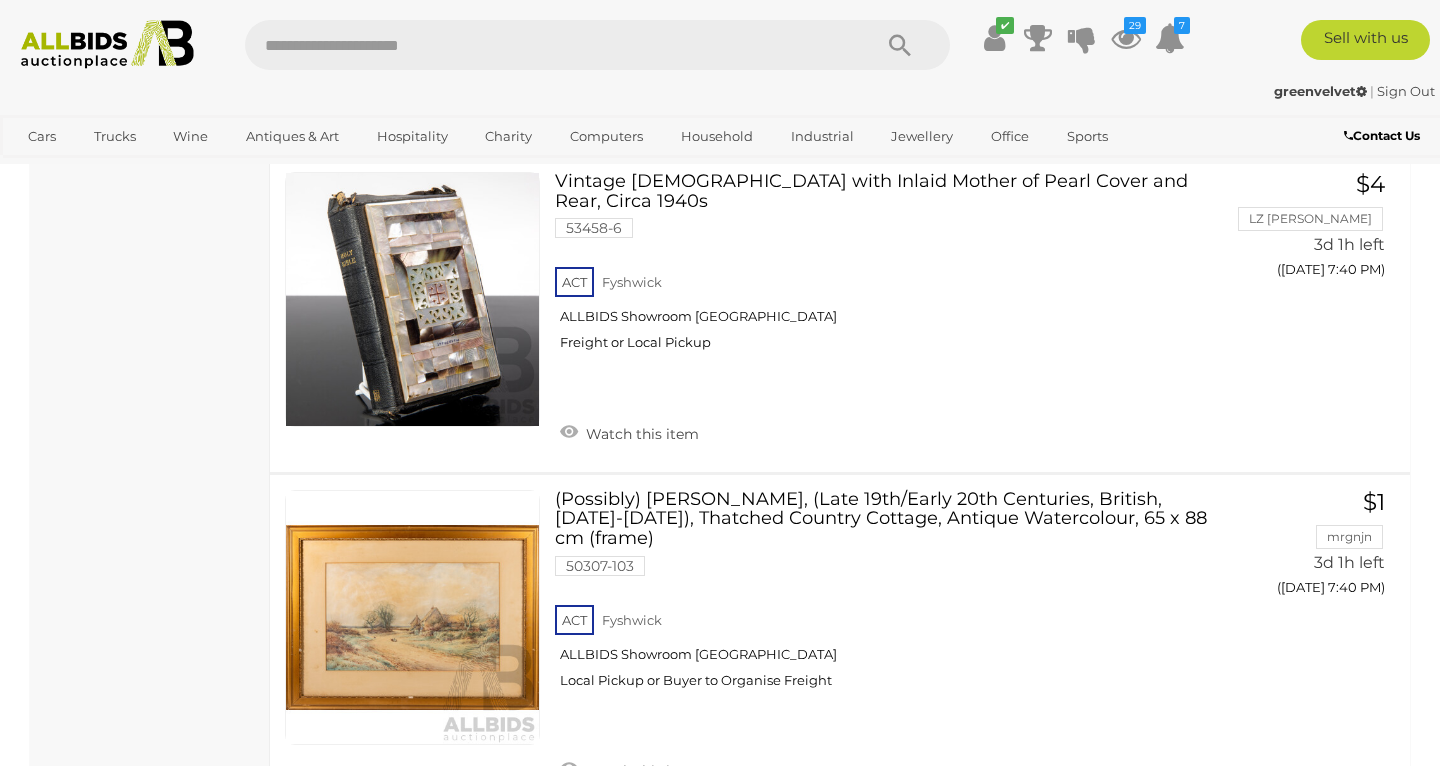 scroll, scrollTop: 14540, scrollLeft: 0, axis: vertical 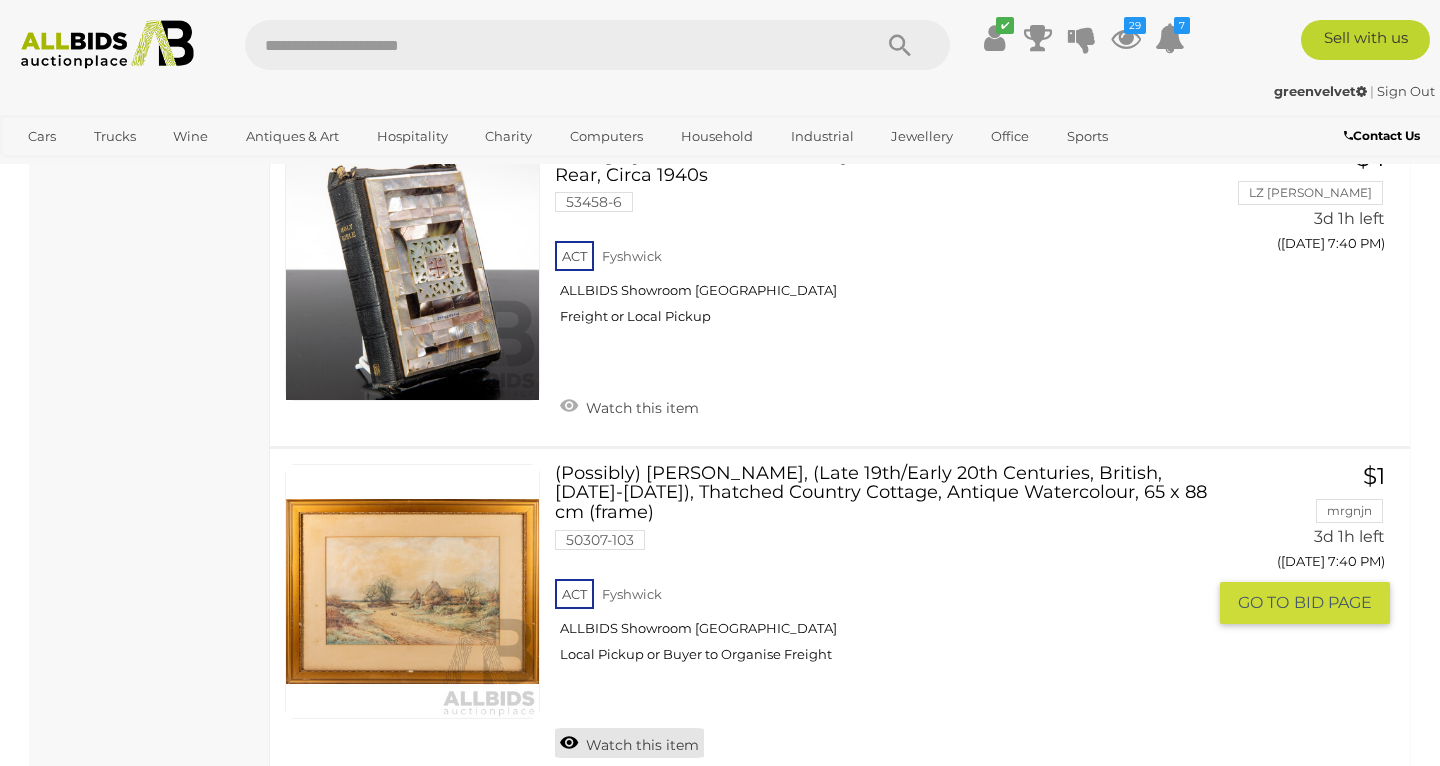 click on "Watch this item" at bounding box center [629, 743] 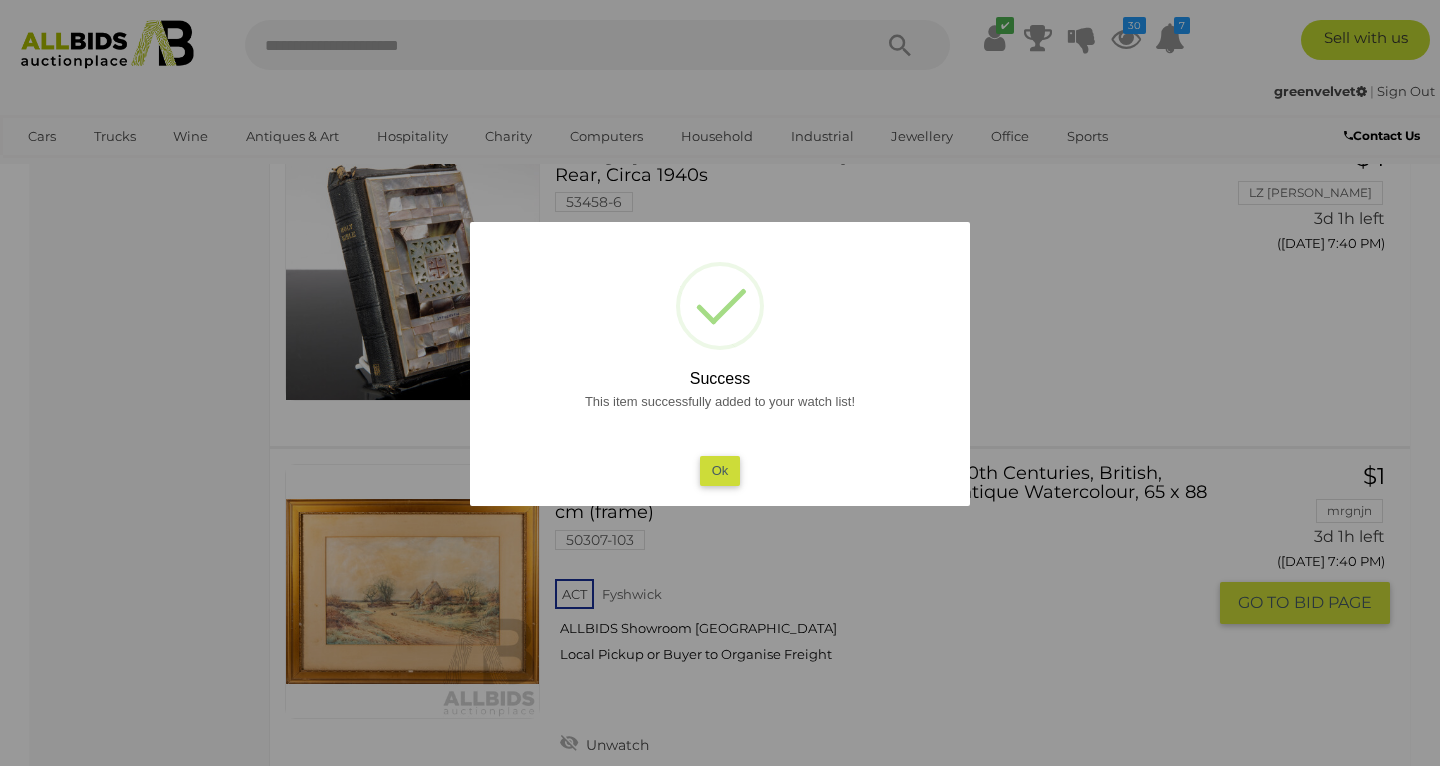click on "This item successfully added to your watch list!  Ok" at bounding box center (720, 438) 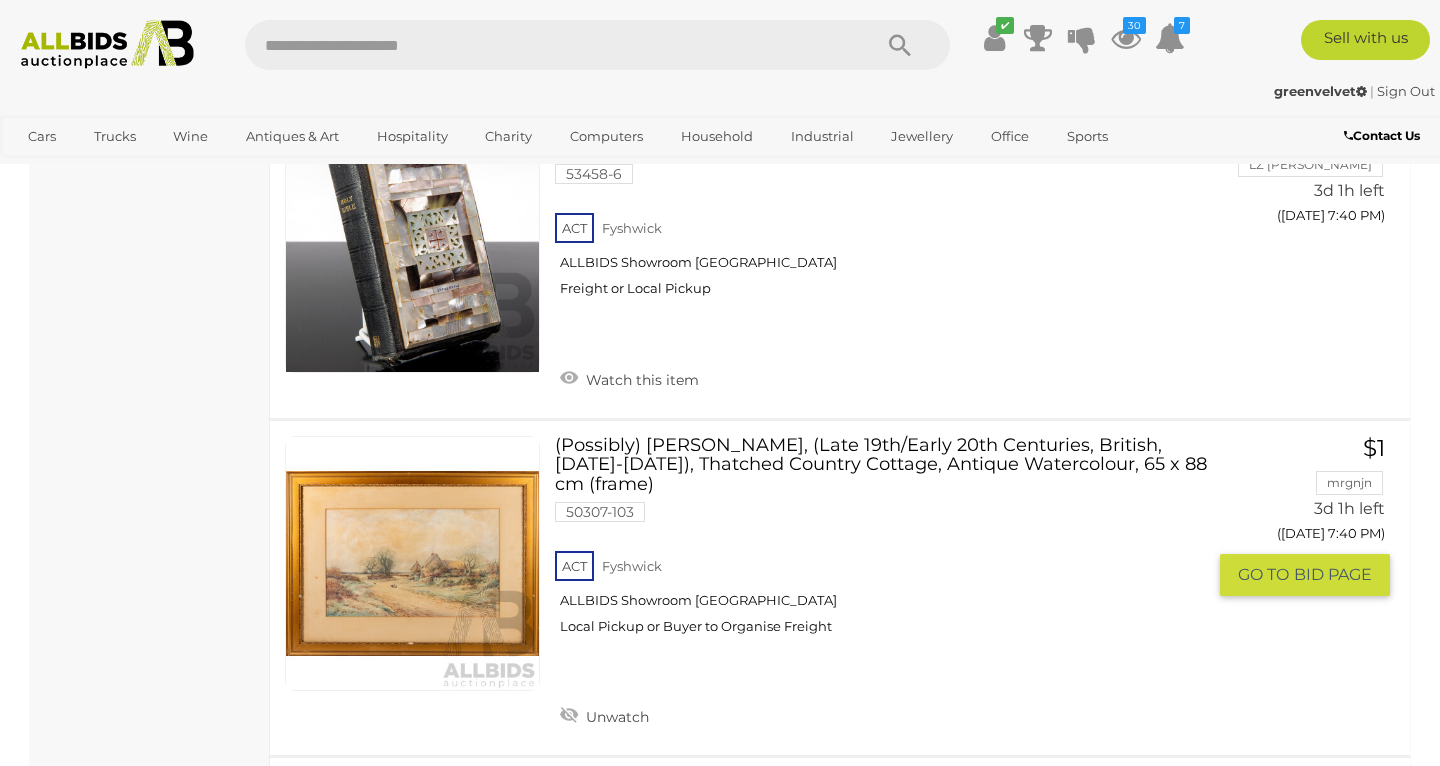 scroll, scrollTop: 14576, scrollLeft: 0, axis: vertical 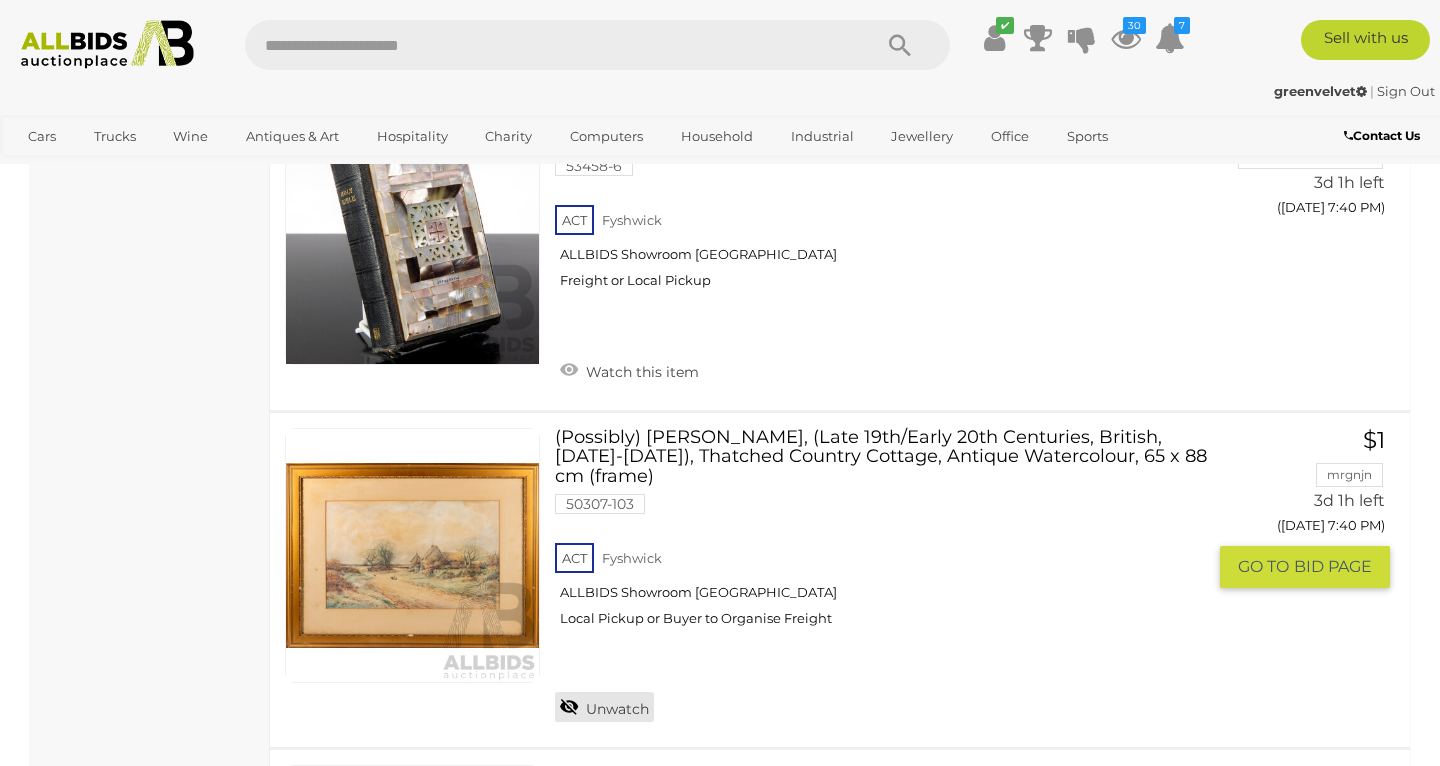 click on "Unwatch" at bounding box center (604, 707) 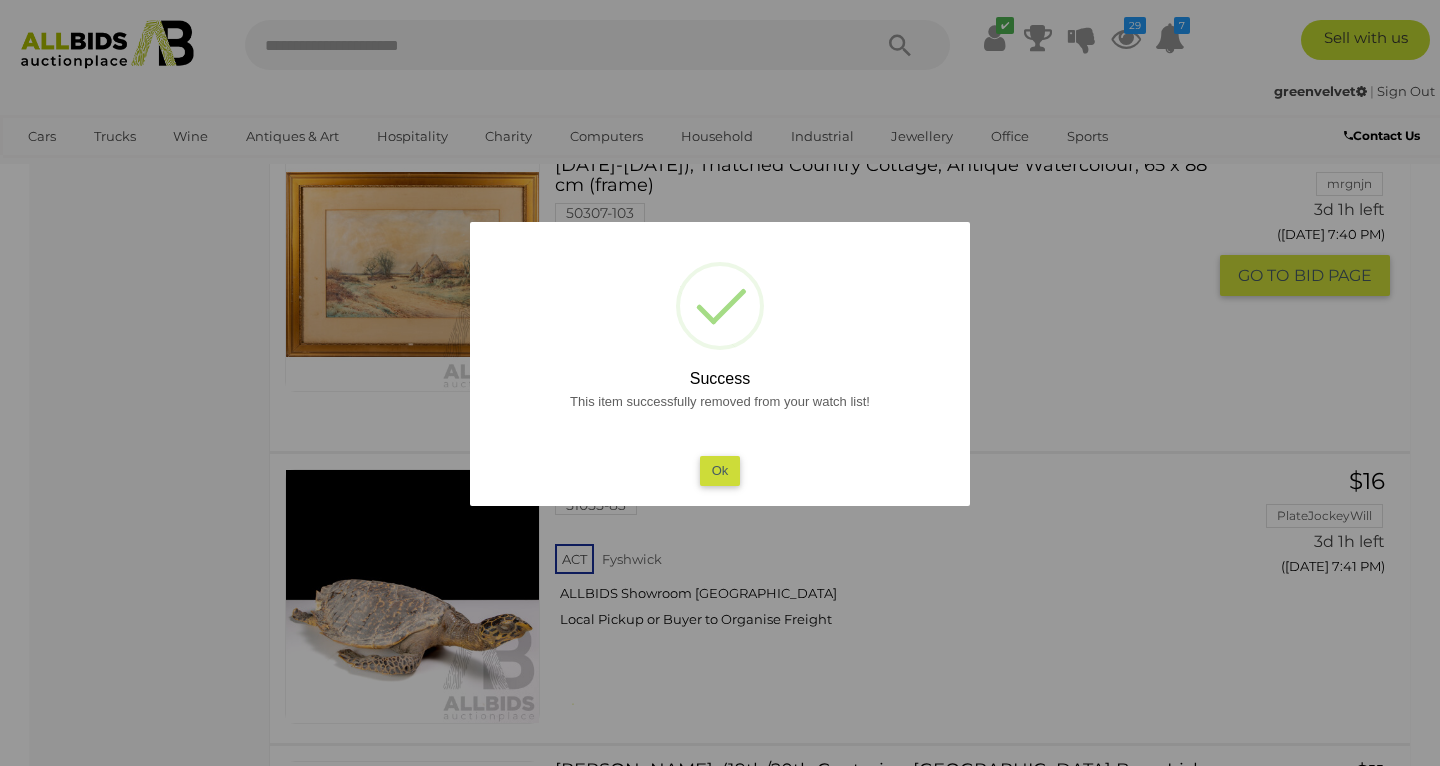 scroll, scrollTop: 14618, scrollLeft: 0, axis: vertical 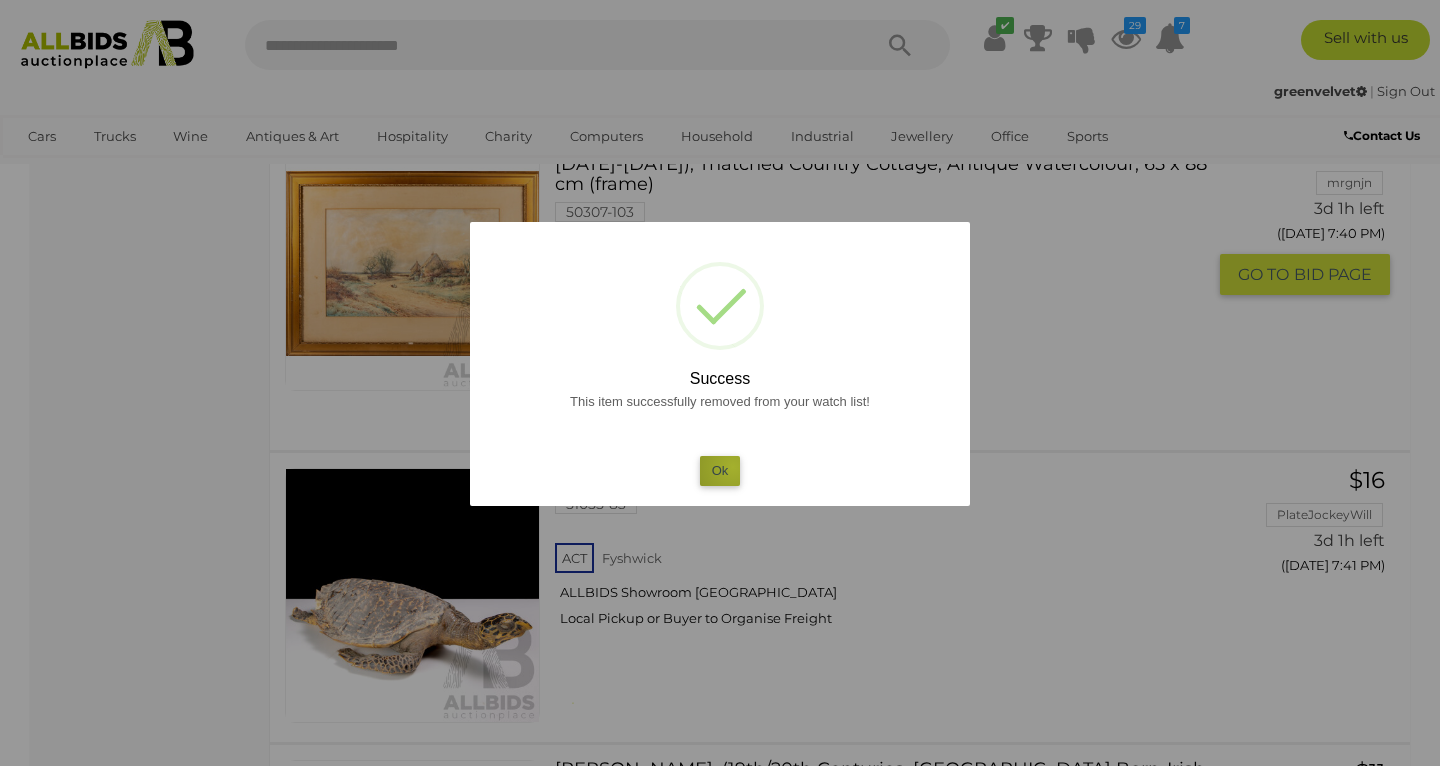 click on "Ok" at bounding box center (720, 470) 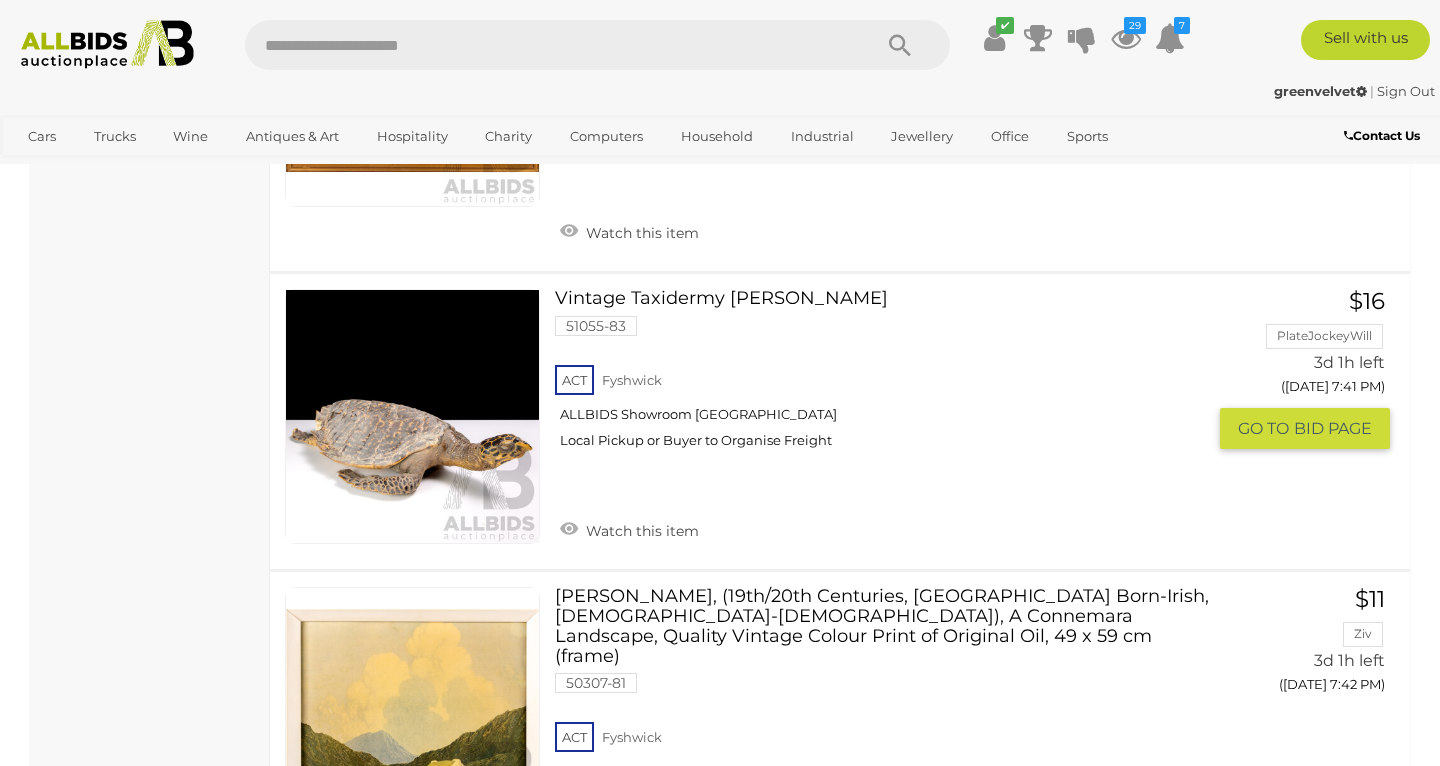 scroll, scrollTop: 15108, scrollLeft: 0, axis: vertical 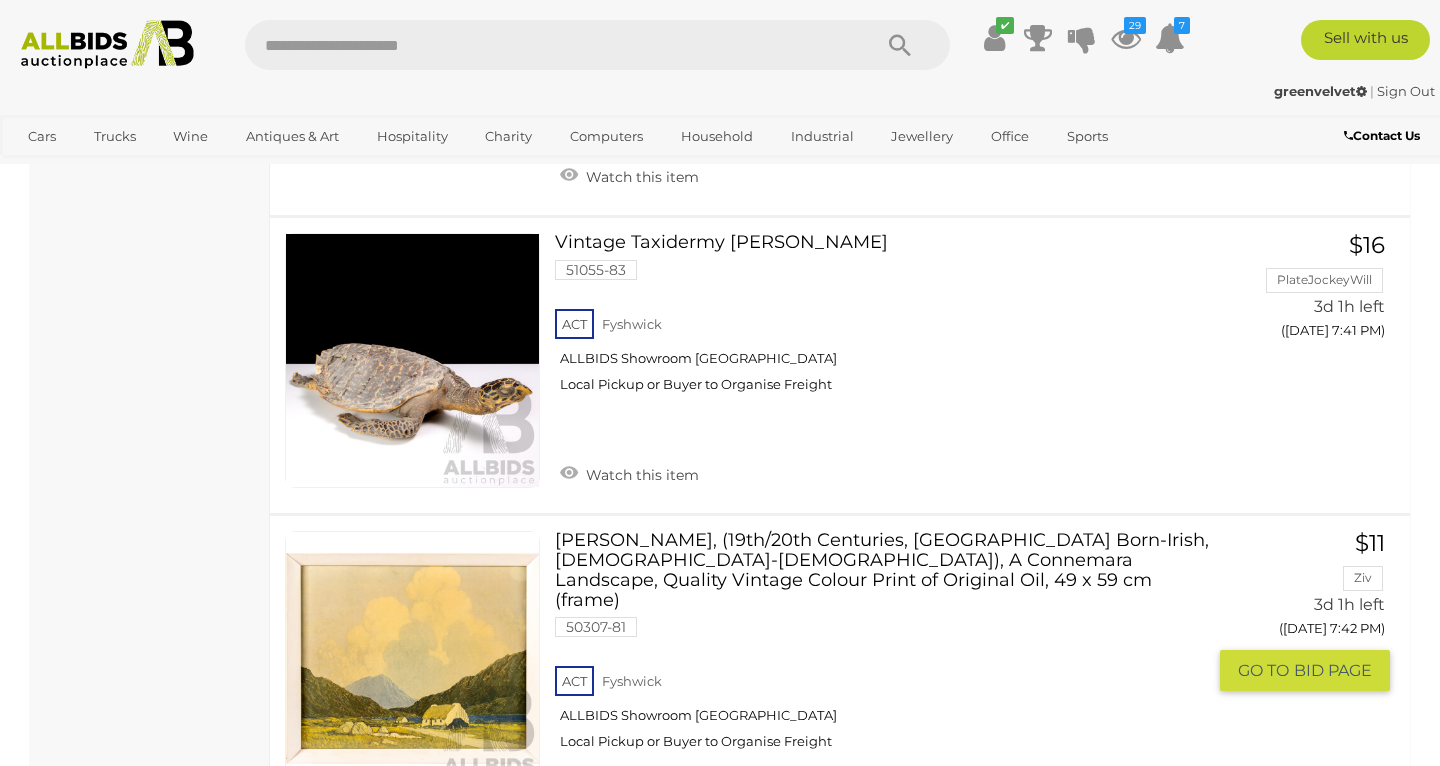 click on "Watch this item" at bounding box center [629, 830] 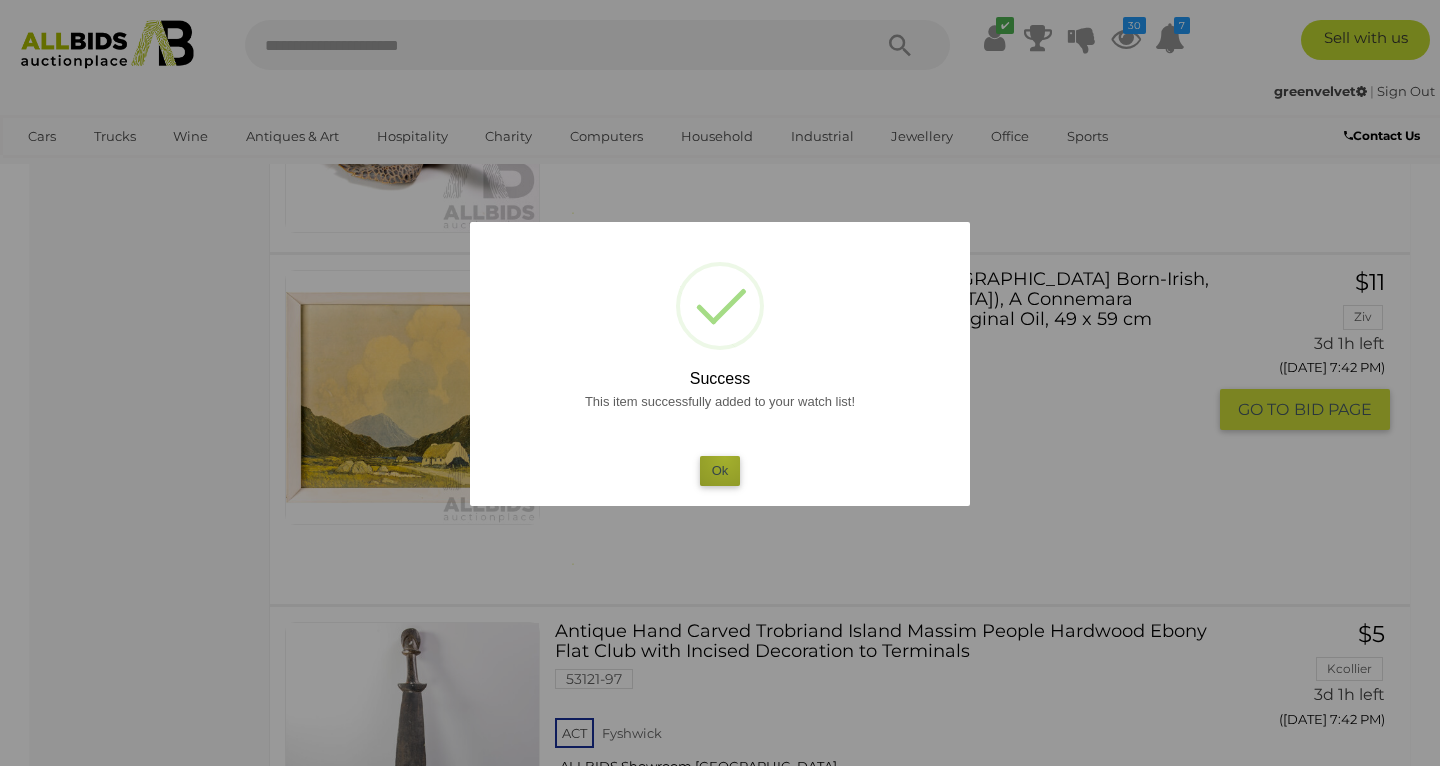 click on "Ok" at bounding box center (720, 470) 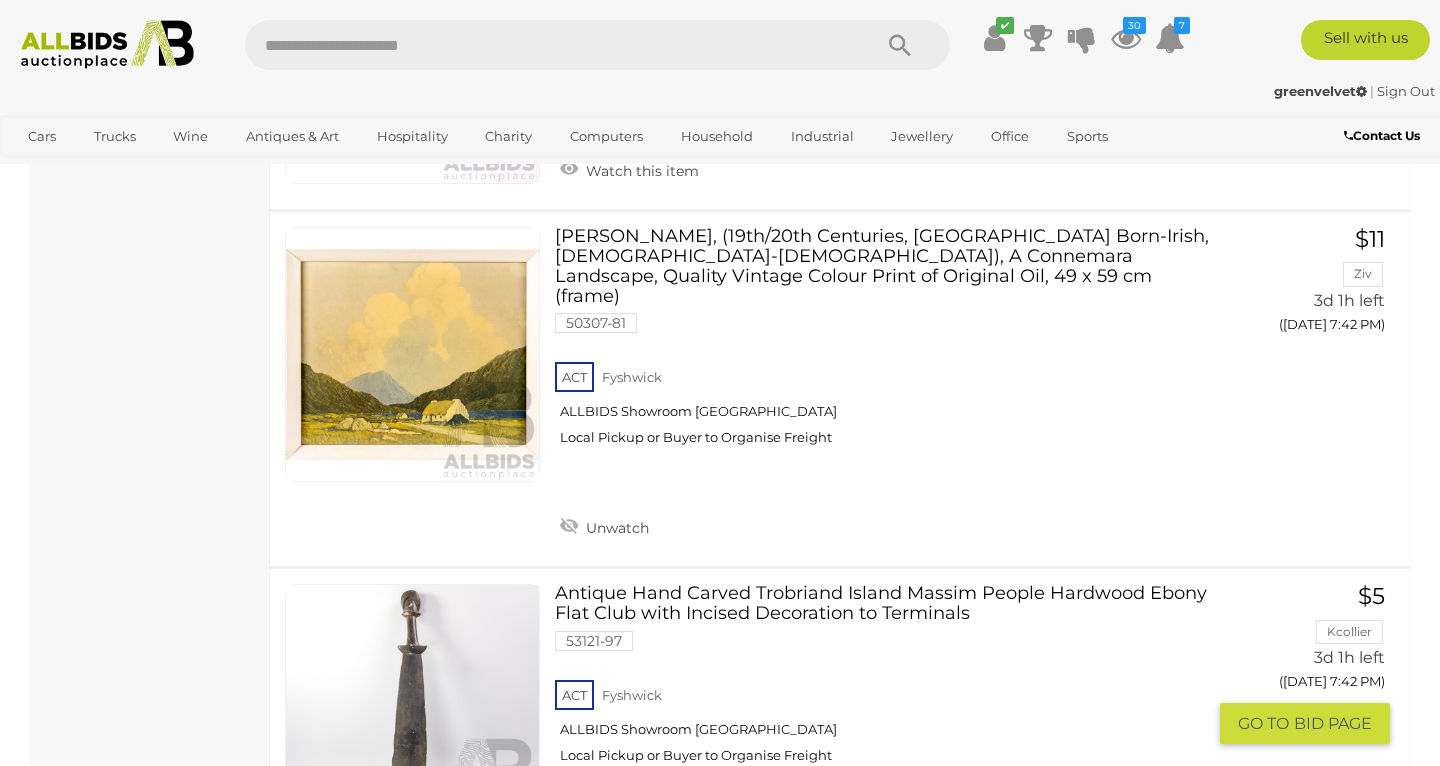 scroll, scrollTop: 15422, scrollLeft: 0, axis: vertical 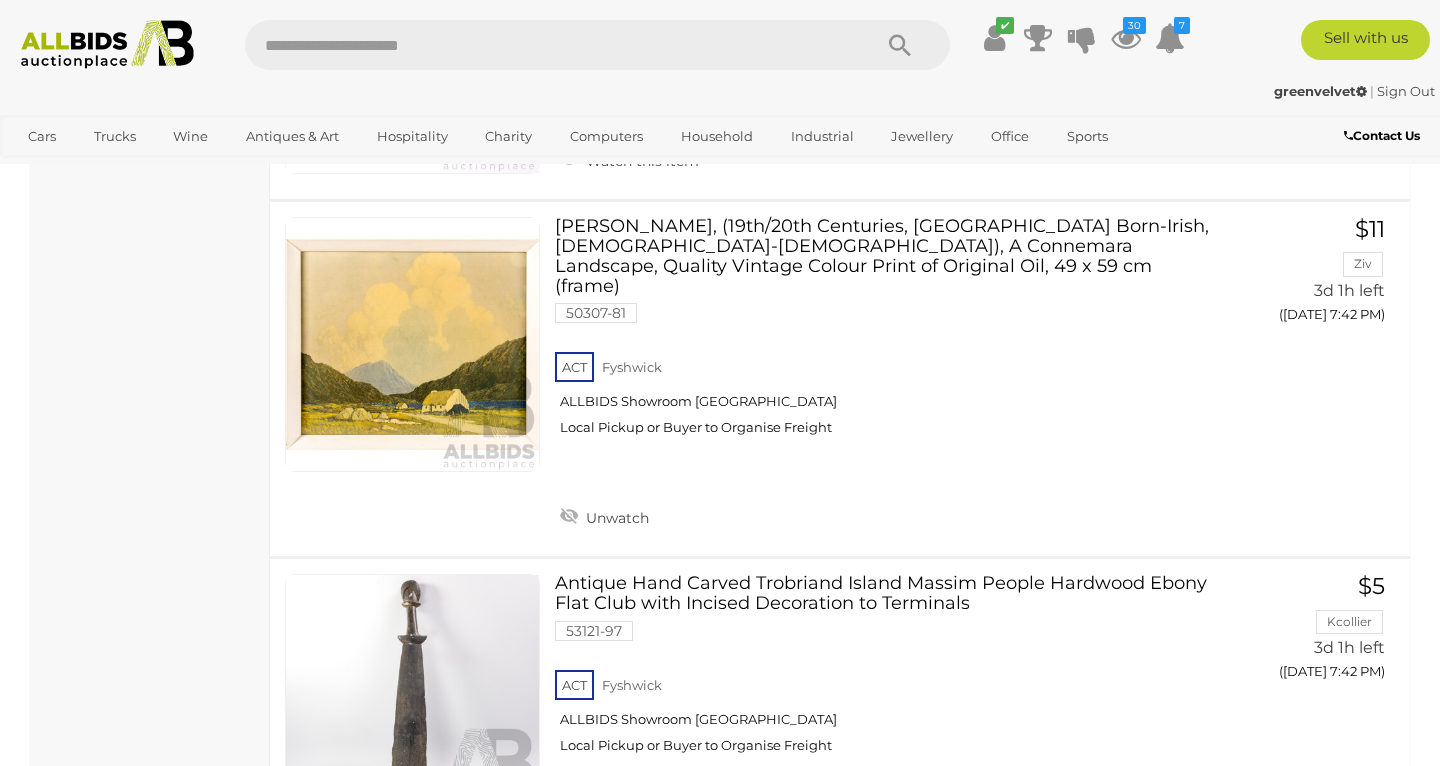 click on "11" at bounding box center [575, 924] 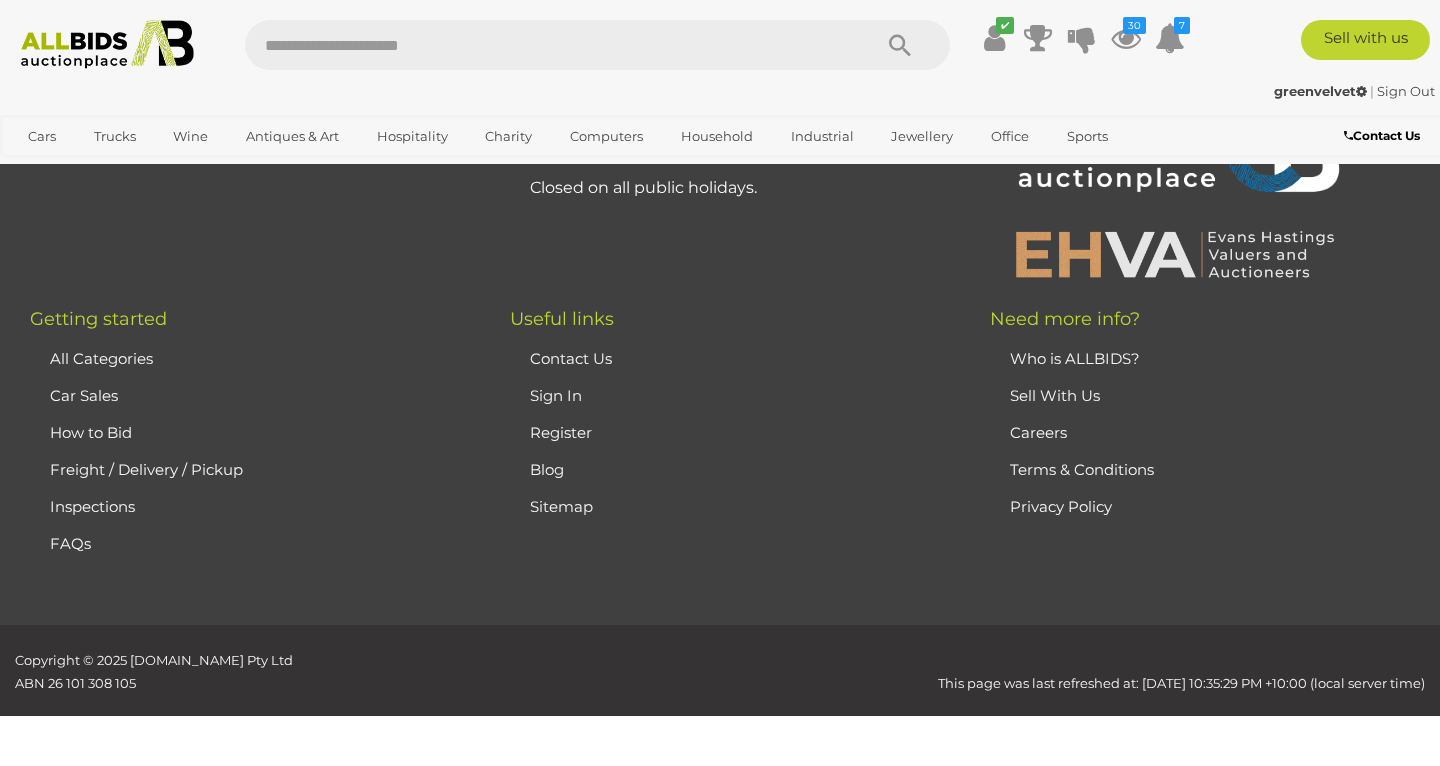 scroll, scrollTop: 442, scrollLeft: 0, axis: vertical 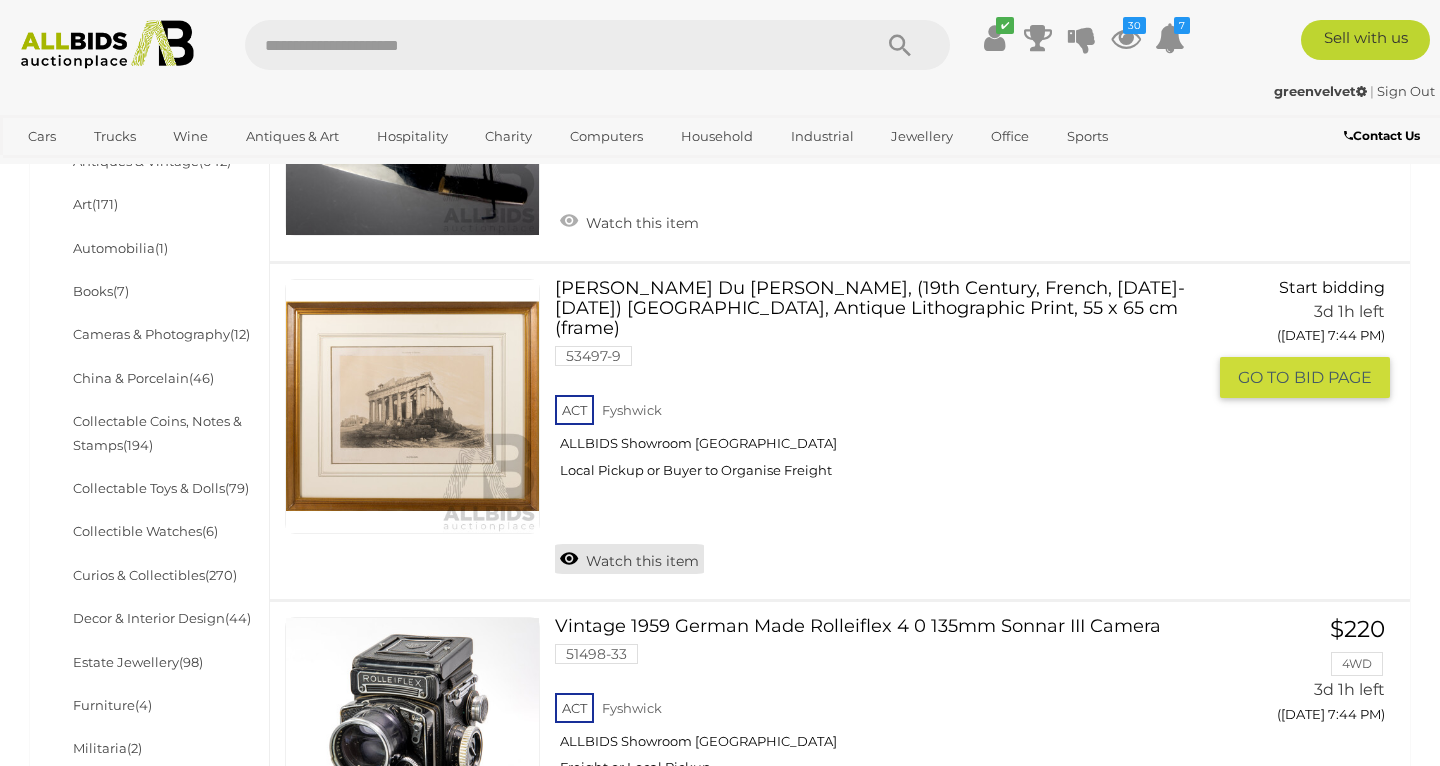 click on "Watch this item" at bounding box center (629, 559) 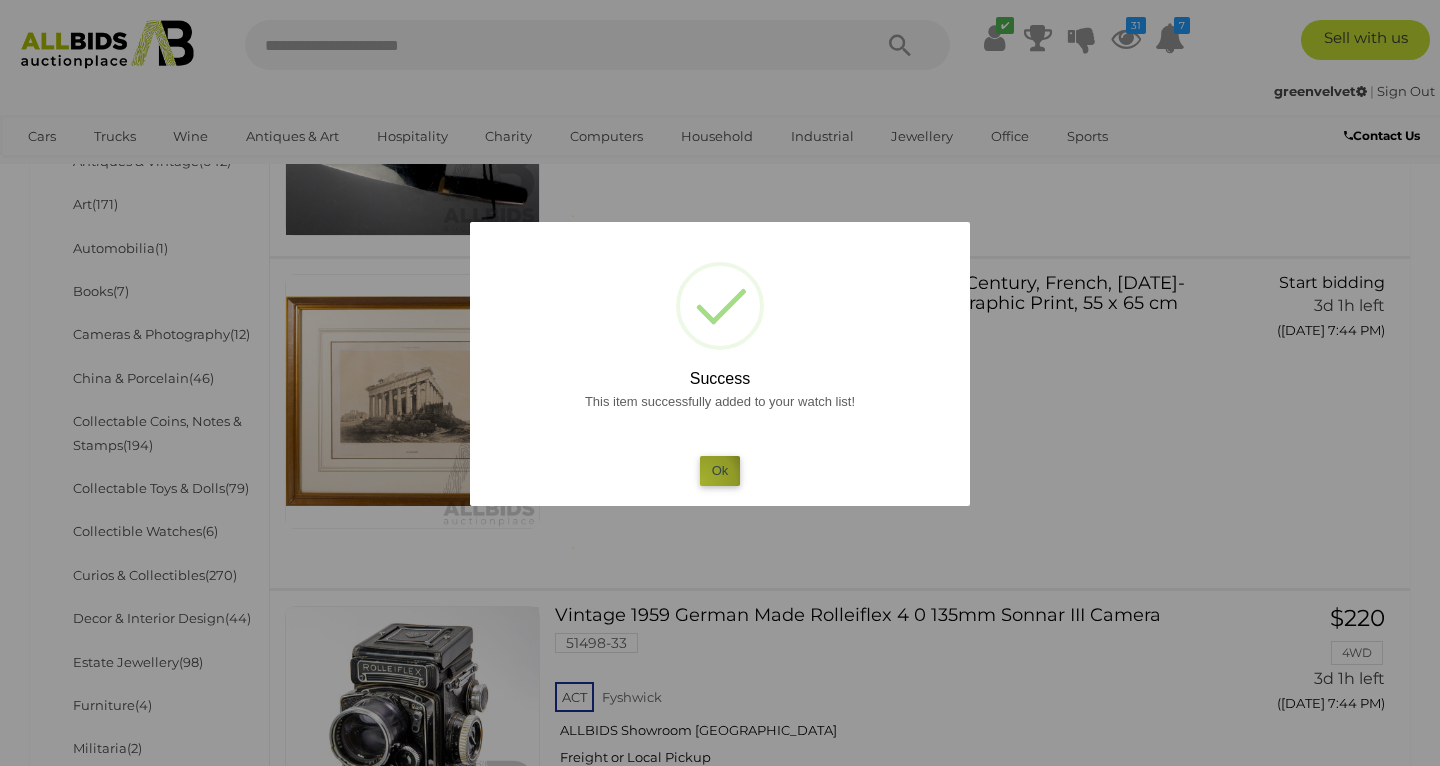 click on "Ok" at bounding box center [720, 470] 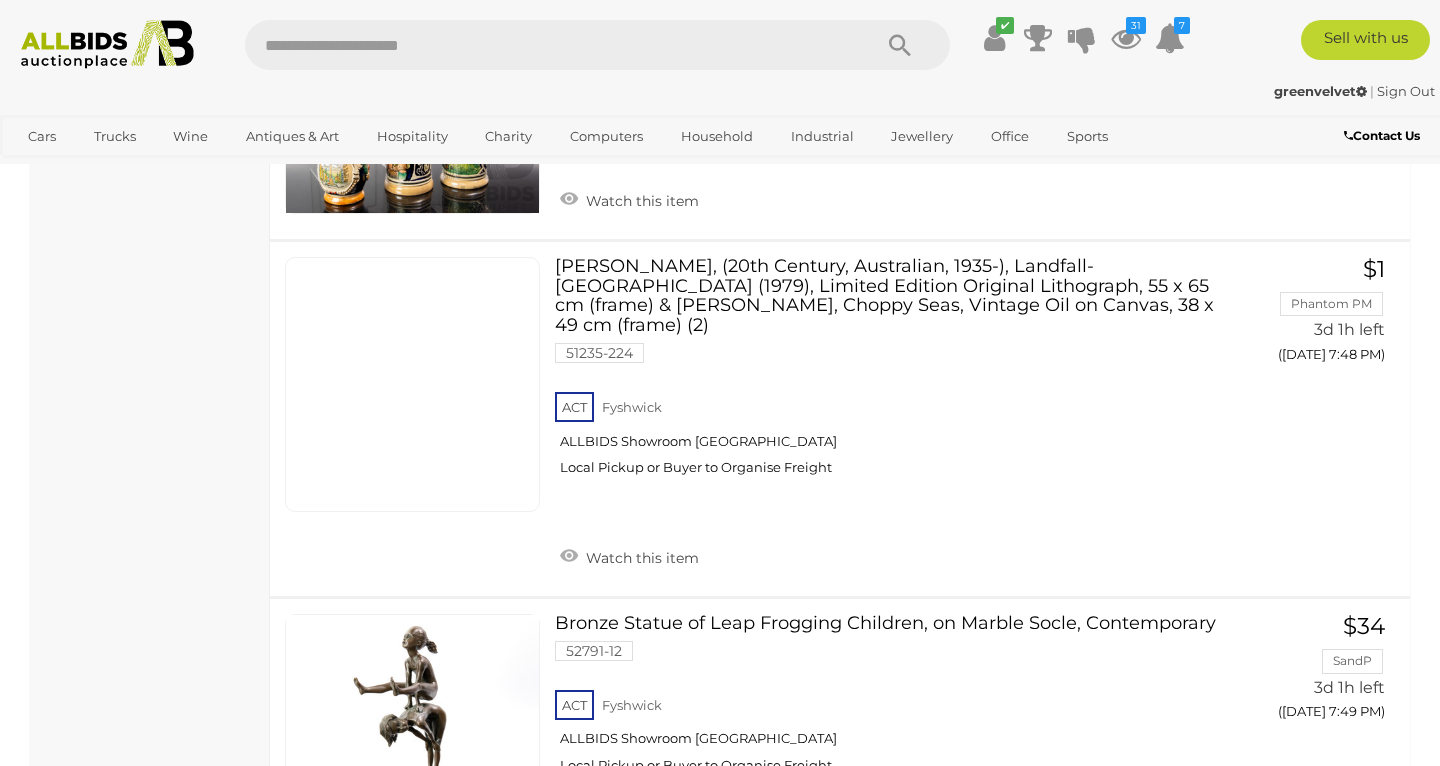 scroll, scrollTop: 2622, scrollLeft: 0, axis: vertical 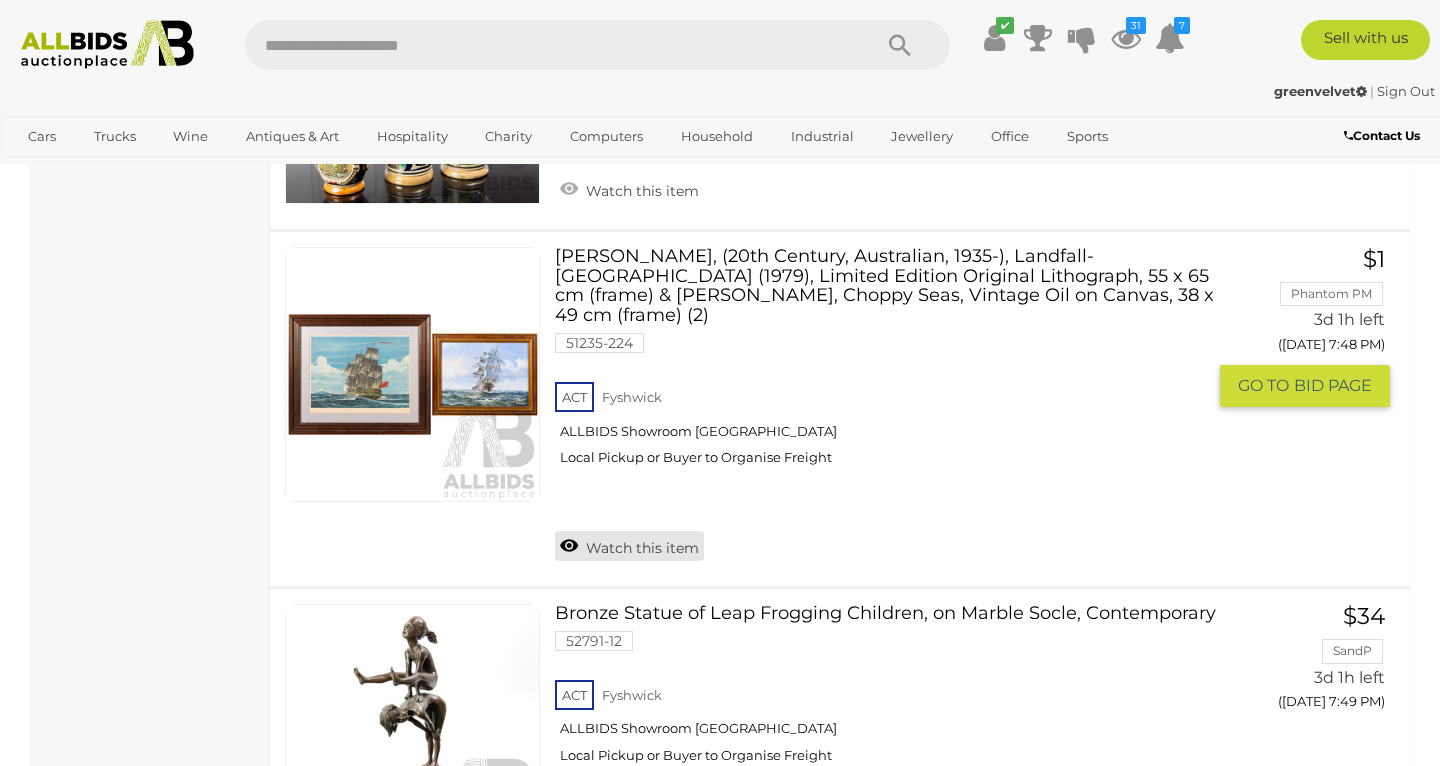 click on "Watch this item" at bounding box center (629, 546) 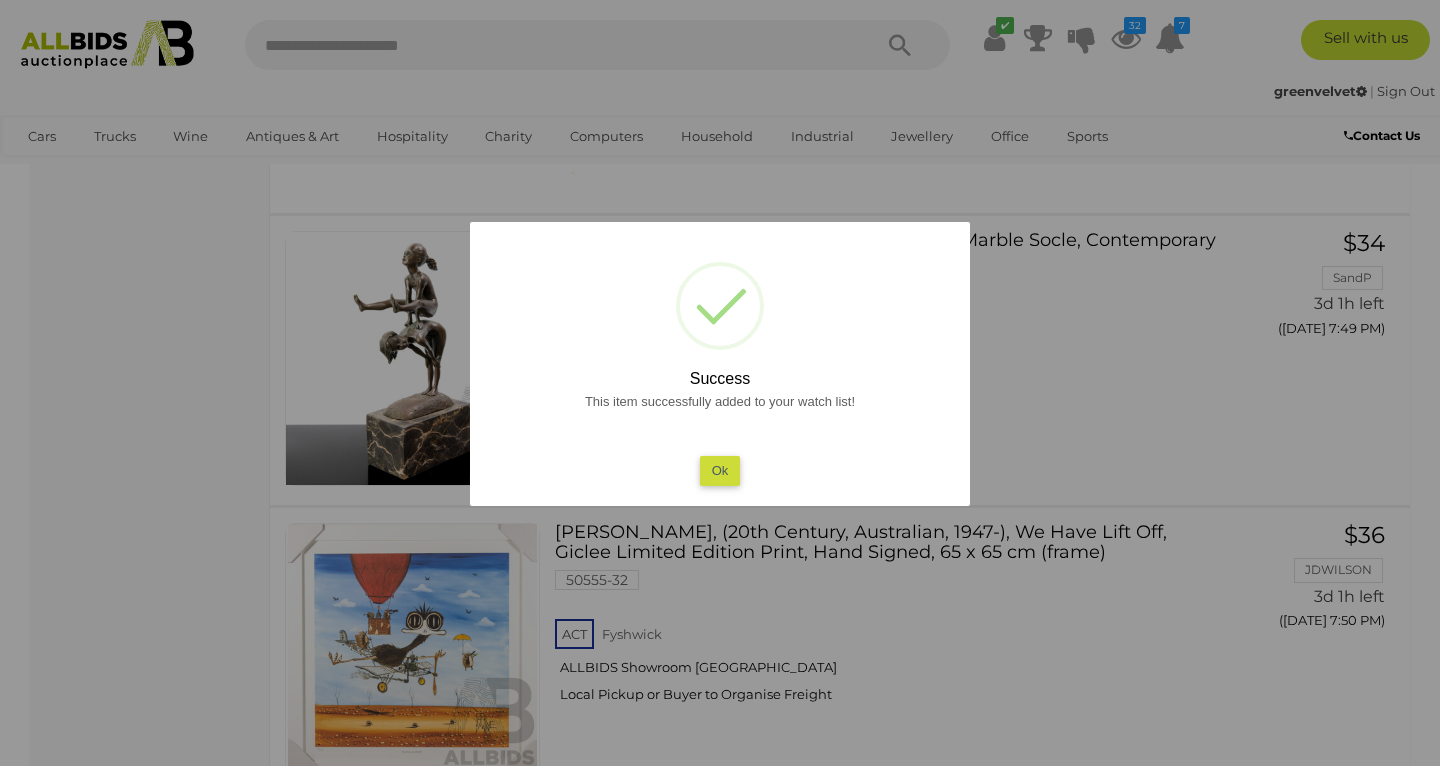 scroll, scrollTop: 2956, scrollLeft: 0, axis: vertical 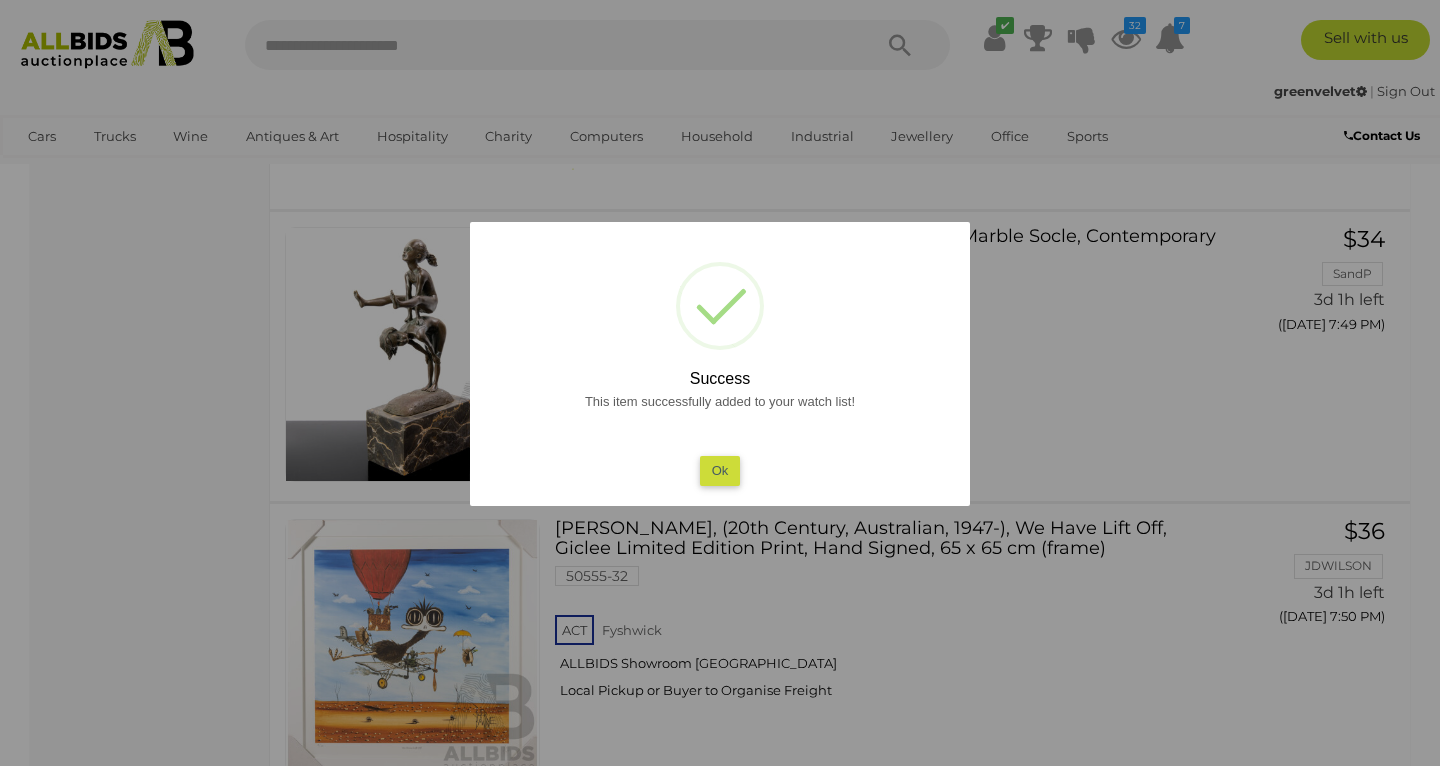 click on "Ok" at bounding box center [720, 470] 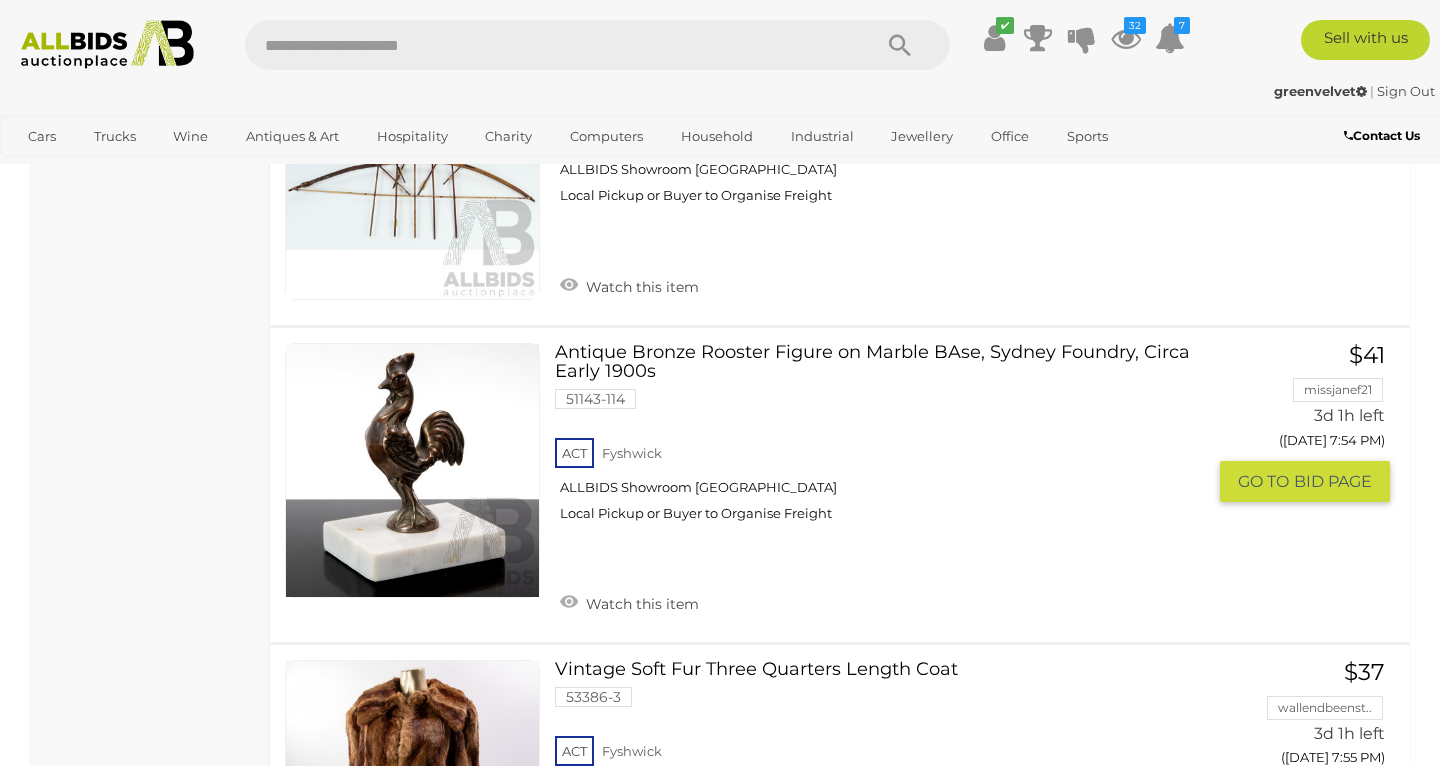 scroll, scrollTop: 5095, scrollLeft: 0, axis: vertical 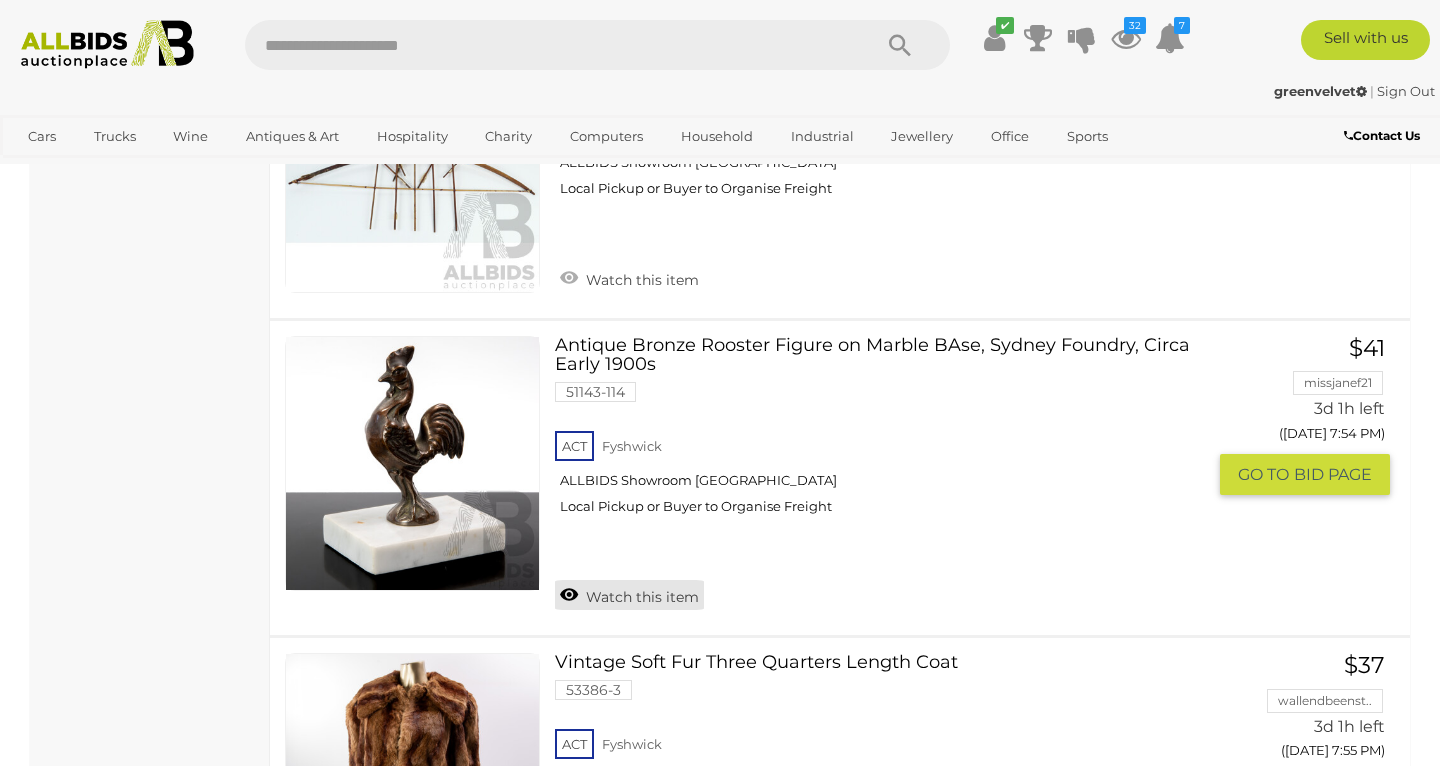 click on "Watch this item" at bounding box center [629, 595] 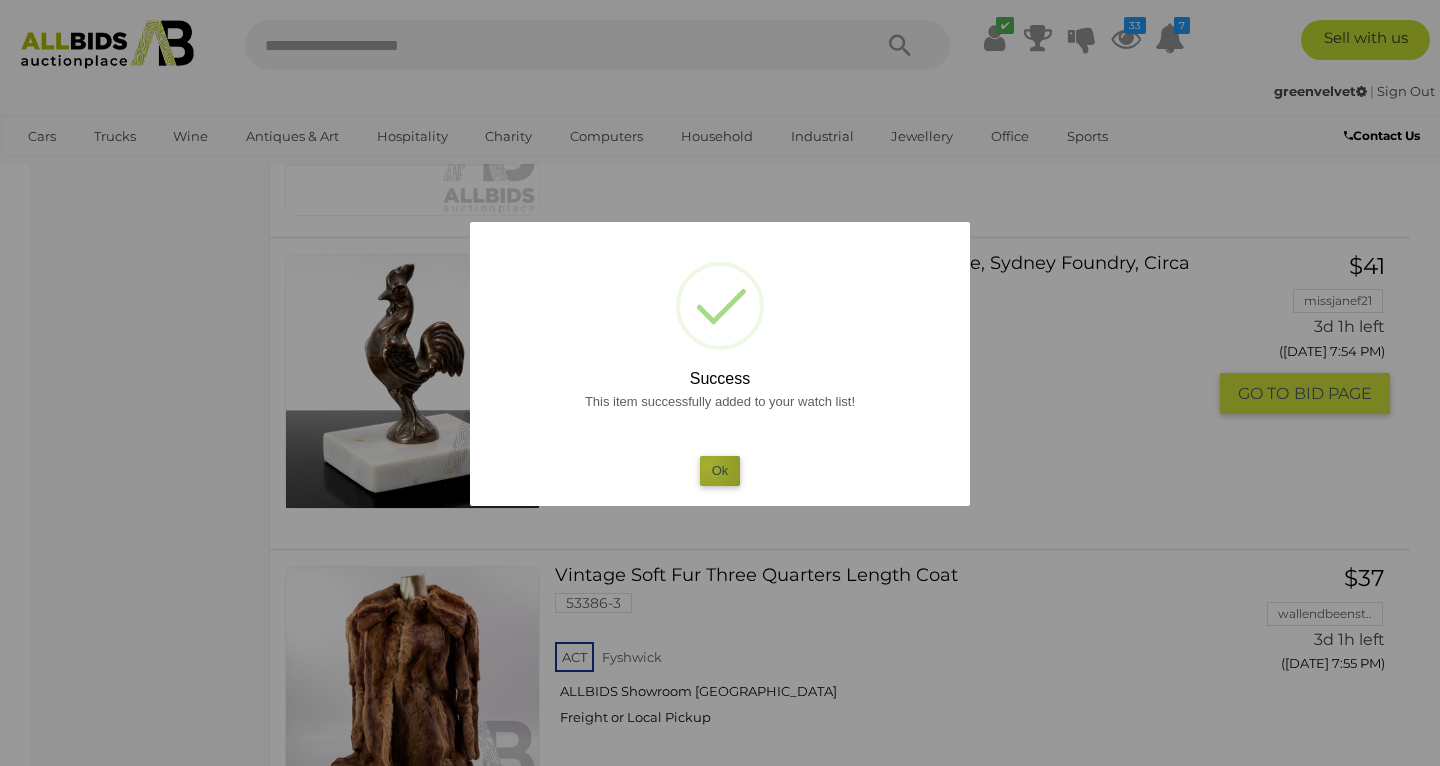 click on "Ok" at bounding box center [720, 470] 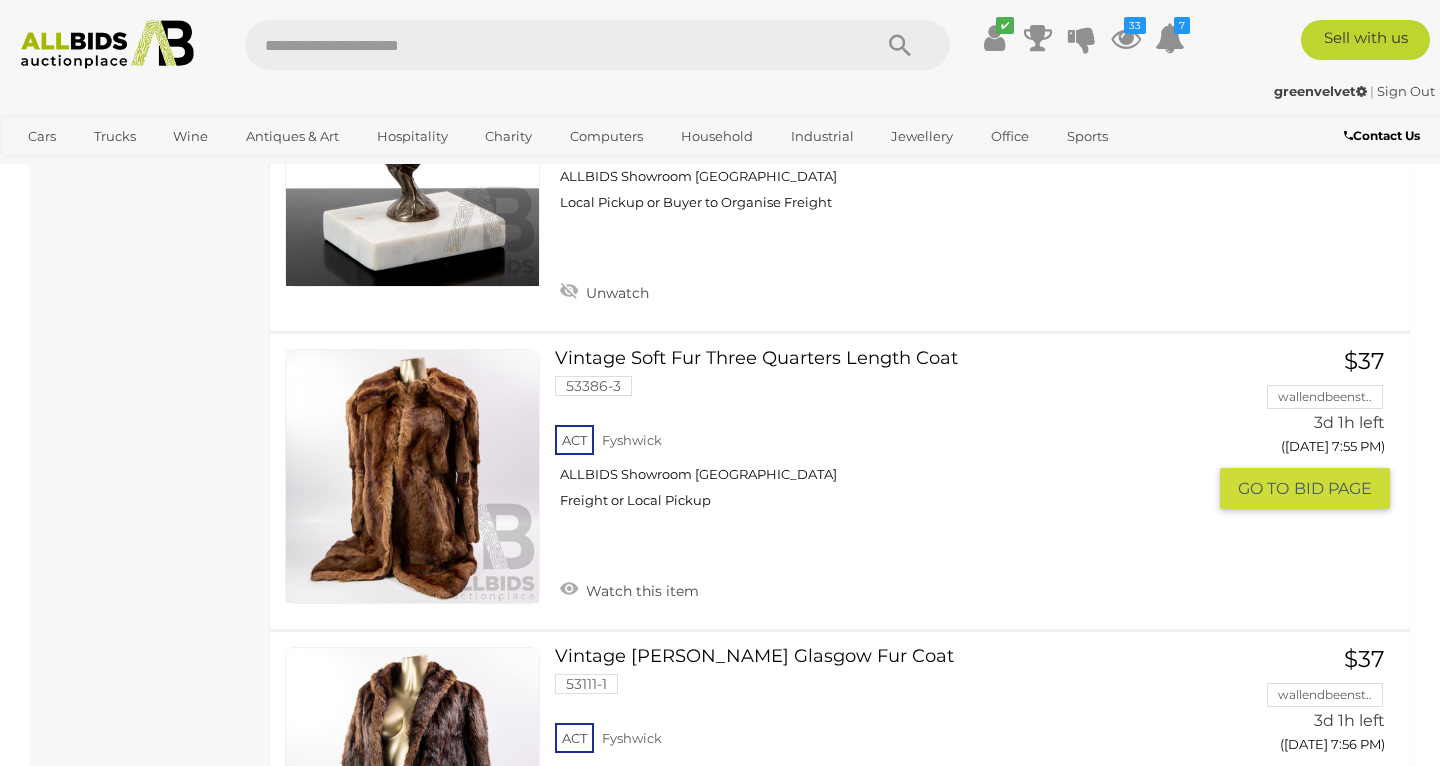 scroll, scrollTop: 5404, scrollLeft: 0, axis: vertical 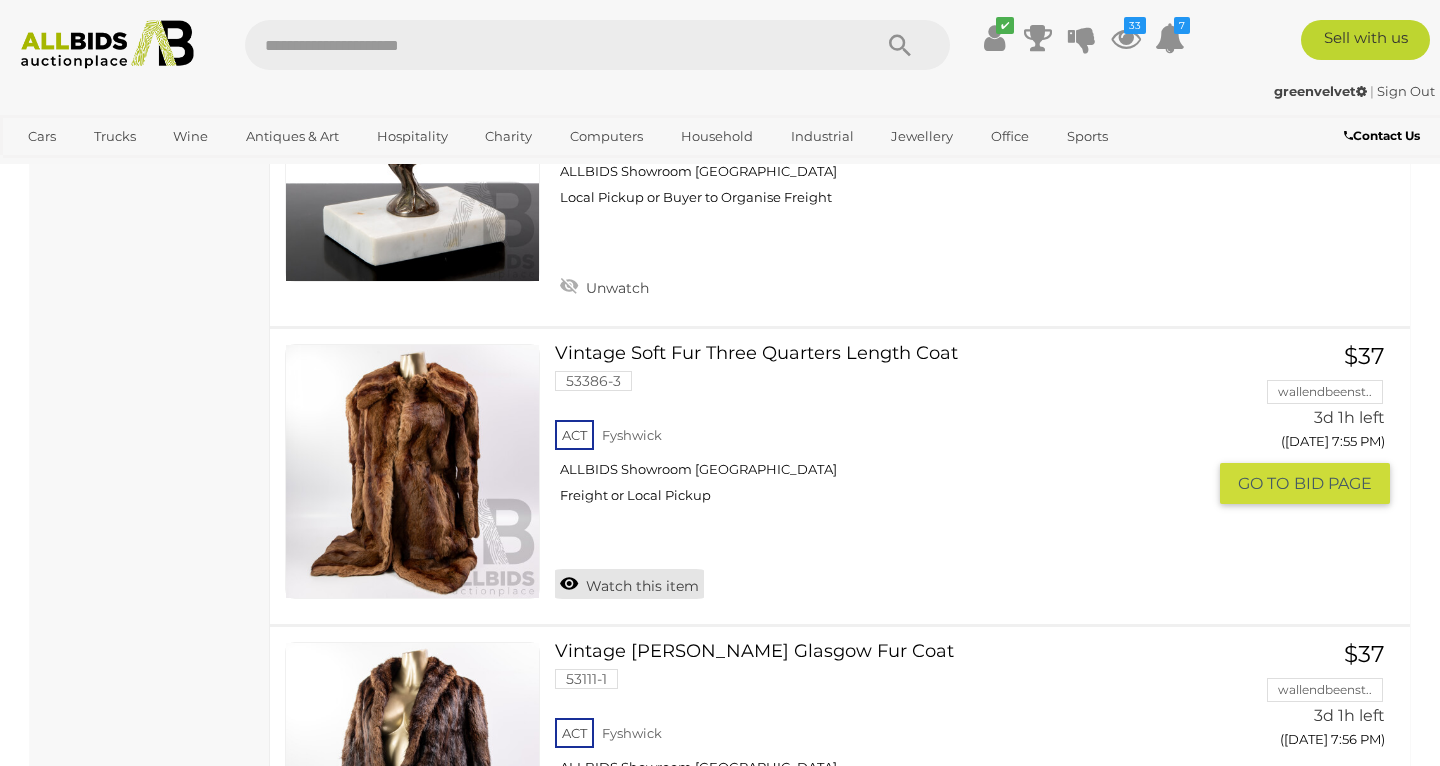 click on "Watch this item" at bounding box center (629, 584) 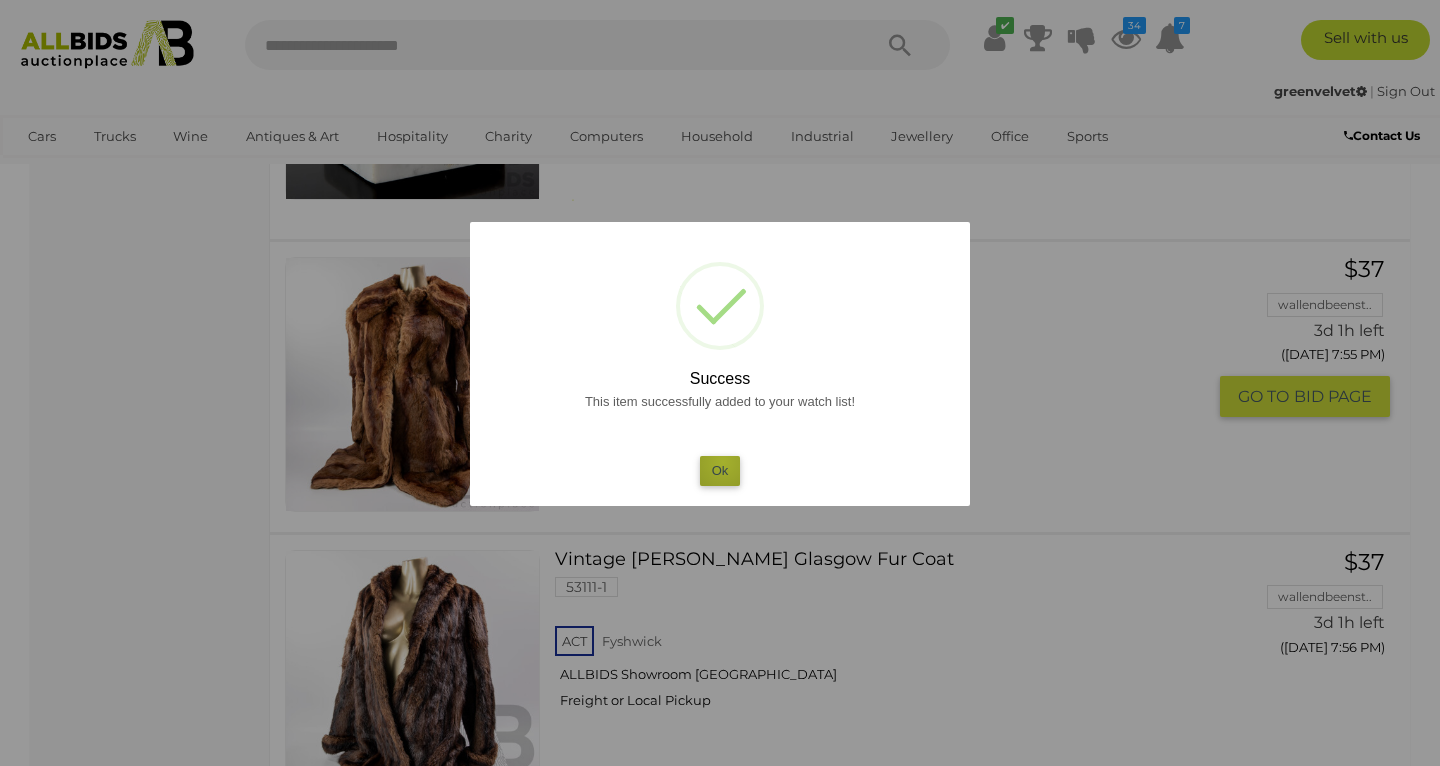 click on "Ok" at bounding box center [720, 470] 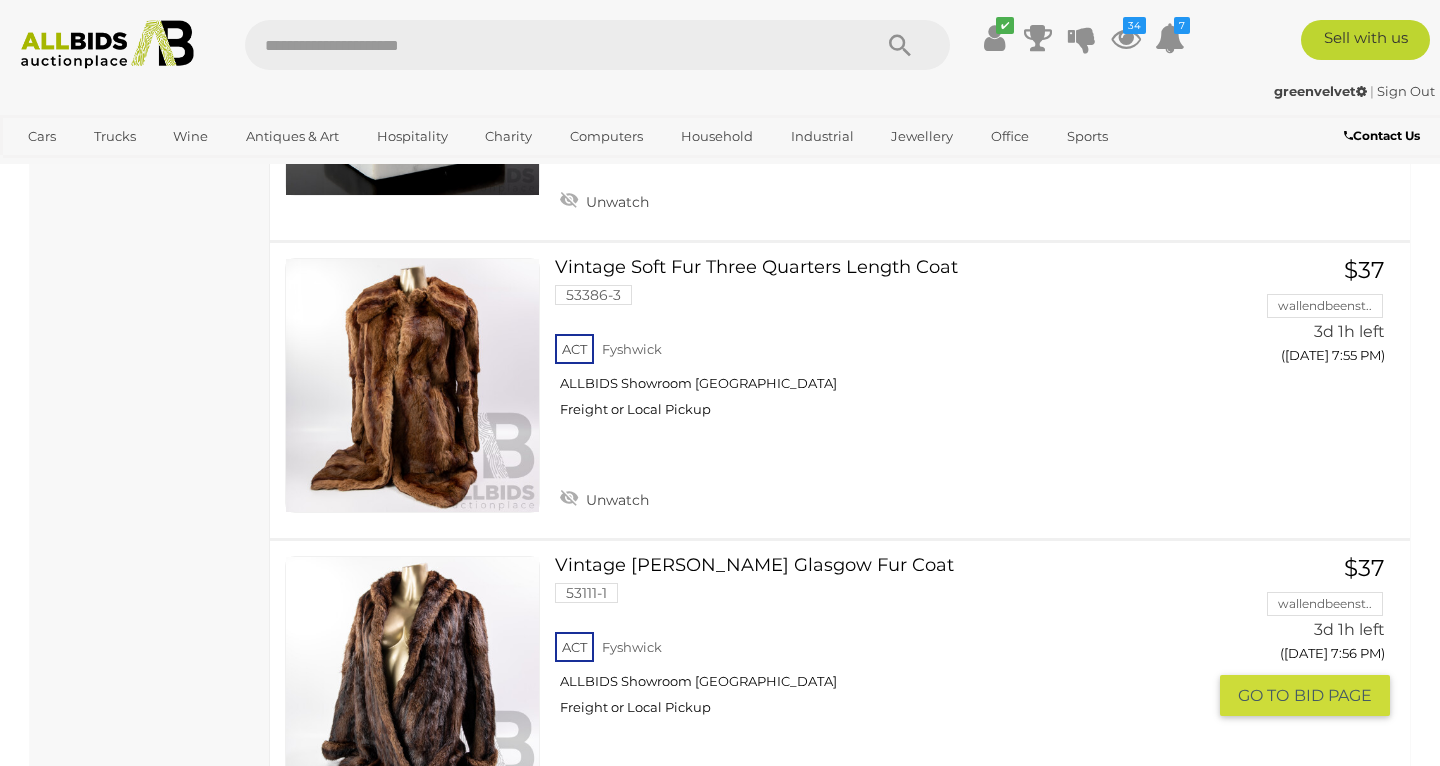 scroll, scrollTop: 5525, scrollLeft: 0, axis: vertical 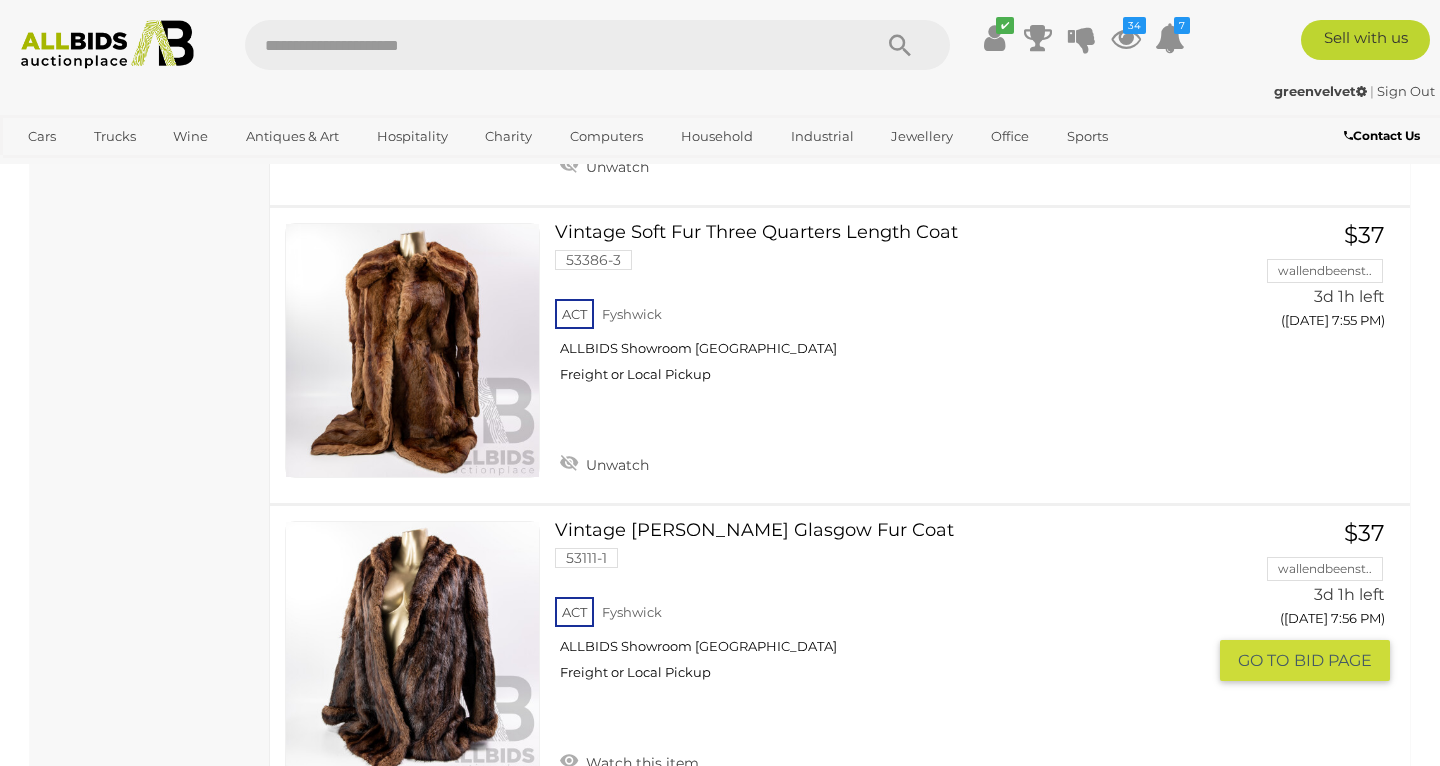 click on "Vintage [PERSON_NAME] Glasgow Fur Coat
53111-1
ACT
Fyshwick ALLBIDS Showroom Fyshwick Freight or Local Pickup" at bounding box center [887, 653] 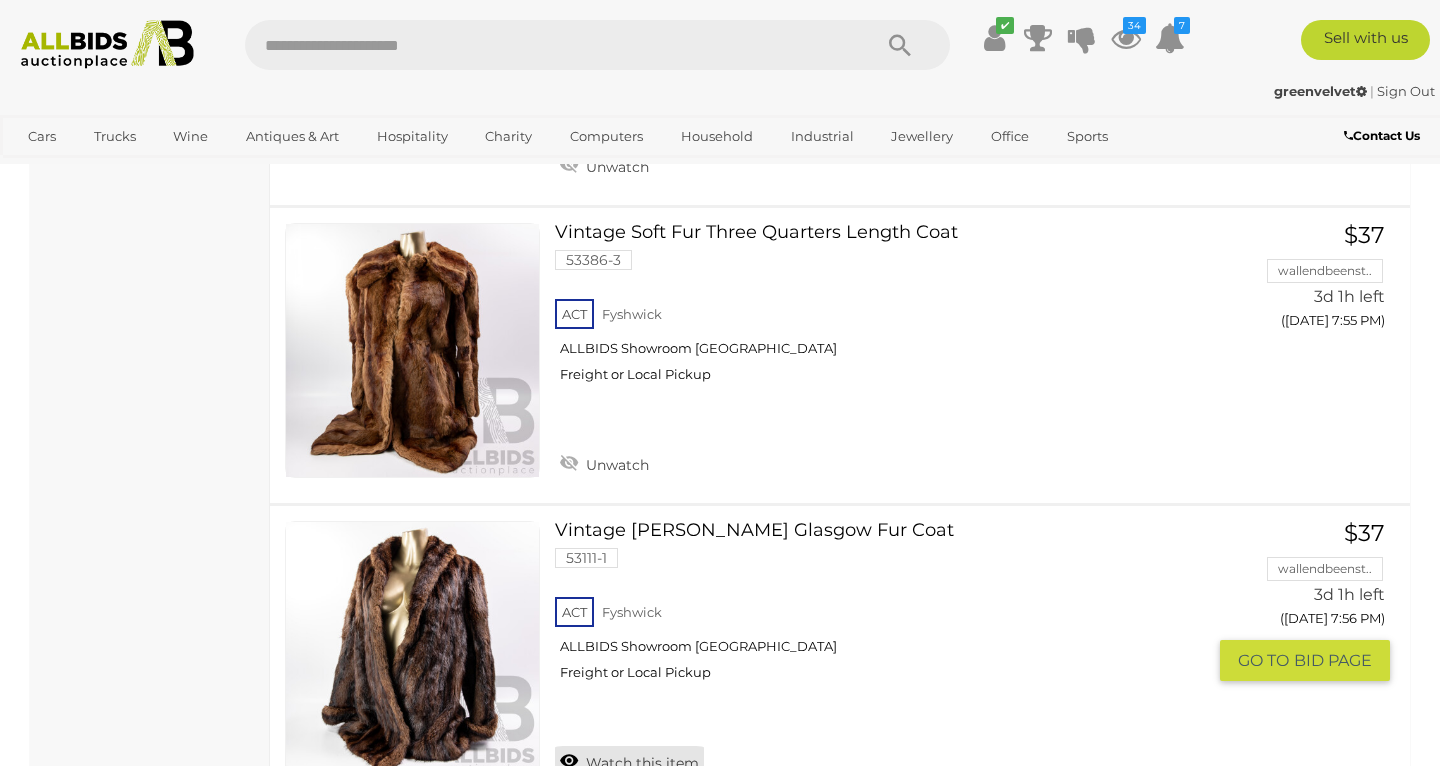 click on "Watch this item" at bounding box center (629, 761) 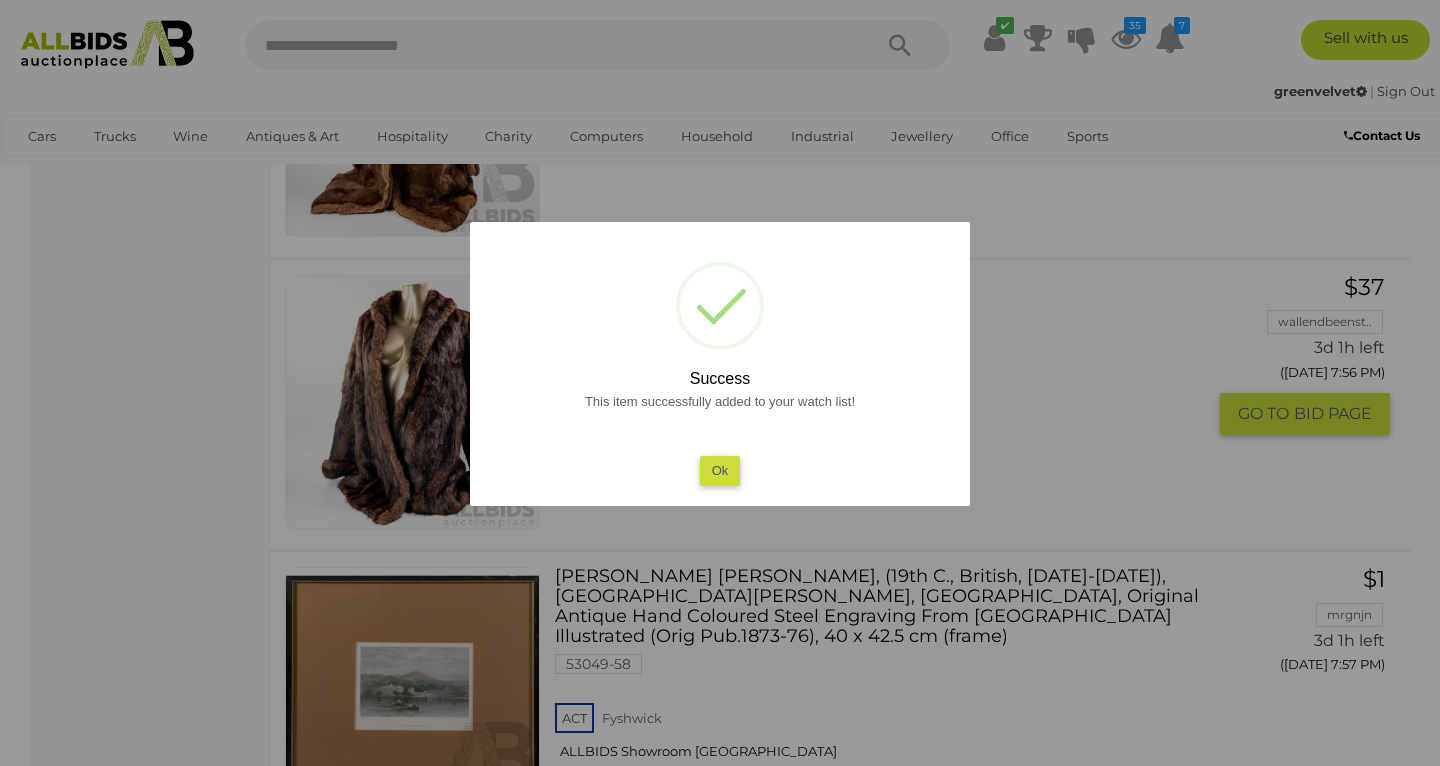 scroll, scrollTop: 5684, scrollLeft: 0, axis: vertical 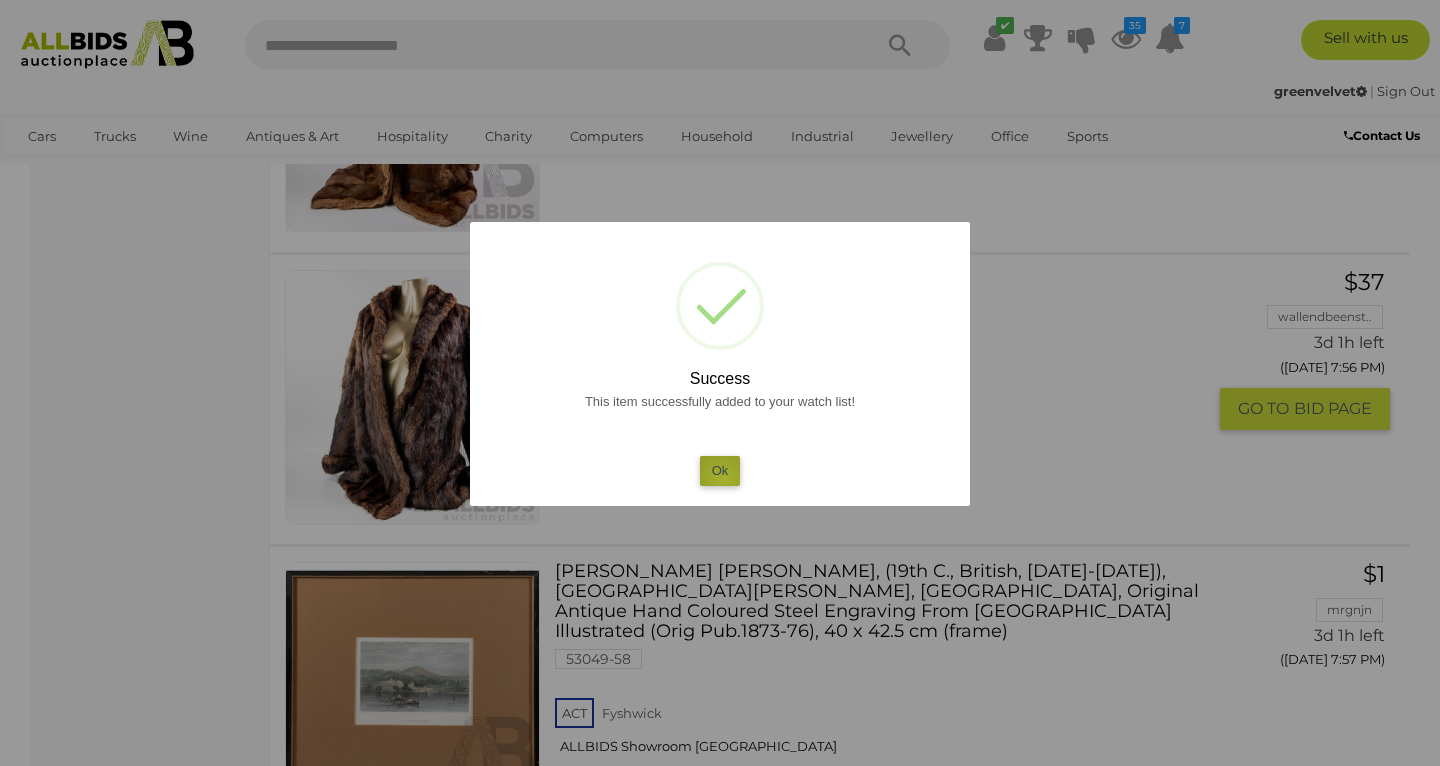click on "Ok" at bounding box center (720, 470) 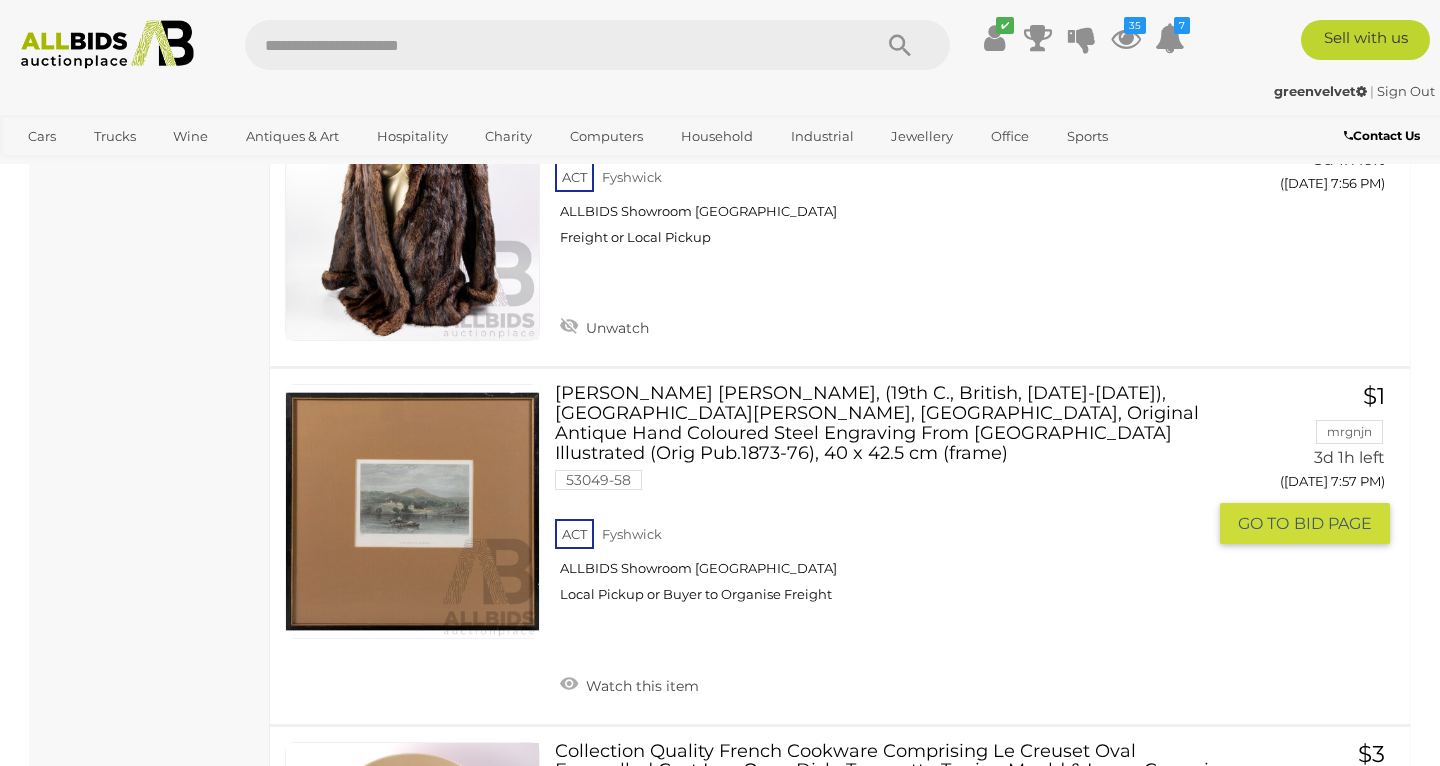 scroll, scrollTop: 5962, scrollLeft: 0, axis: vertical 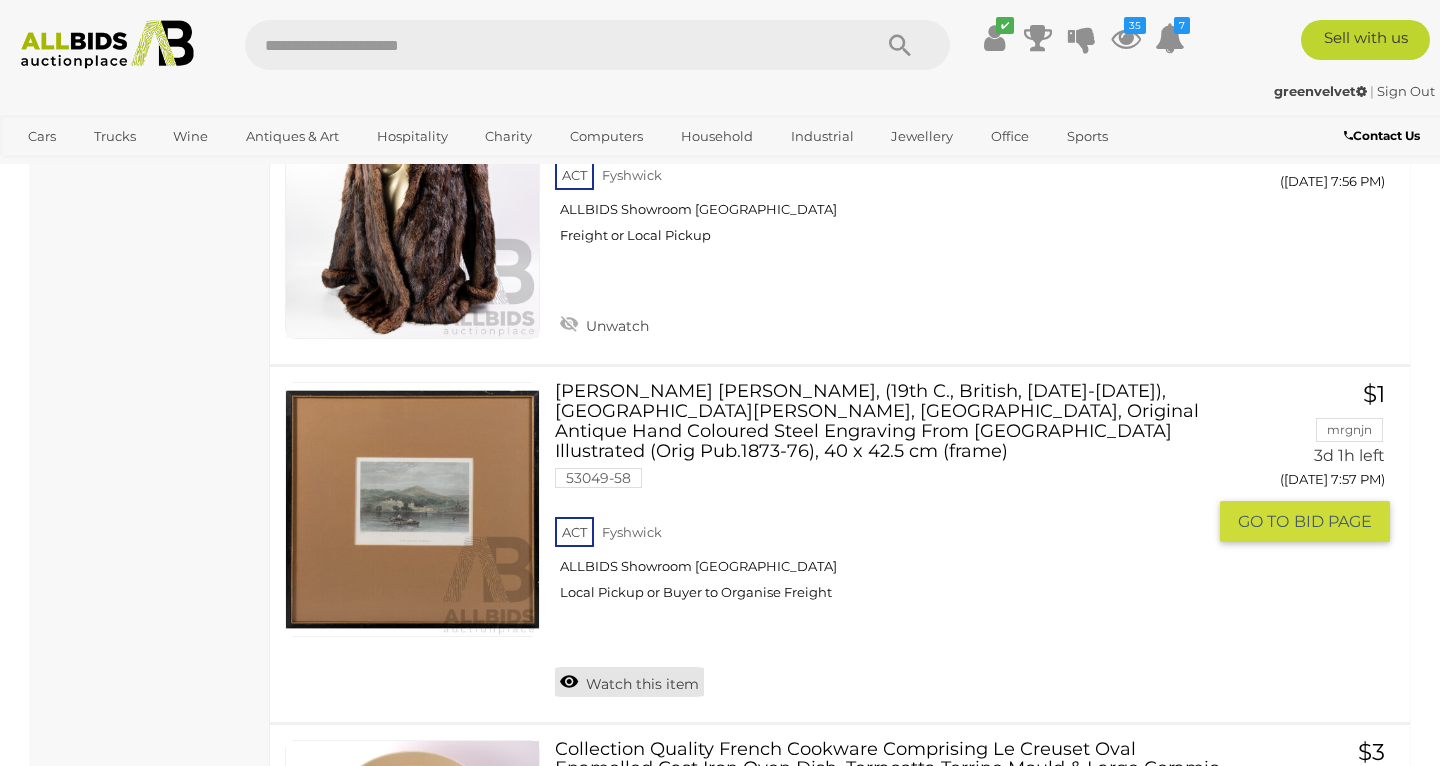 click on "Watch this item" at bounding box center (629, 682) 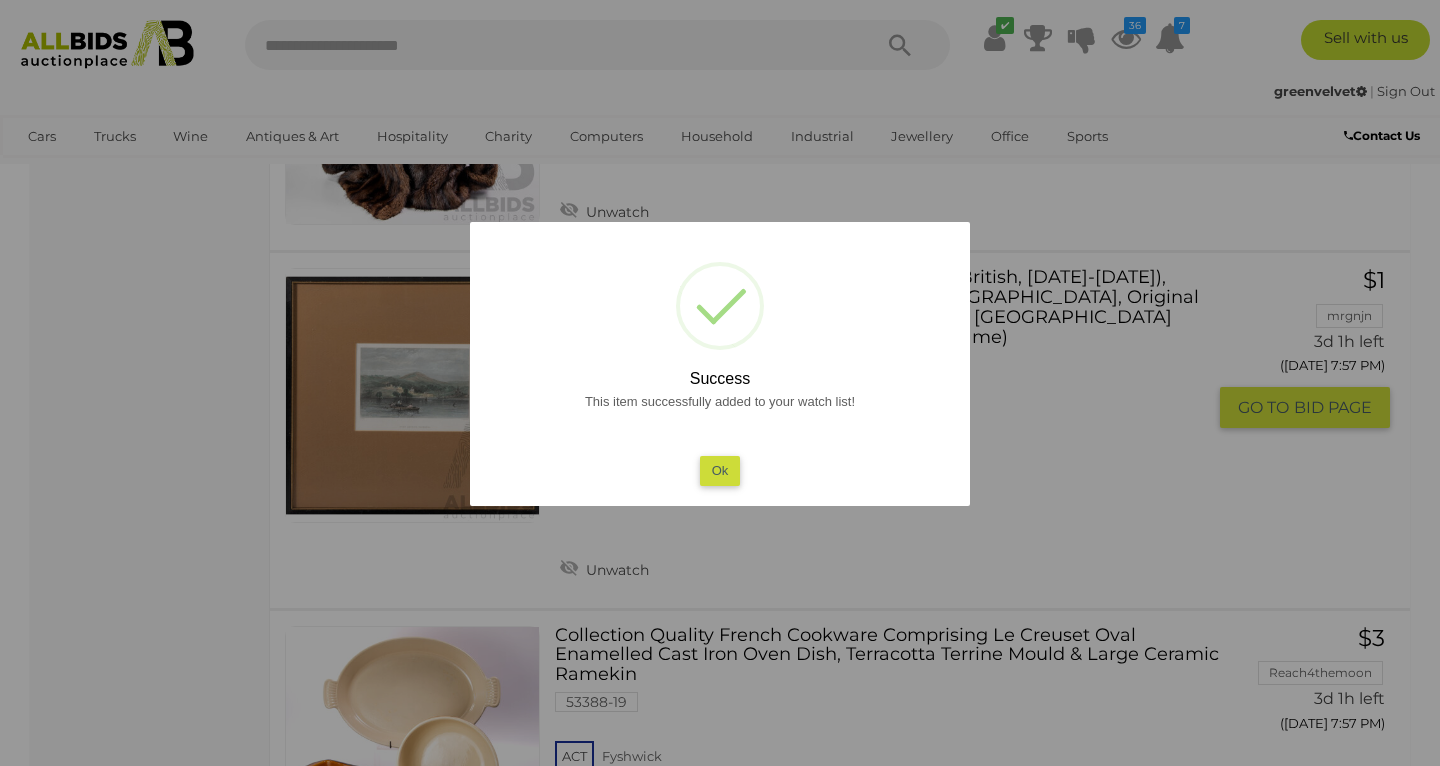 scroll, scrollTop: 6081, scrollLeft: 0, axis: vertical 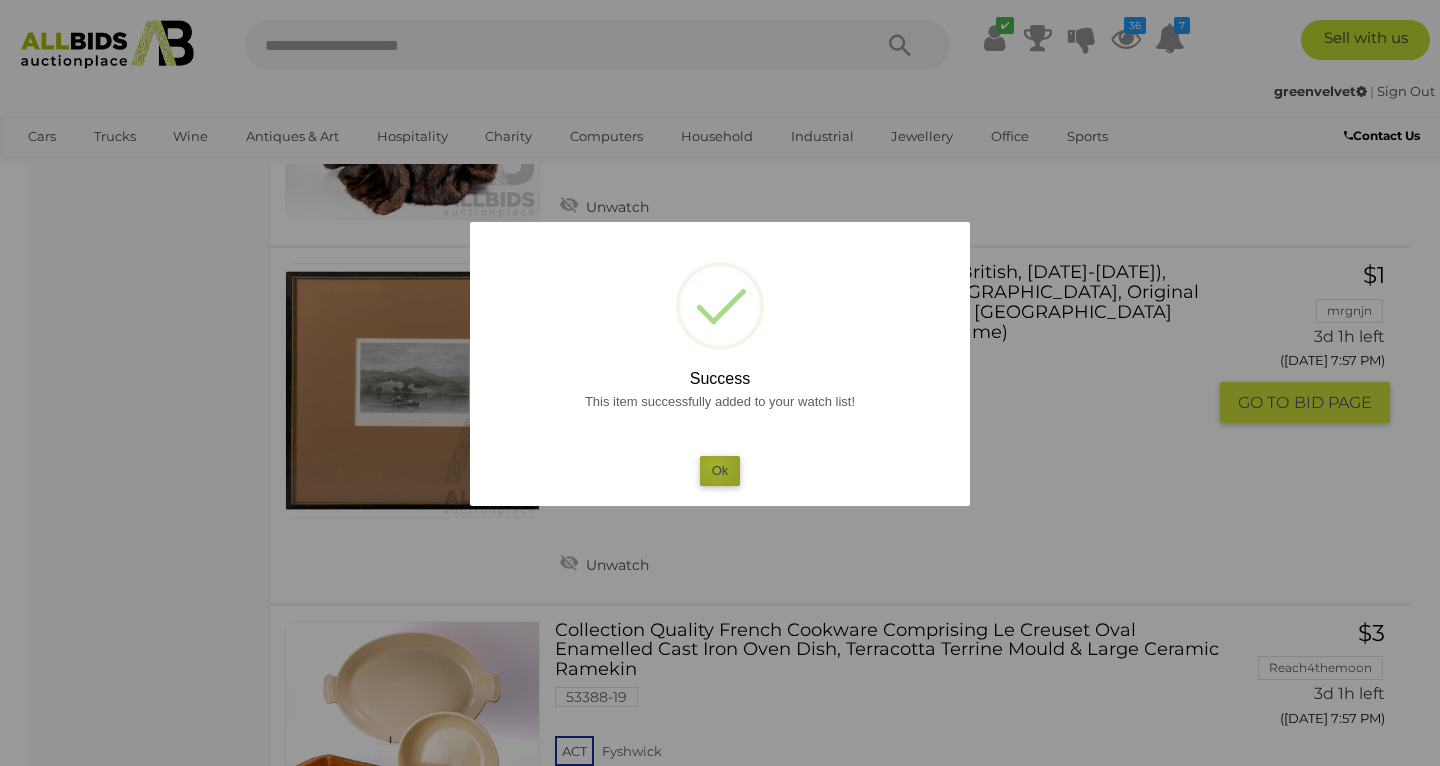 click on "Ok" at bounding box center [720, 470] 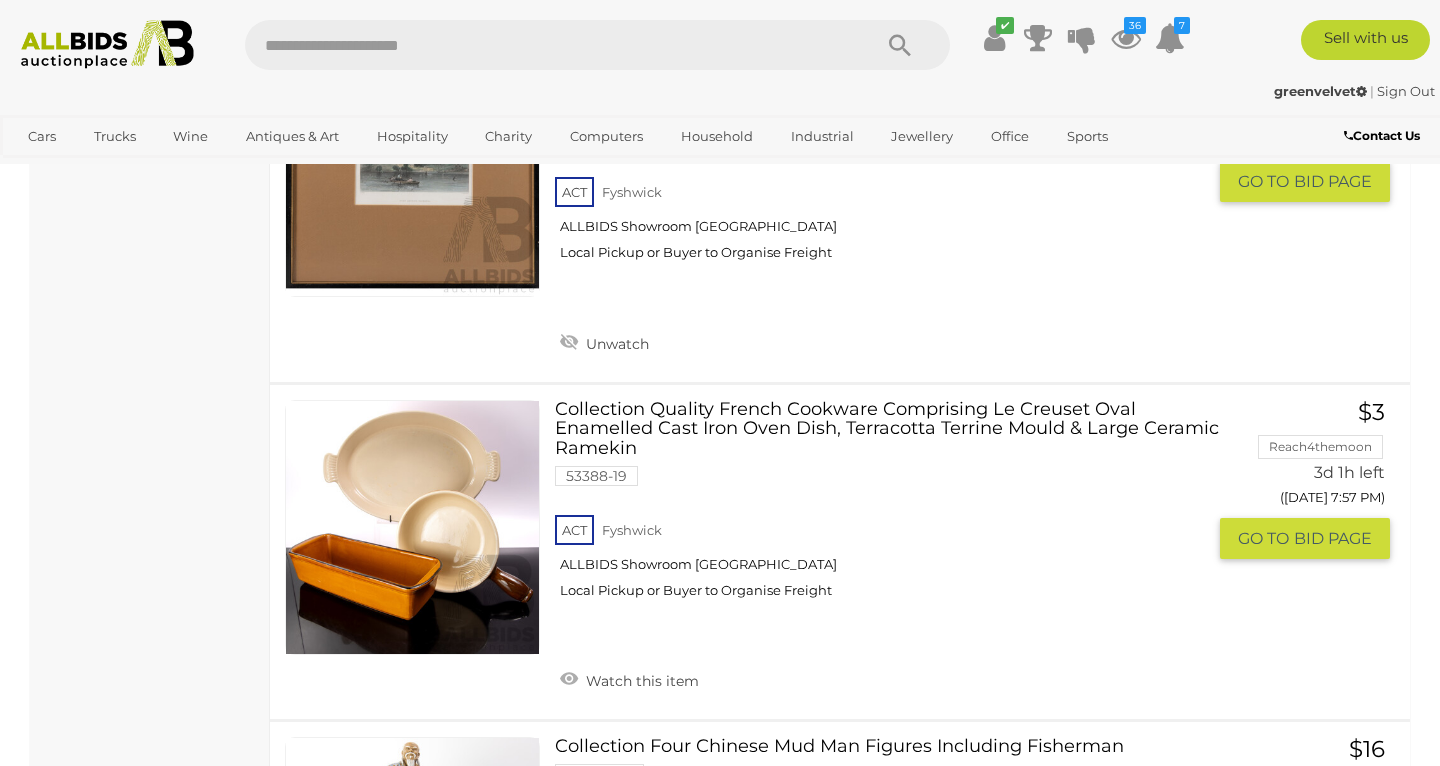 scroll, scrollTop: 6305, scrollLeft: 0, axis: vertical 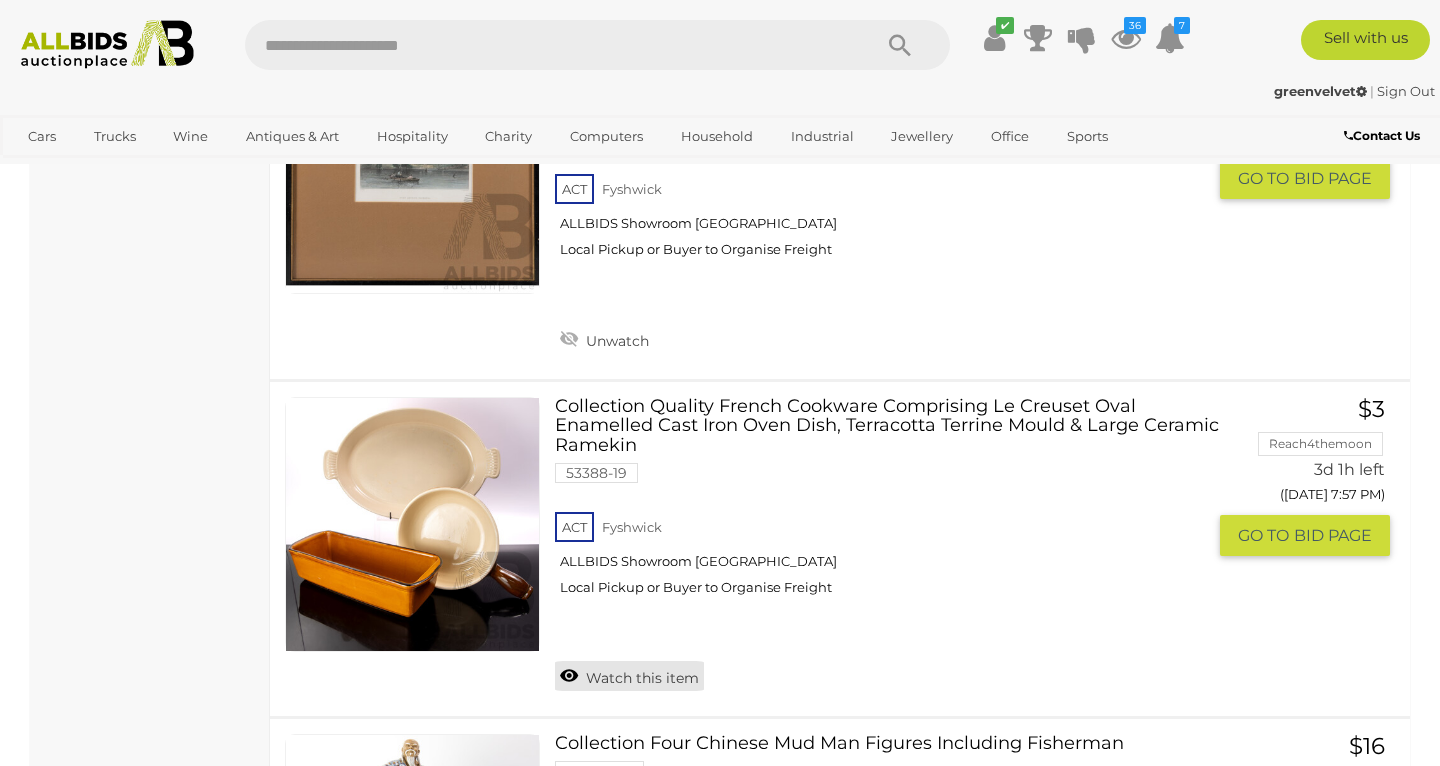 click on "Watch this item" at bounding box center [629, 676] 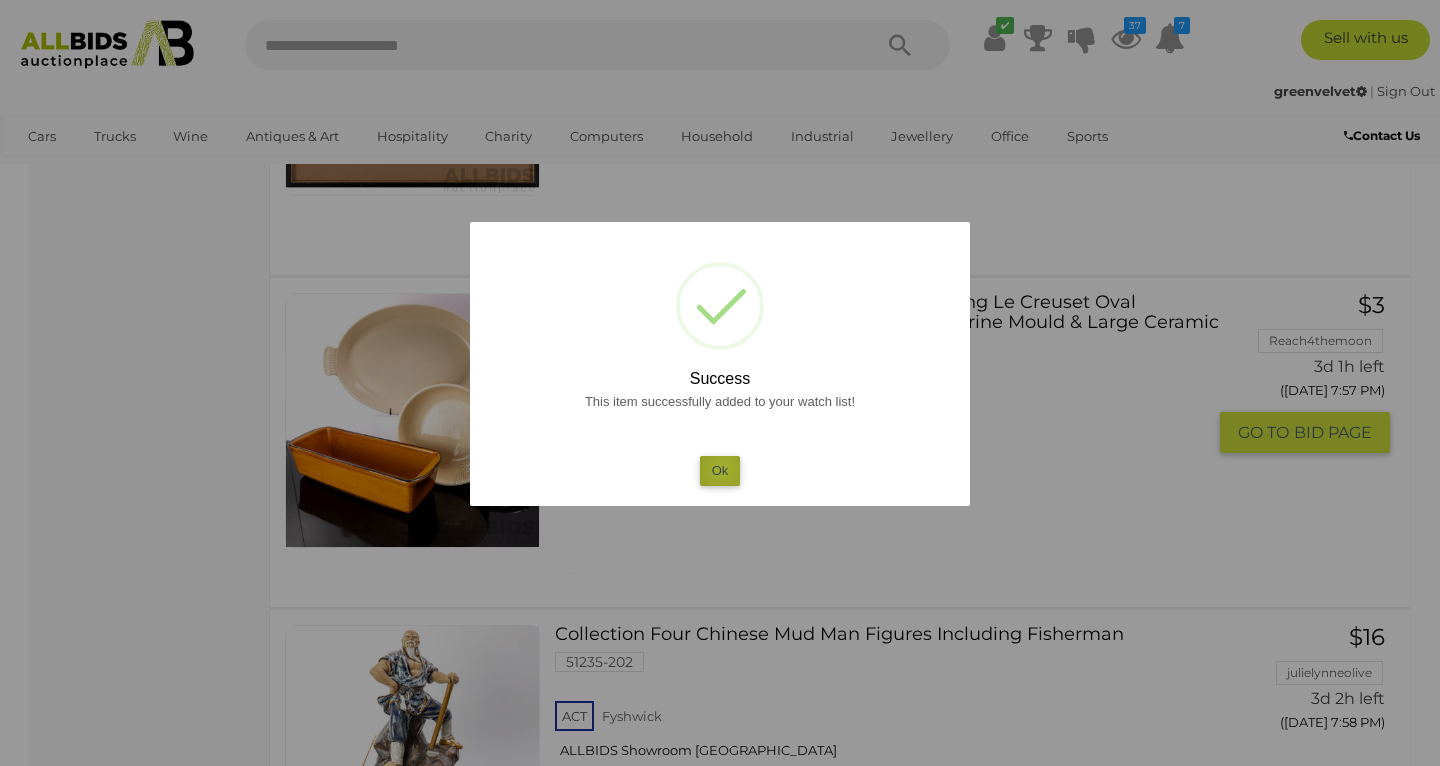 click on "Ok" at bounding box center [720, 470] 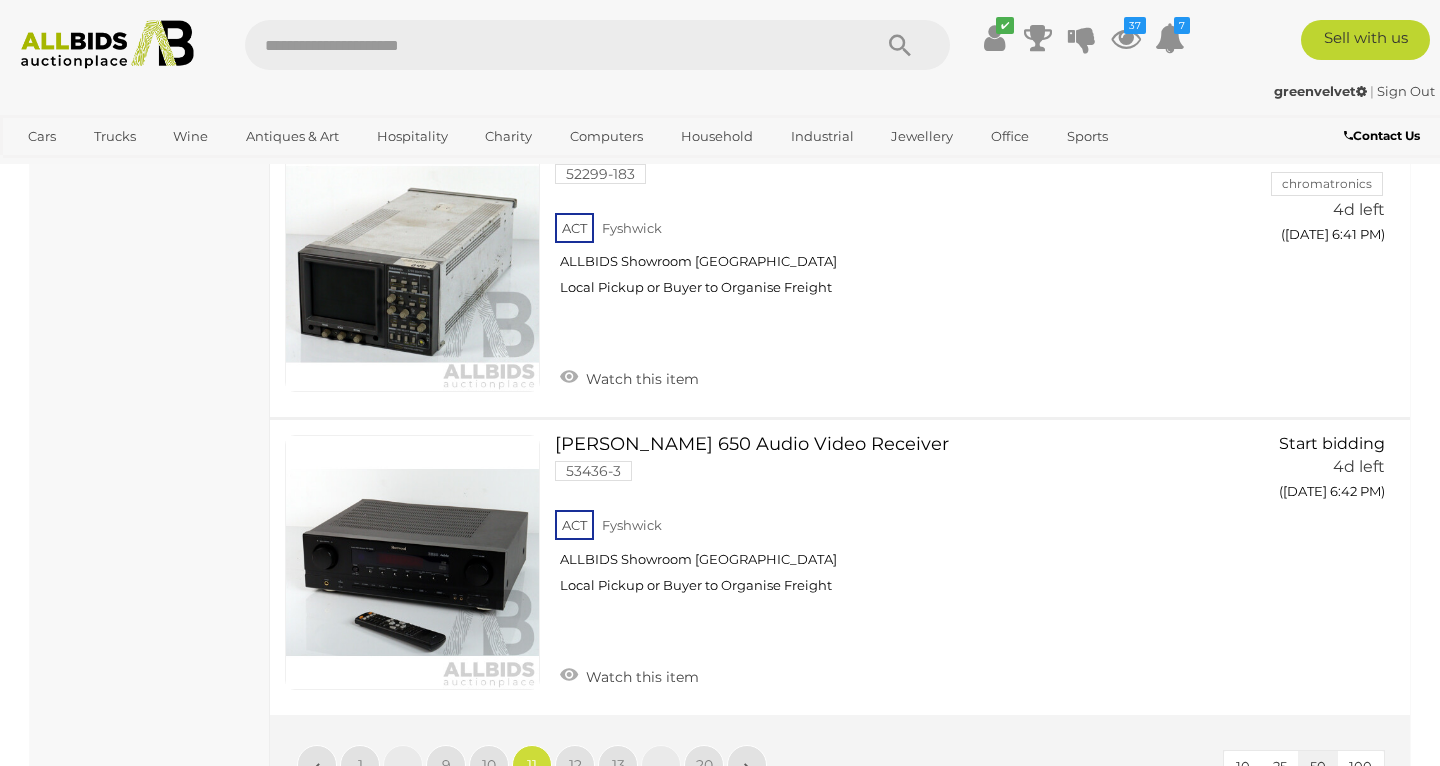 scroll, scrollTop: 15668, scrollLeft: 0, axis: vertical 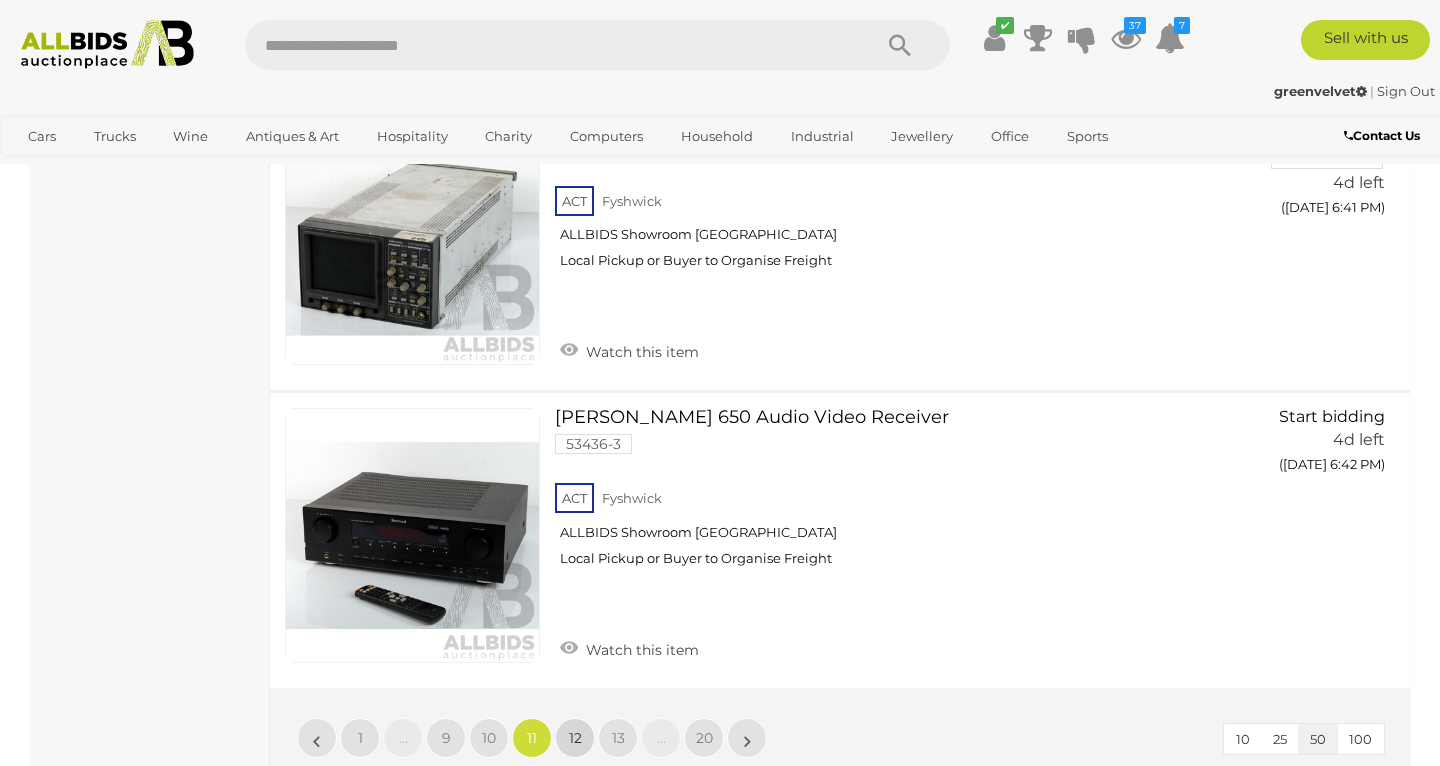 click on "12" at bounding box center (575, 738) 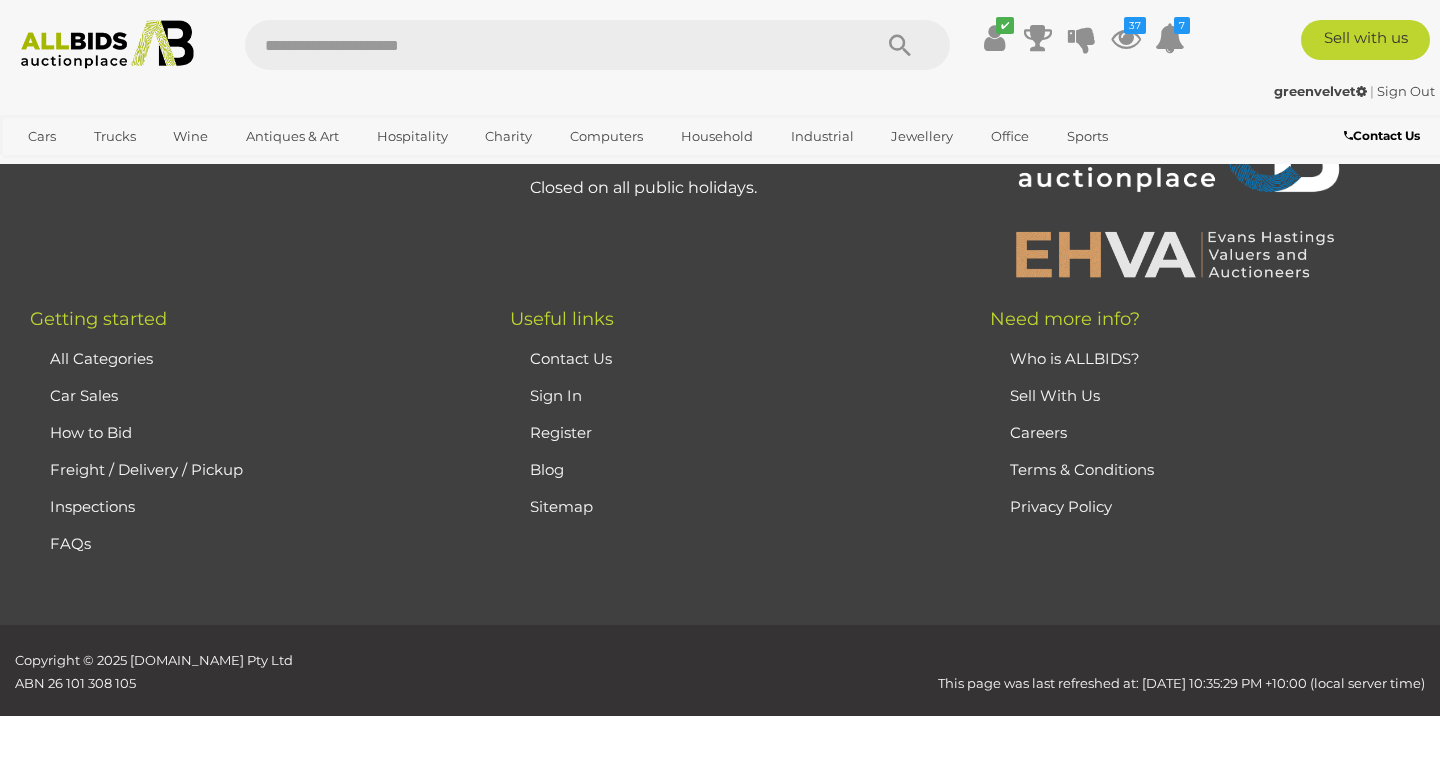 scroll, scrollTop: 442, scrollLeft: 0, axis: vertical 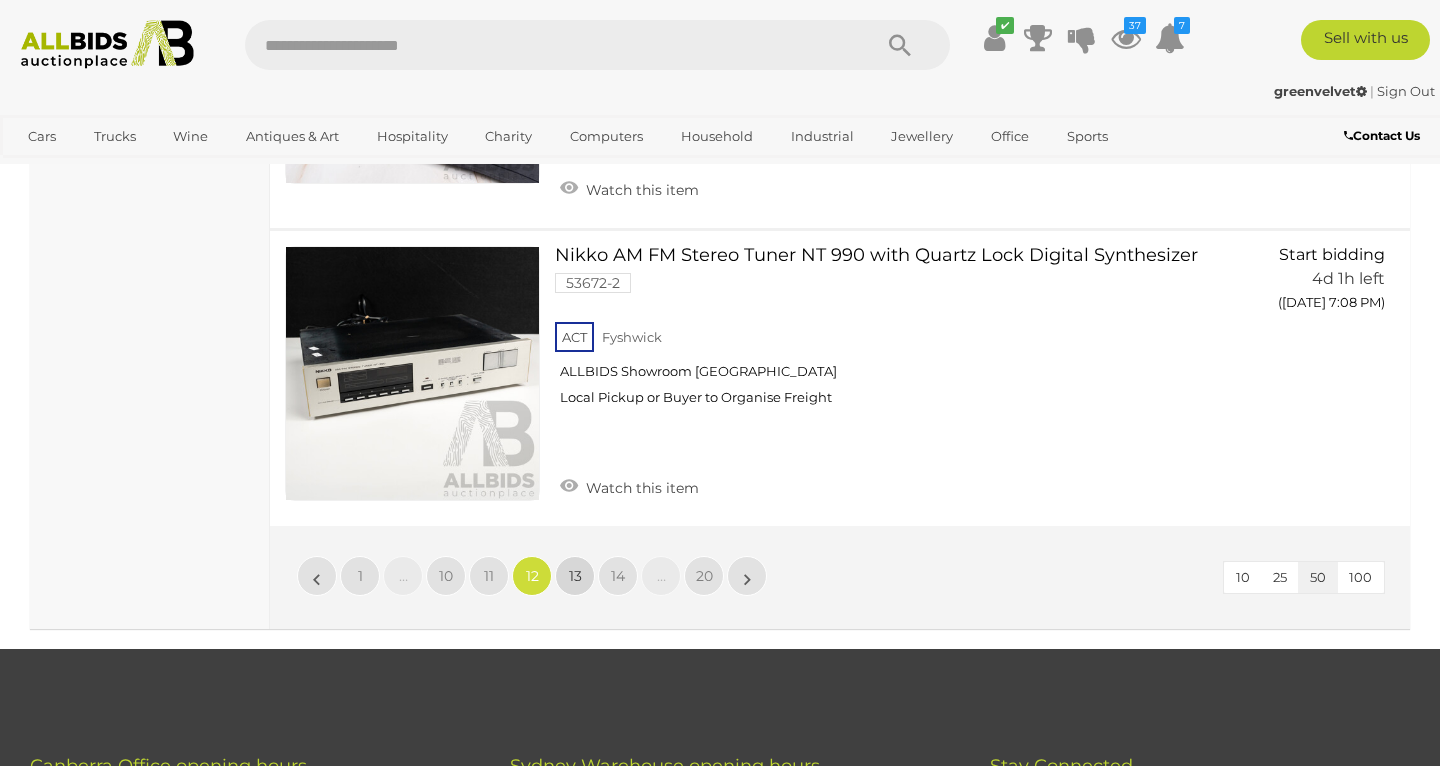 click on "13" at bounding box center (575, 576) 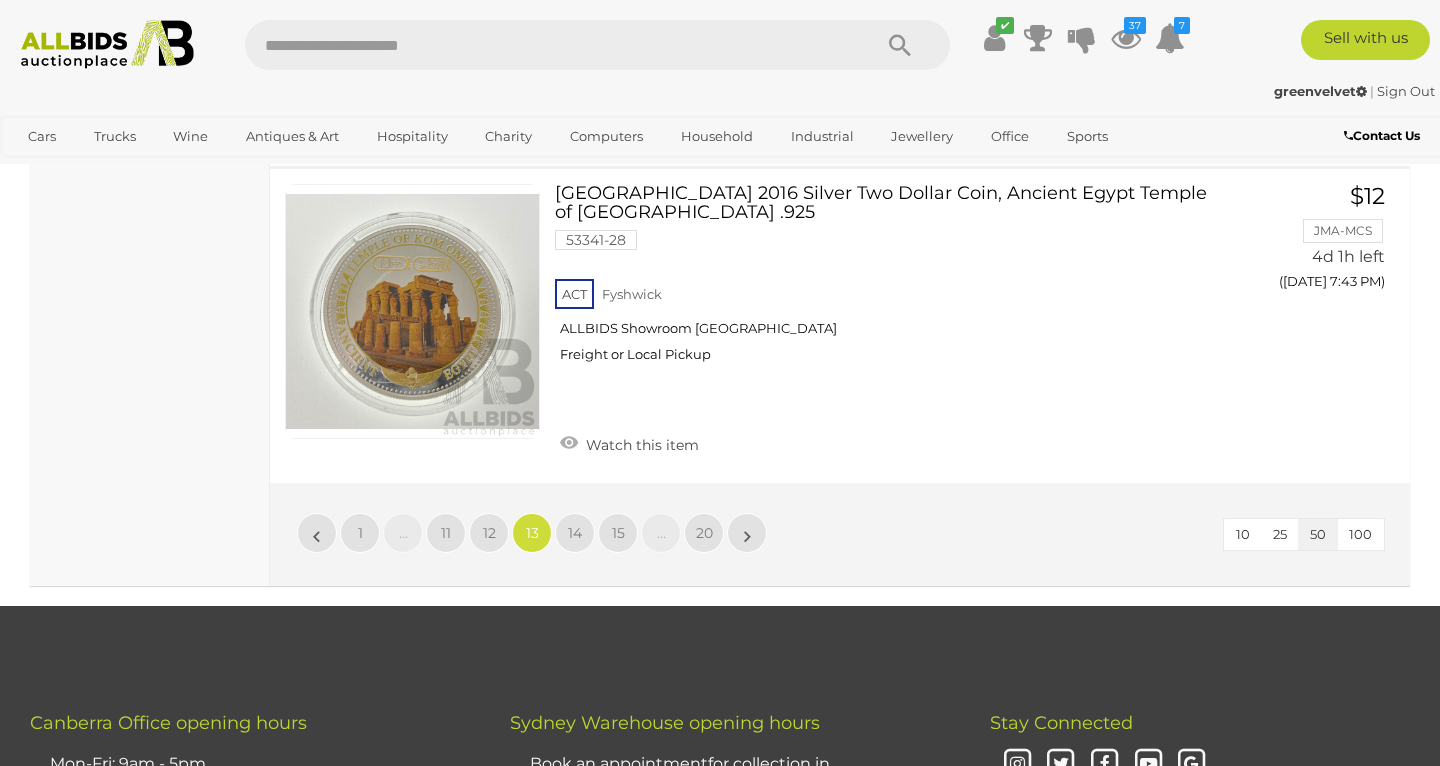 scroll, scrollTop: 15893, scrollLeft: 0, axis: vertical 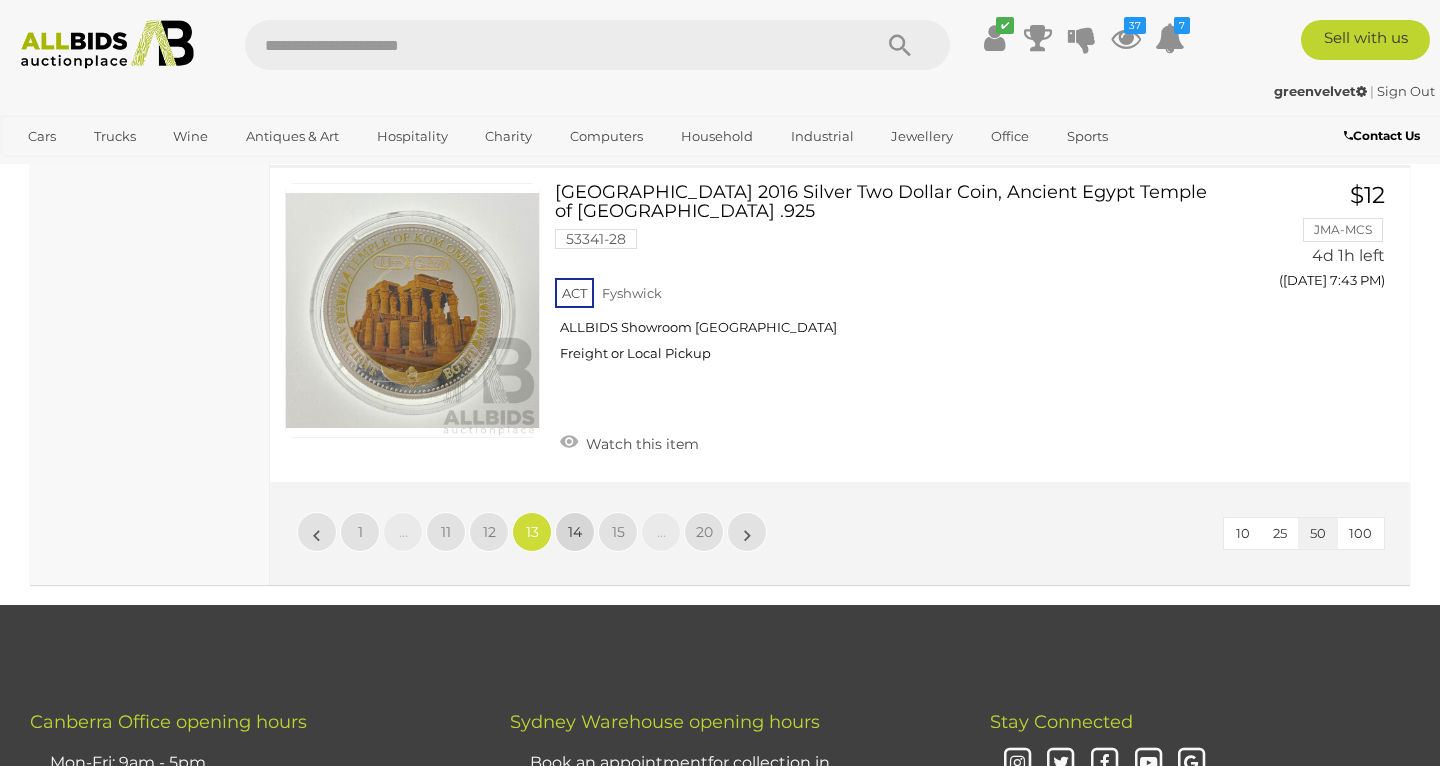 click on "14" at bounding box center (575, 532) 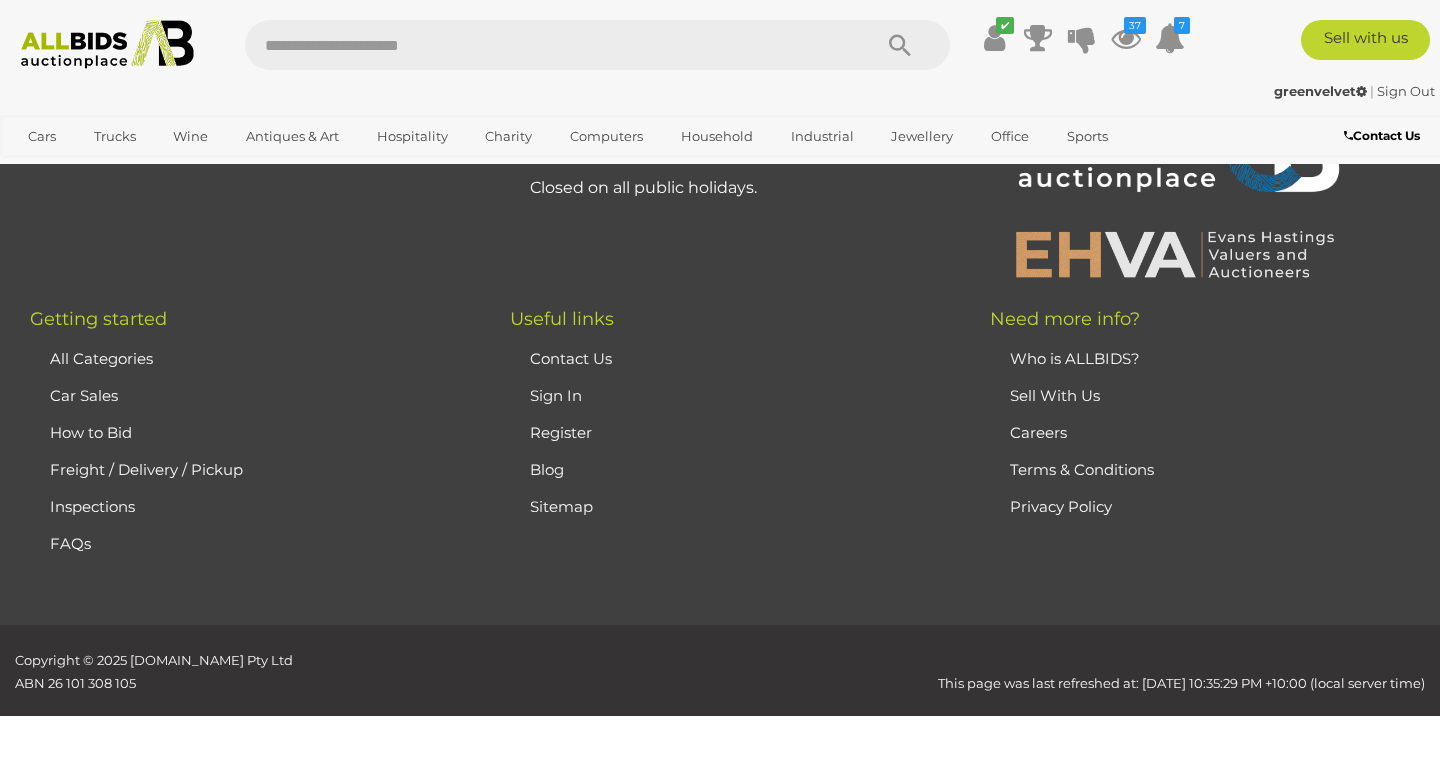 scroll, scrollTop: 442, scrollLeft: 0, axis: vertical 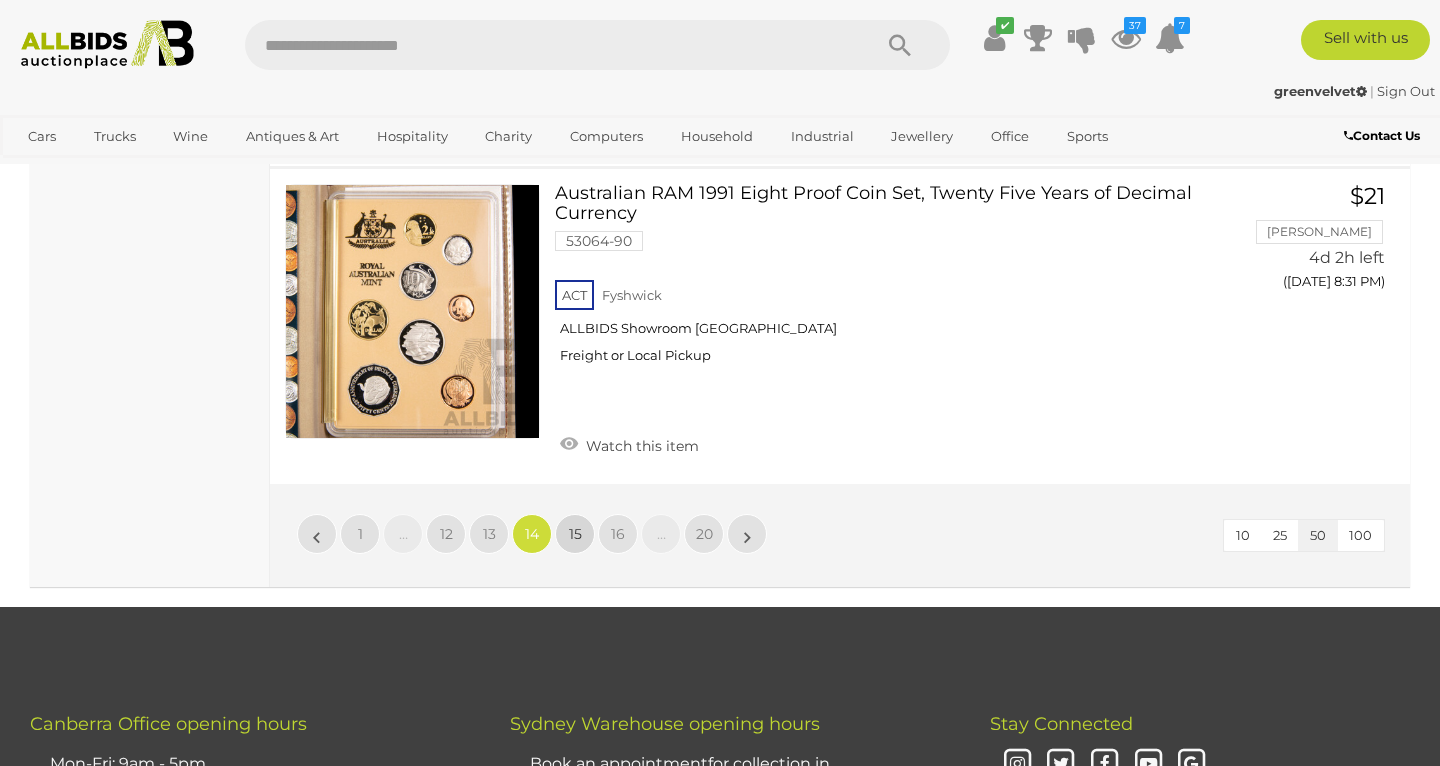 click on "15" at bounding box center (575, 534) 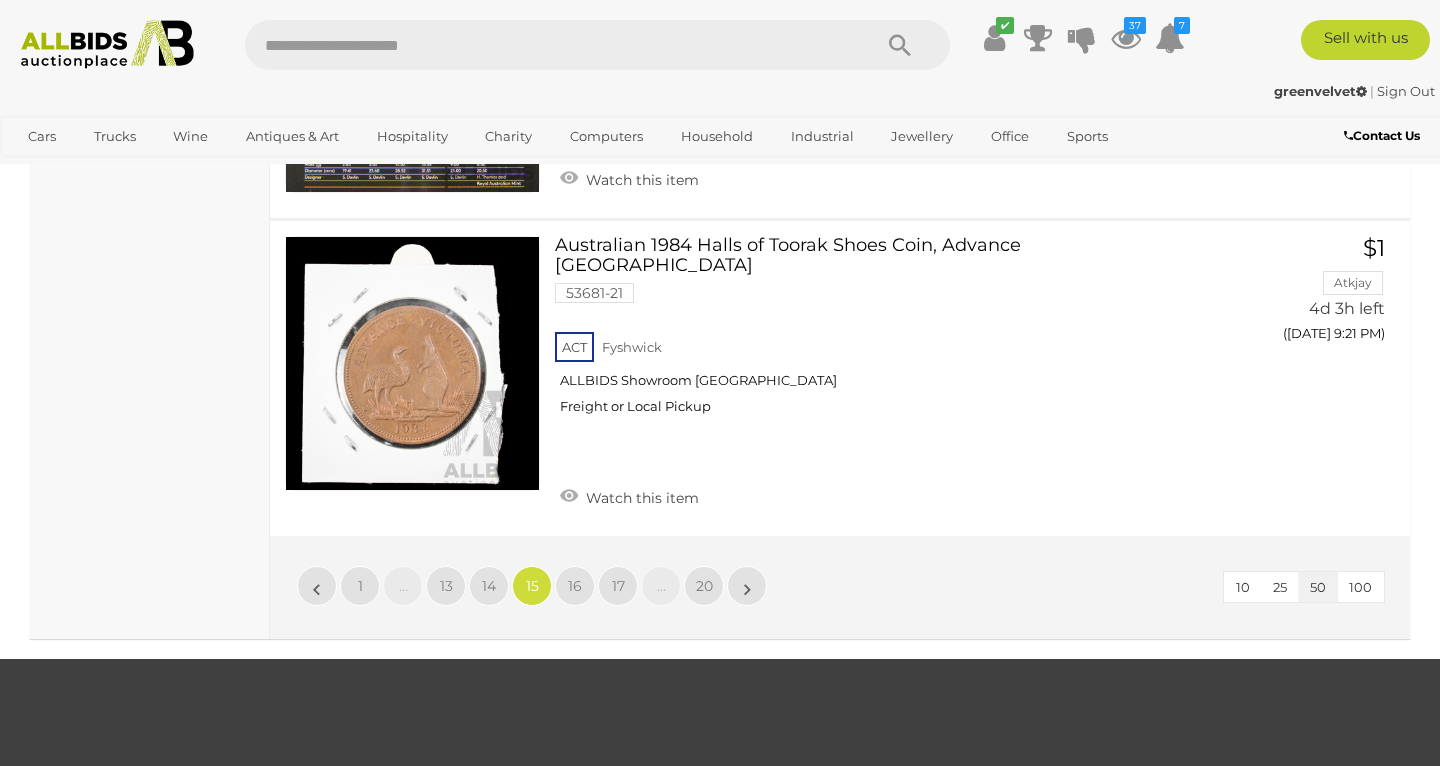 scroll, scrollTop: 15394, scrollLeft: 0, axis: vertical 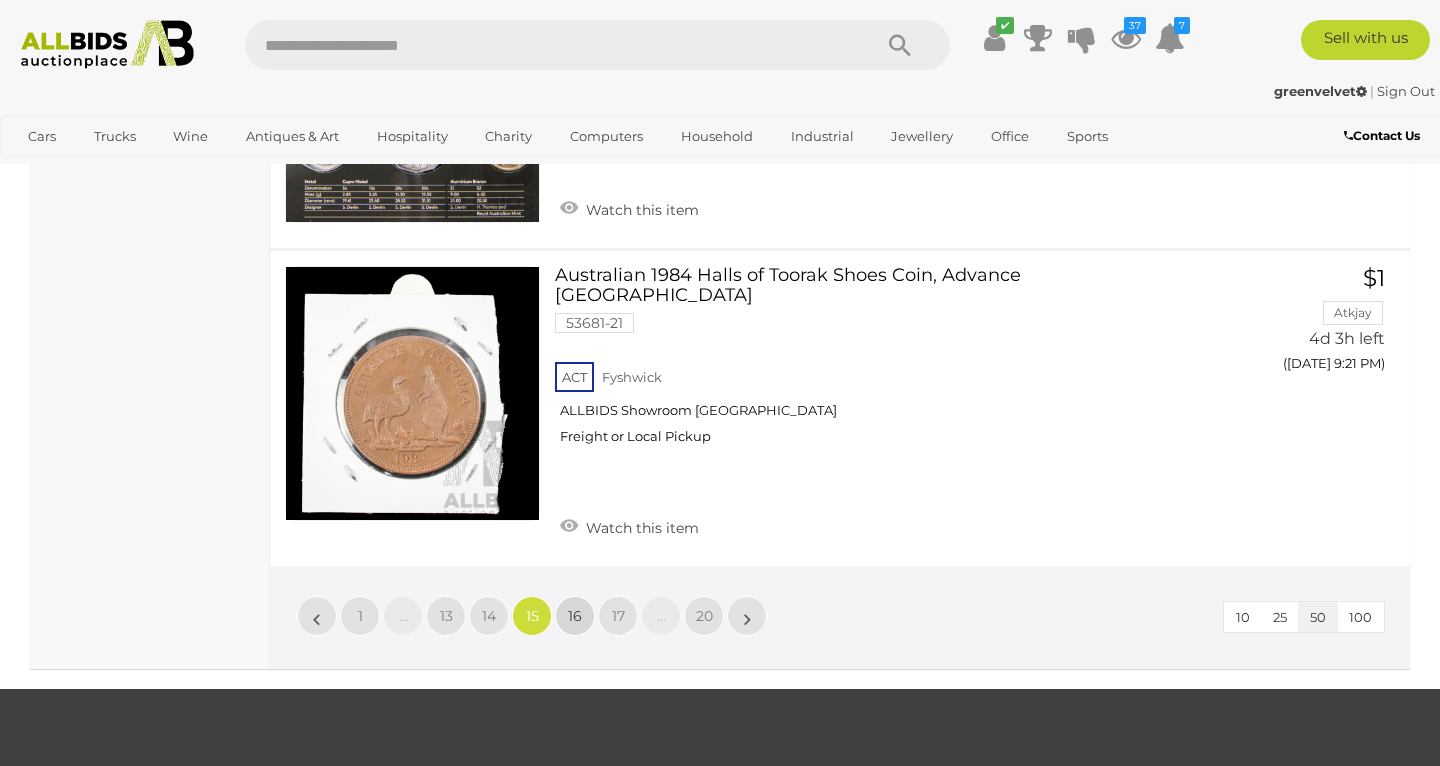 click on "16" at bounding box center (575, 616) 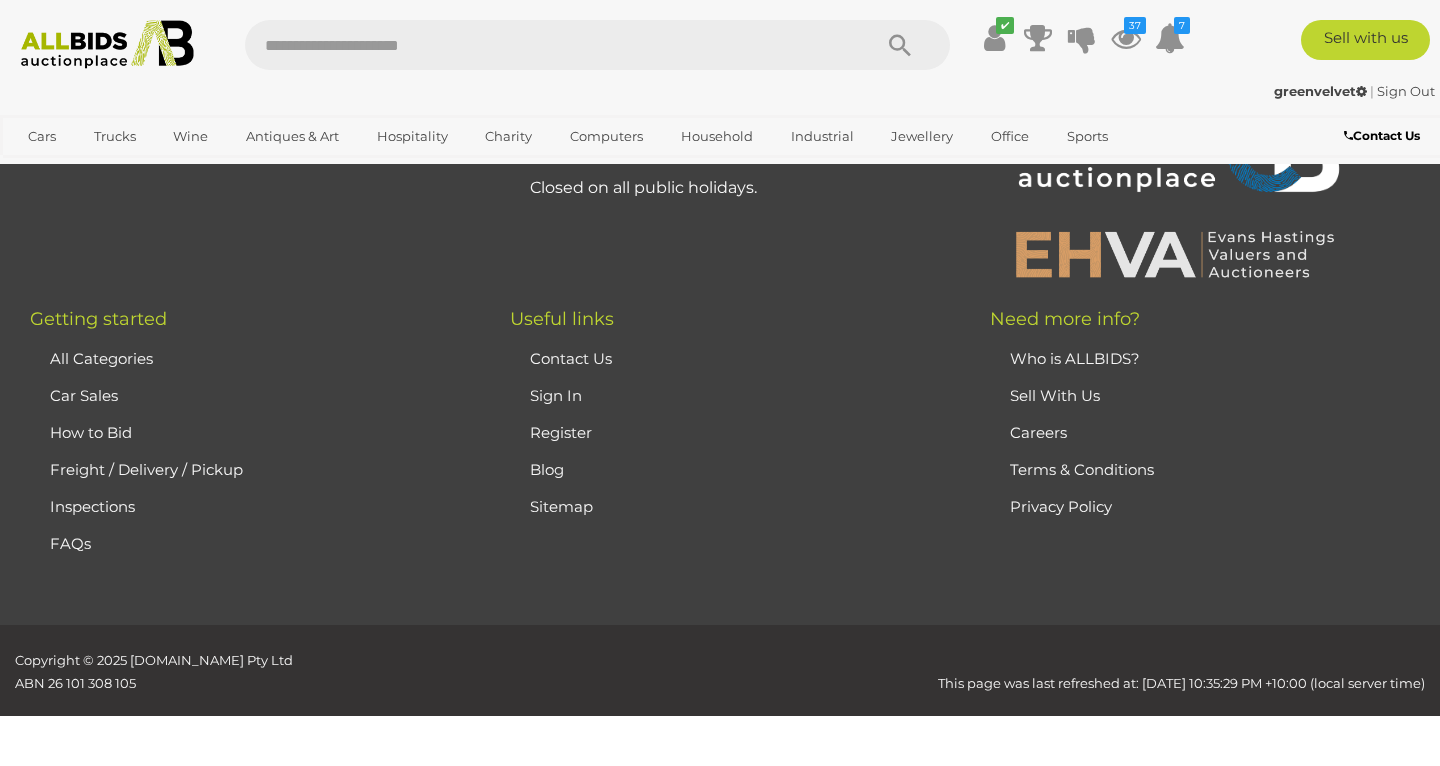 scroll, scrollTop: 442, scrollLeft: 0, axis: vertical 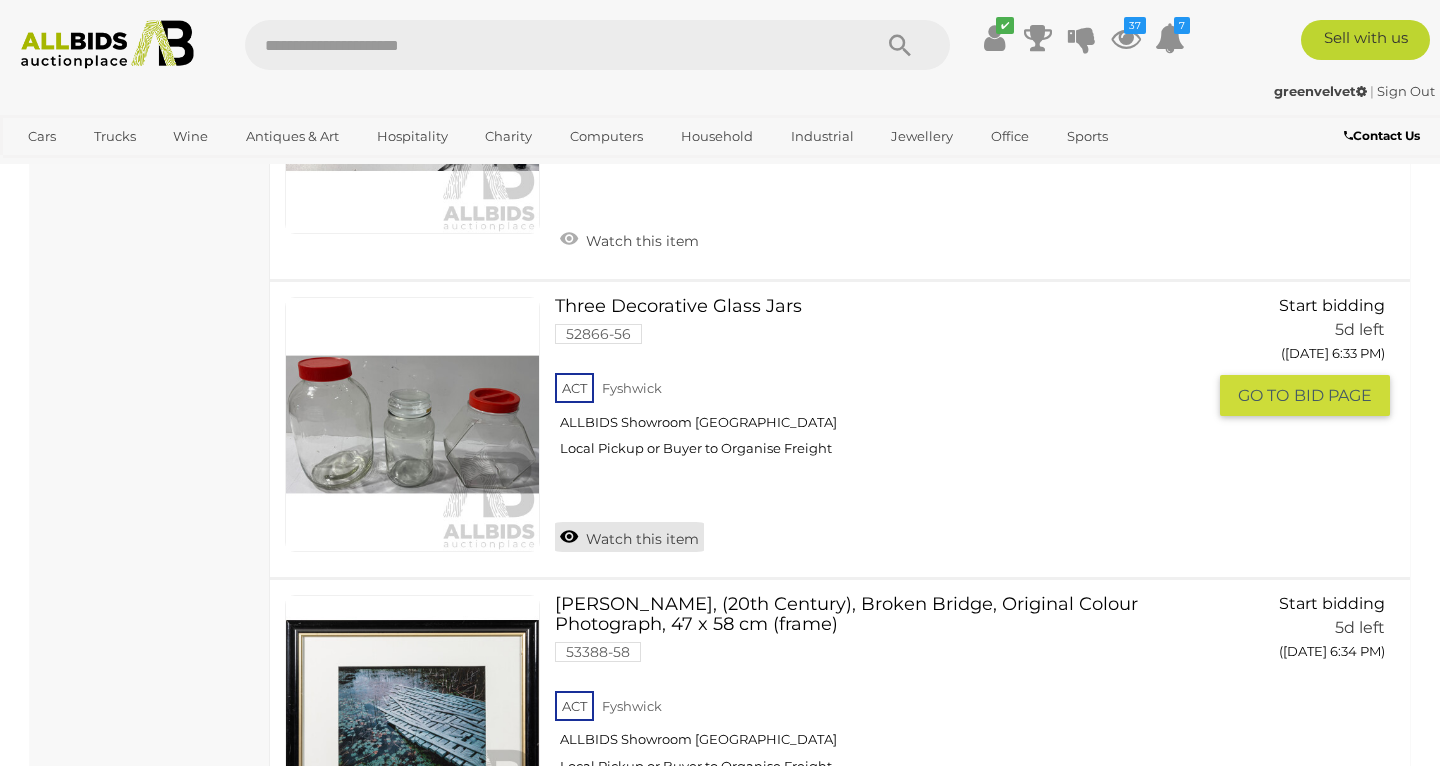 click on "Watch this item" at bounding box center (629, 537) 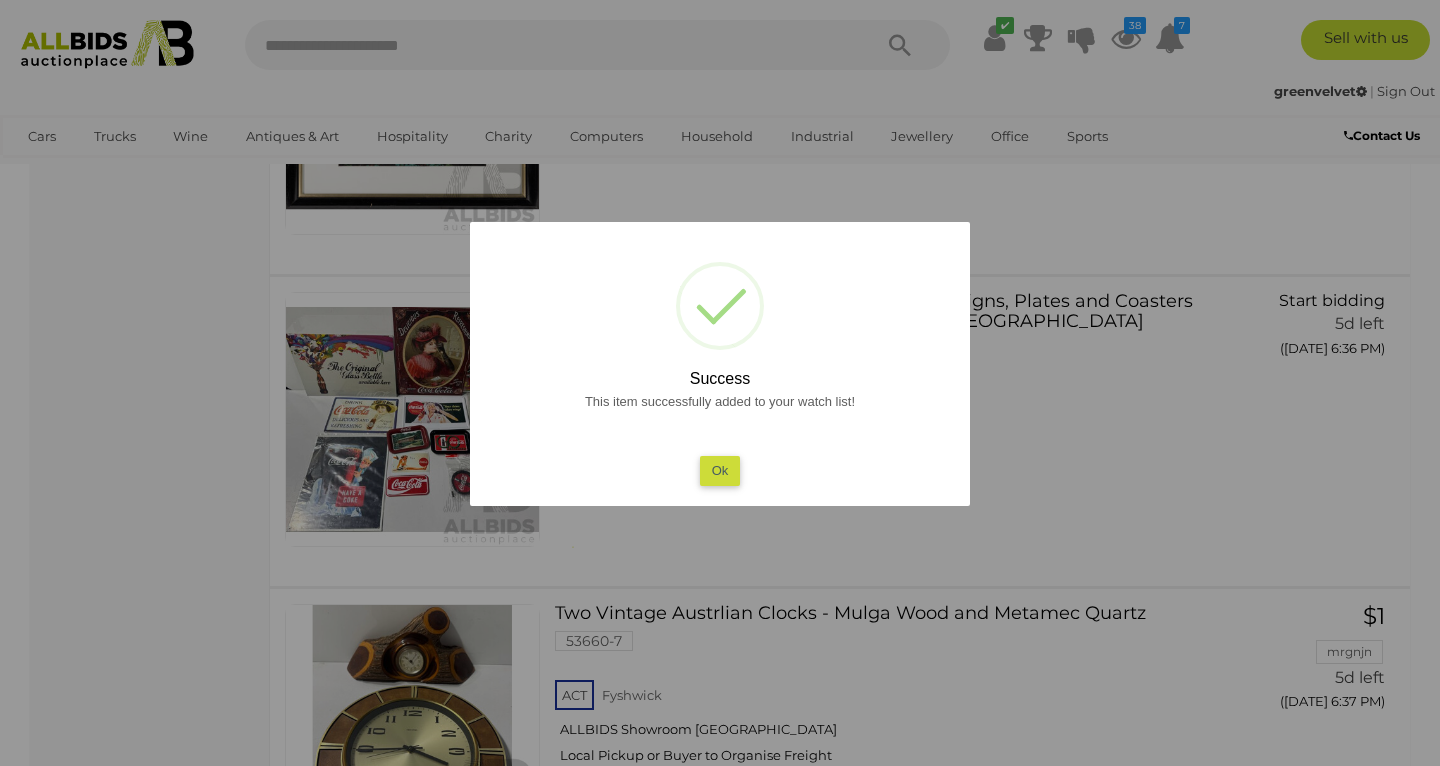 scroll, scrollTop: 8234, scrollLeft: 0, axis: vertical 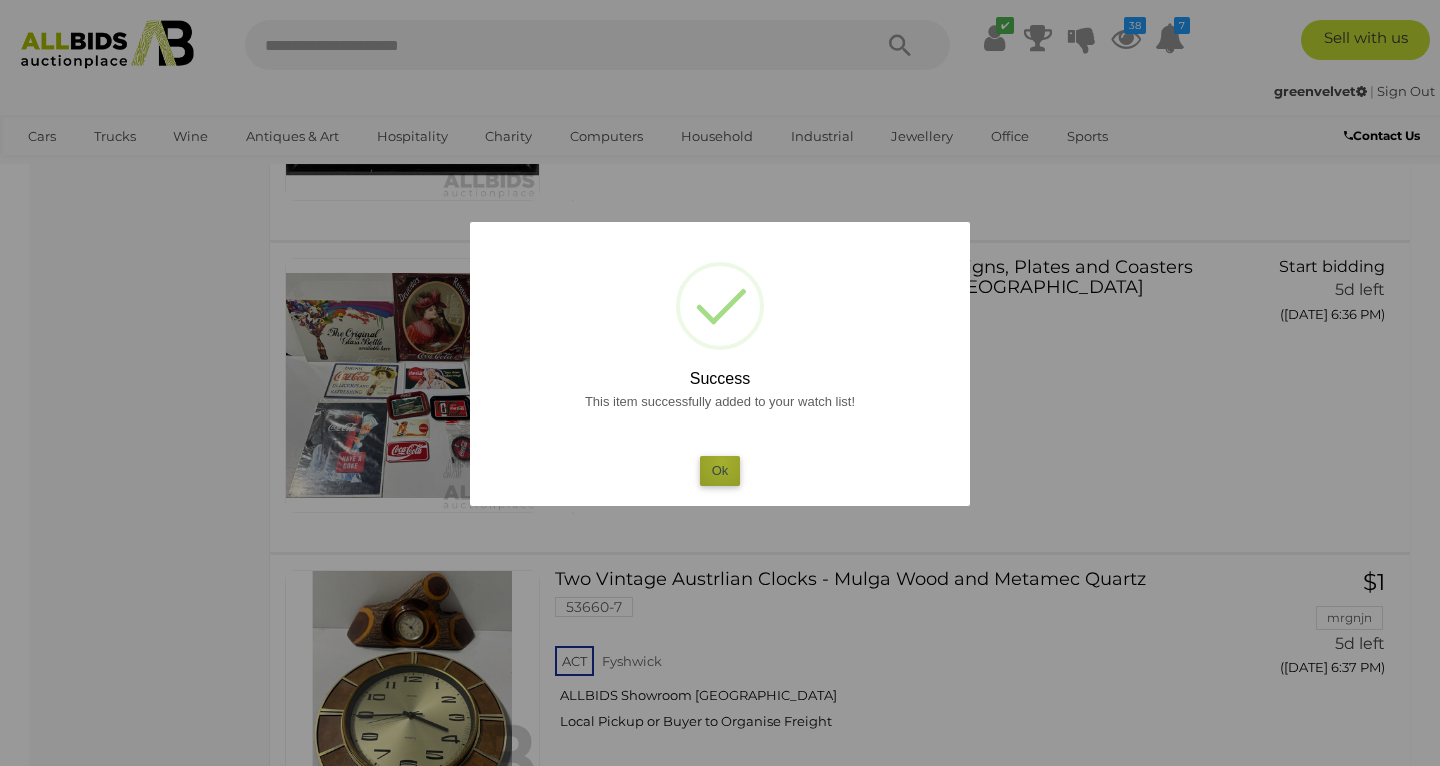 click on "Ok" at bounding box center (720, 470) 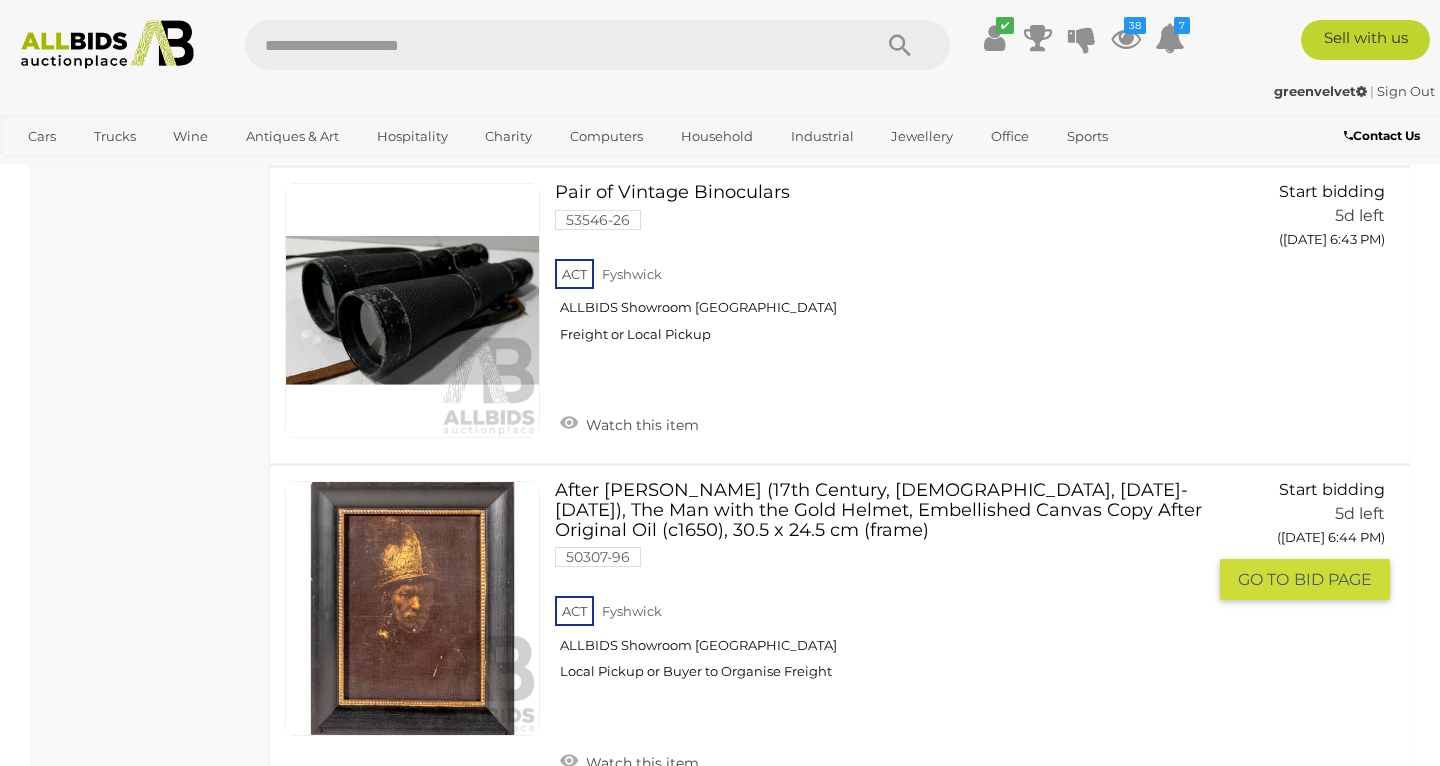 scroll, scrollTop: 10672, scrollLeft: 0, axis: vertical 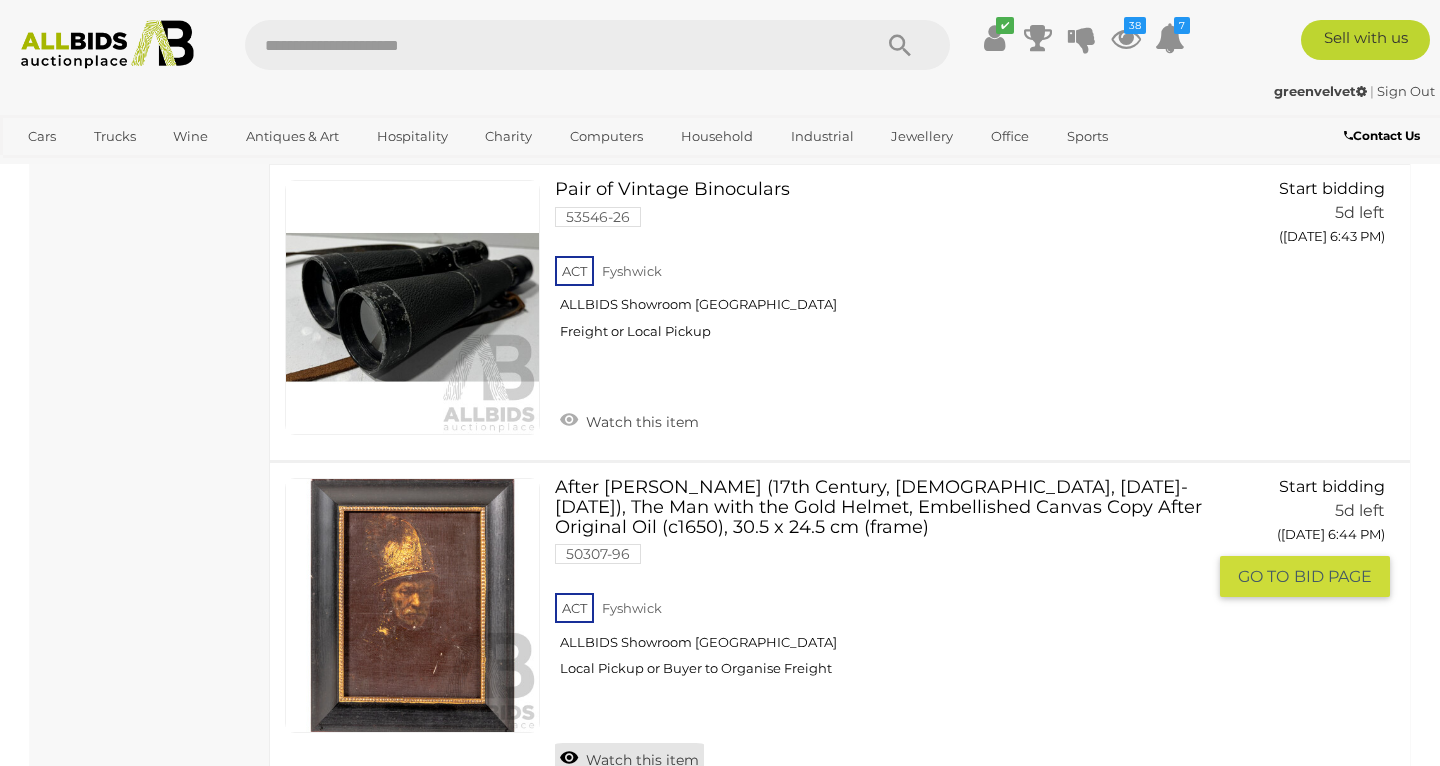 click on "Watch this item" at bounding box center (629, 758) 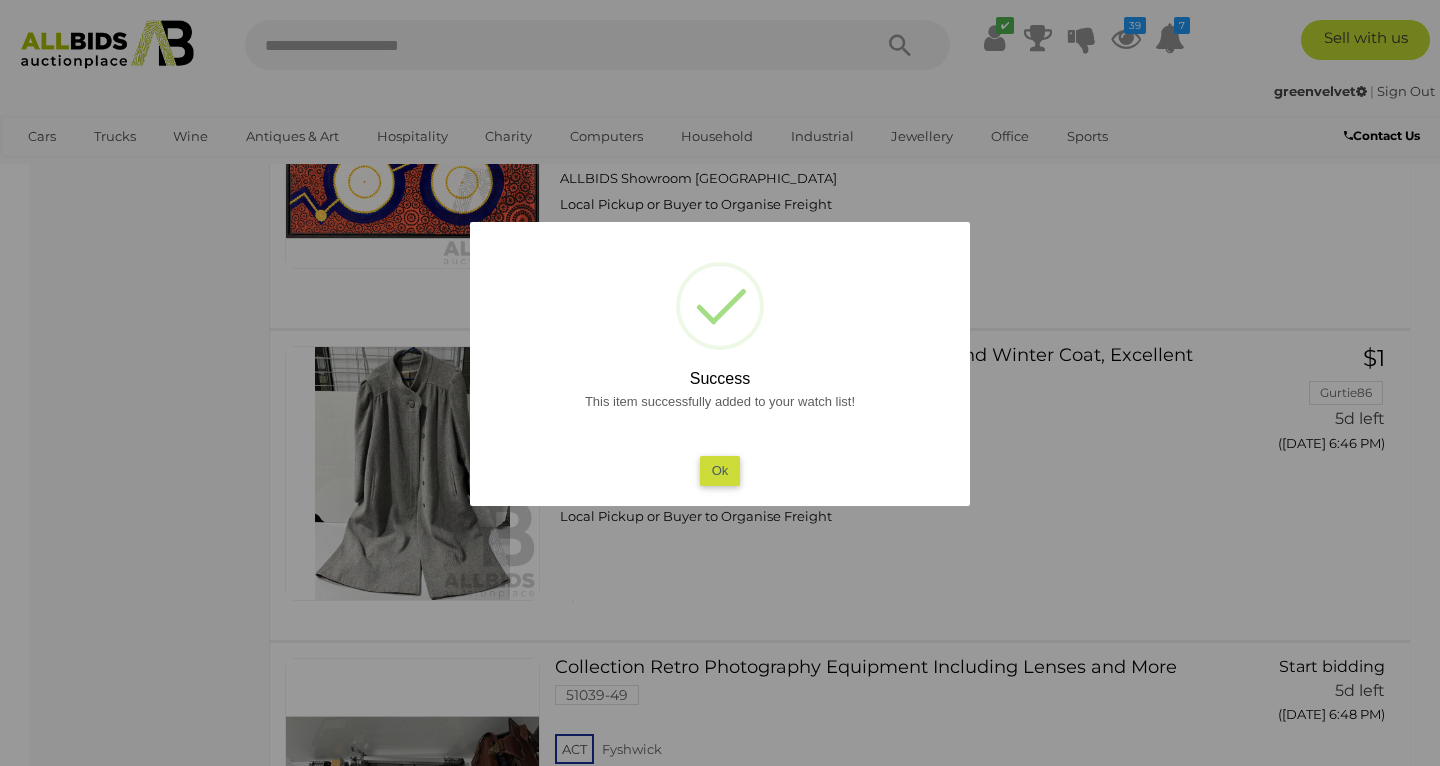 scroll, scrollTop: 11295, scrollLeft: 0, axis: vertical 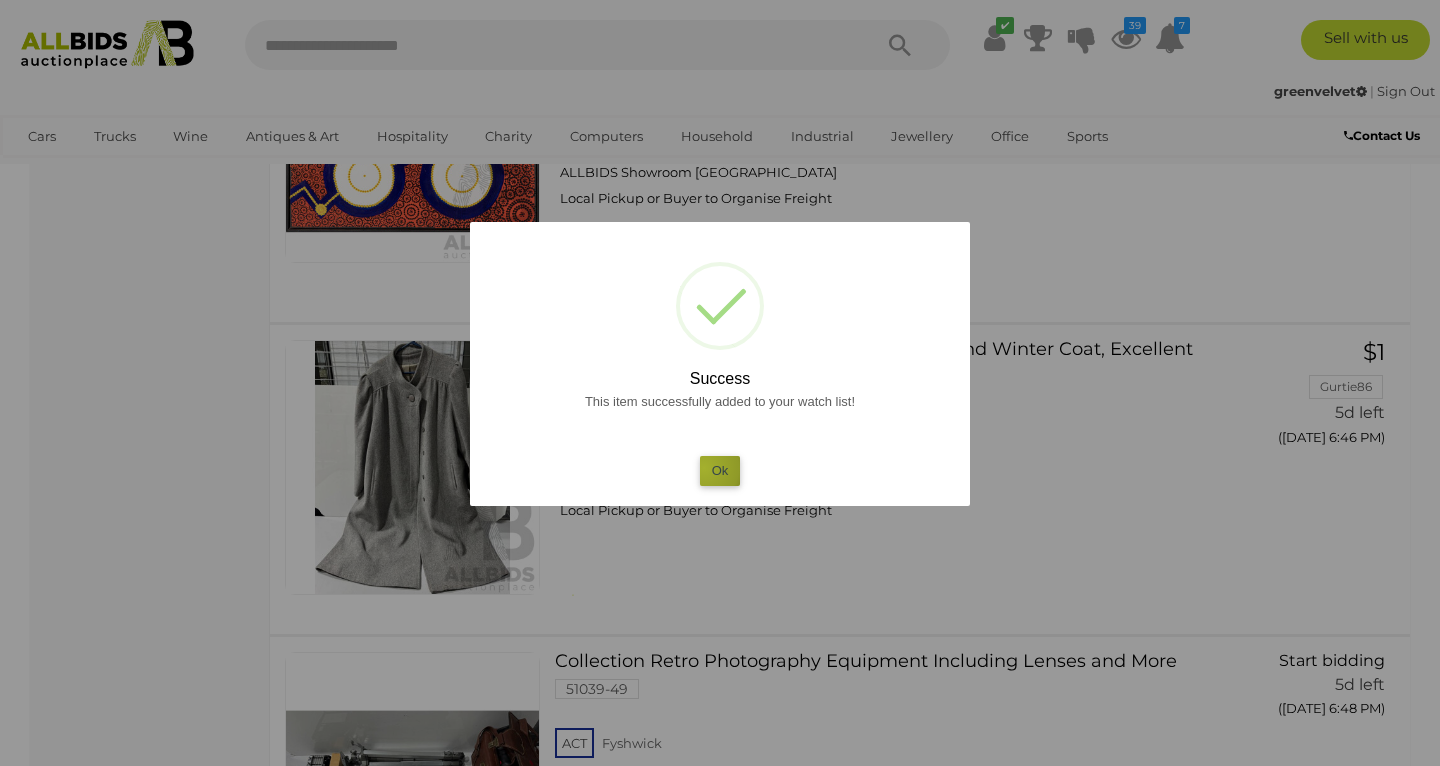 click on "Ok" at bounding box center [720, 470] 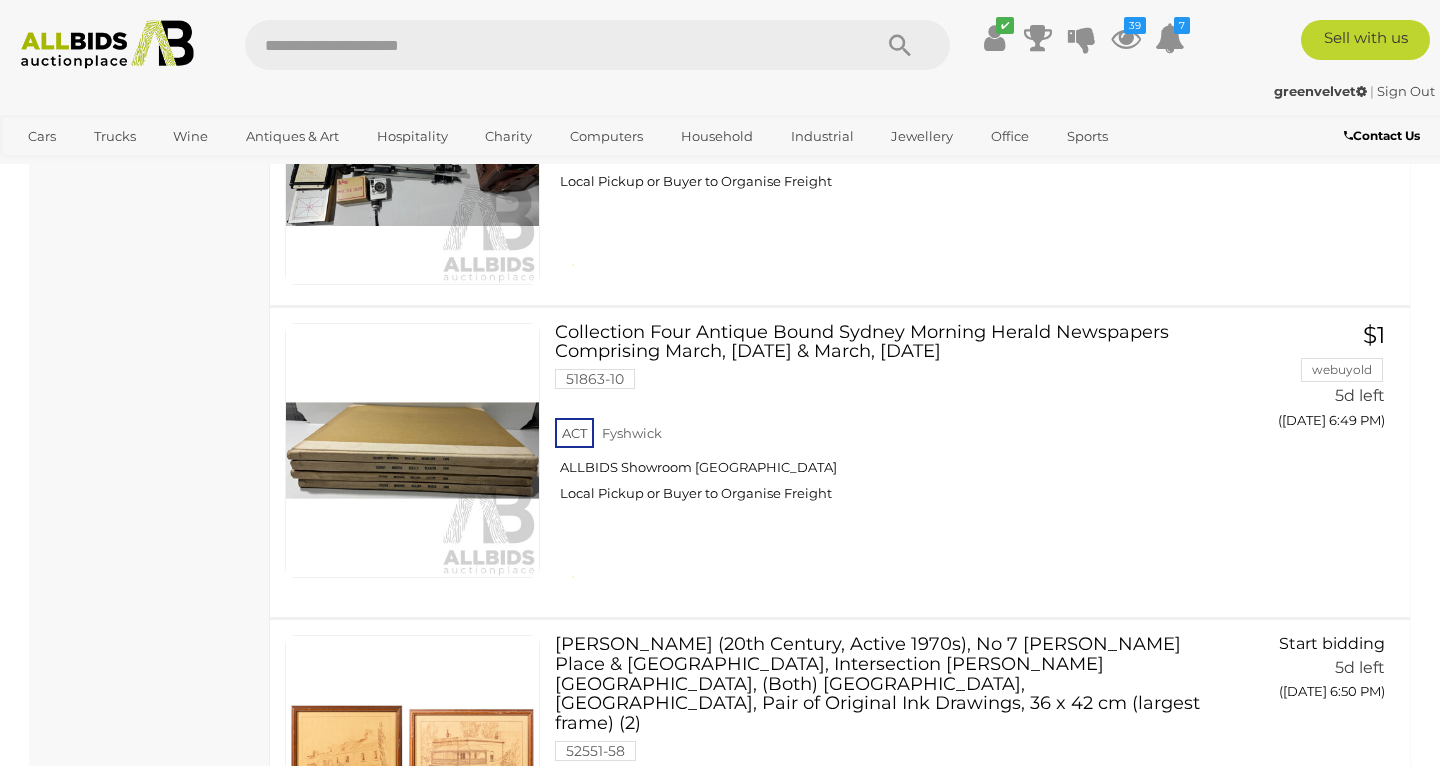 scroll, scrollTop: 11959, scrollLeft: 0, axis: vertical 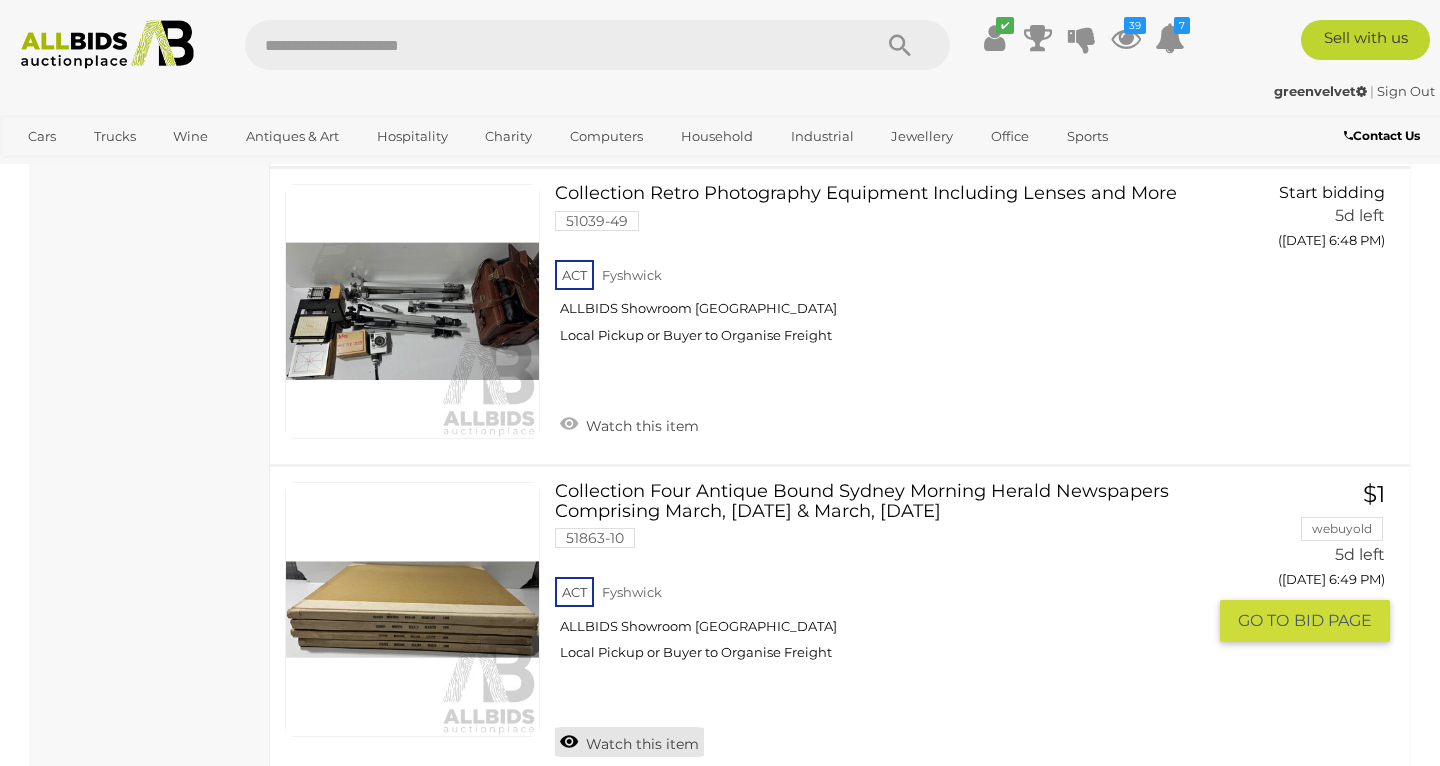 click on "Watch this item" at bounding box center (629, 742) 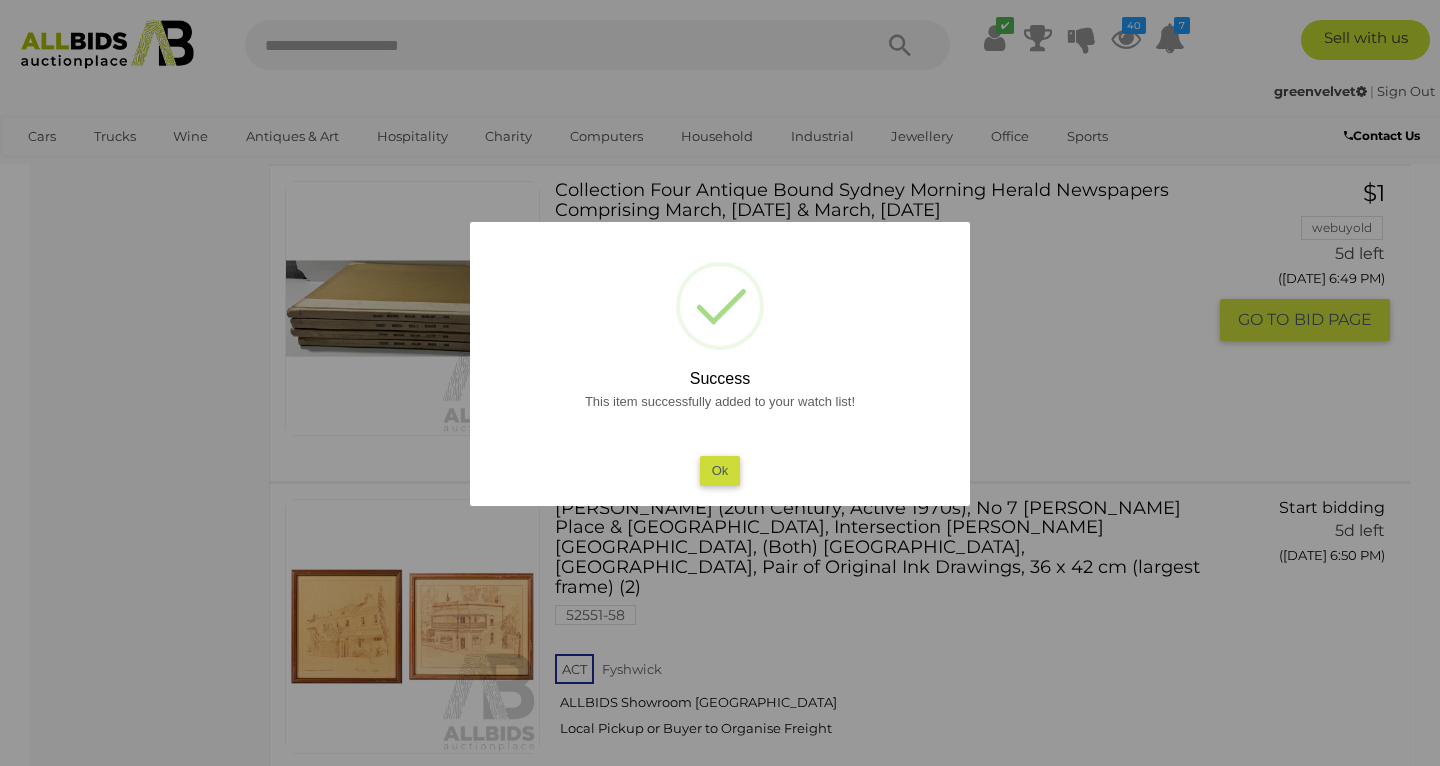 scroll, scrollTop: 12521, scrollLeft: 0, axis: vertical 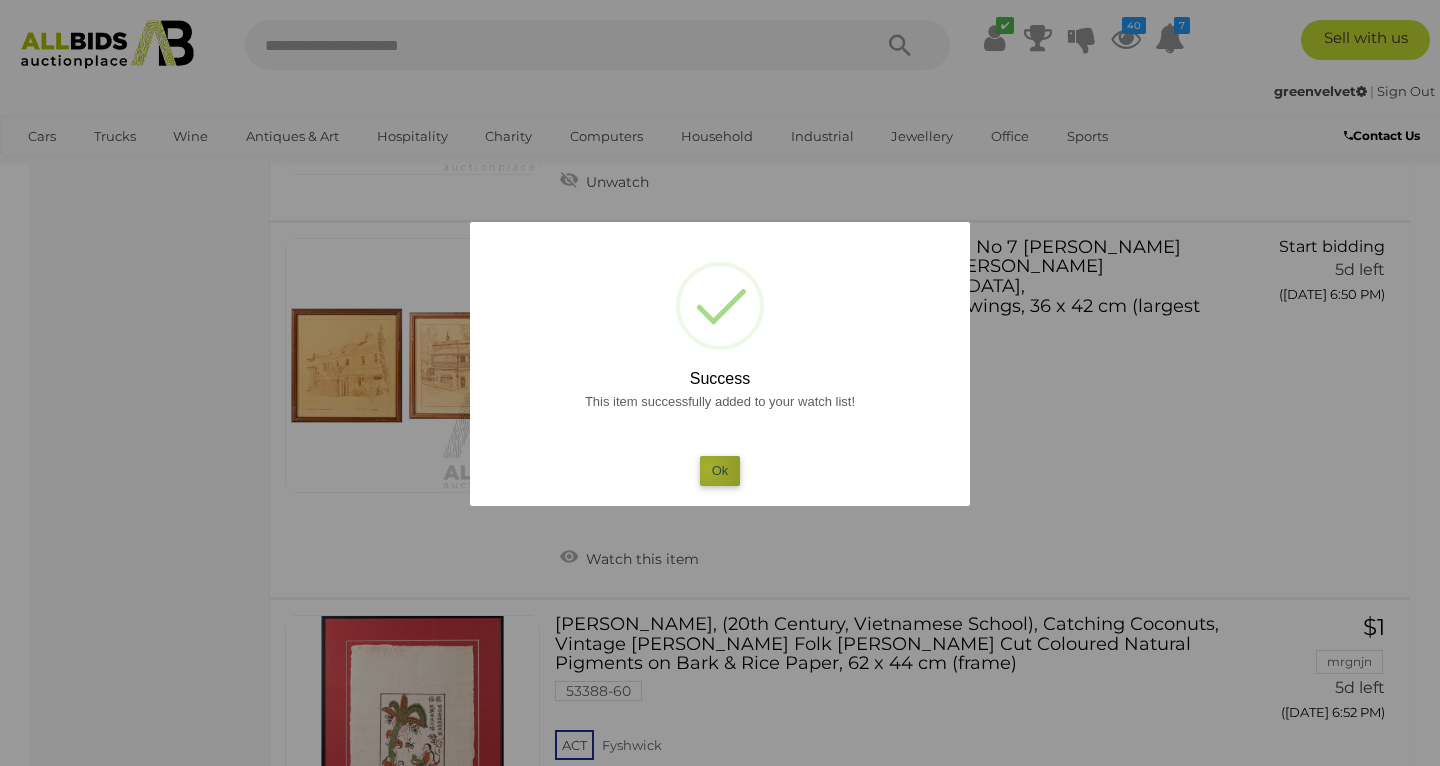 click on "Ok" at bounding box center [720, 470] 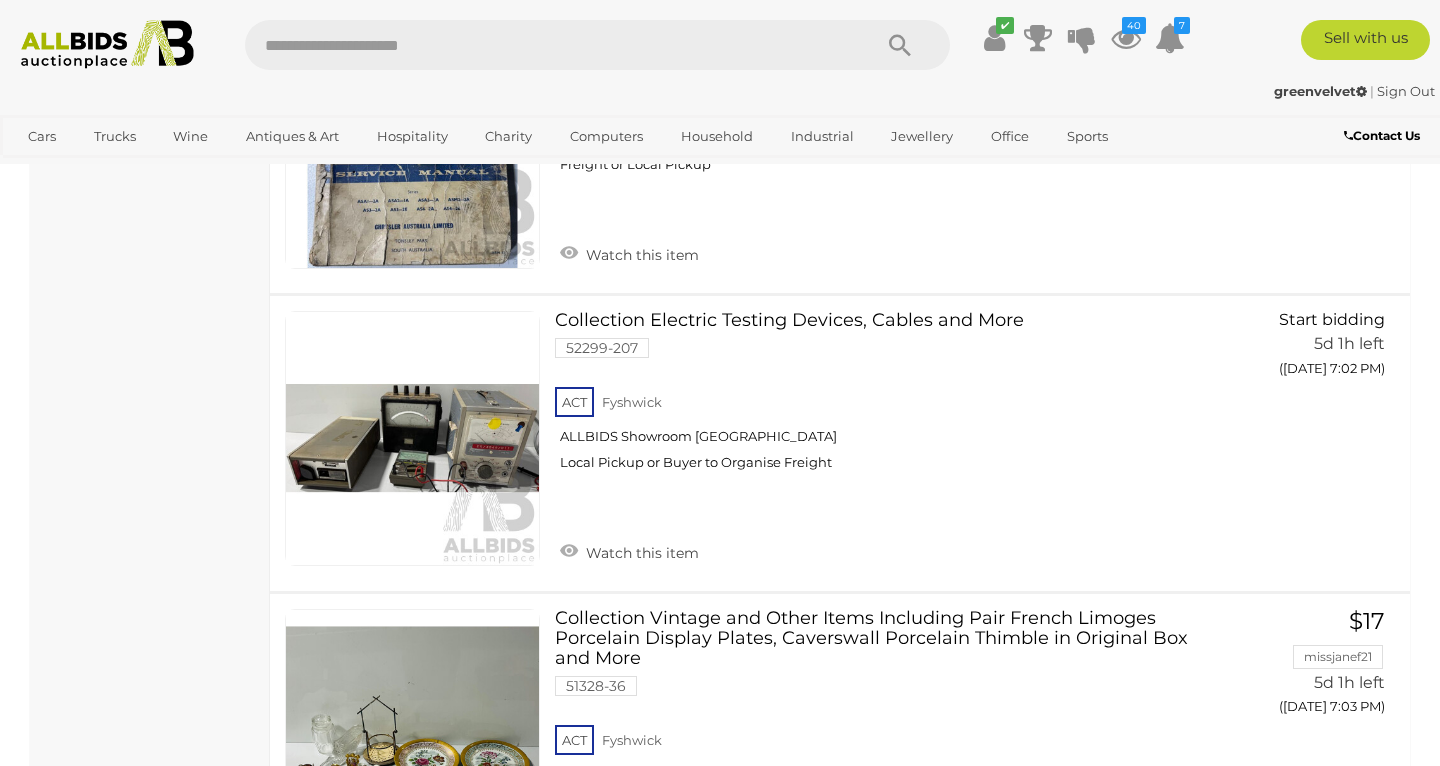 scroll, scrollTop: 15689, scrollLeft: 0, axis: vertical 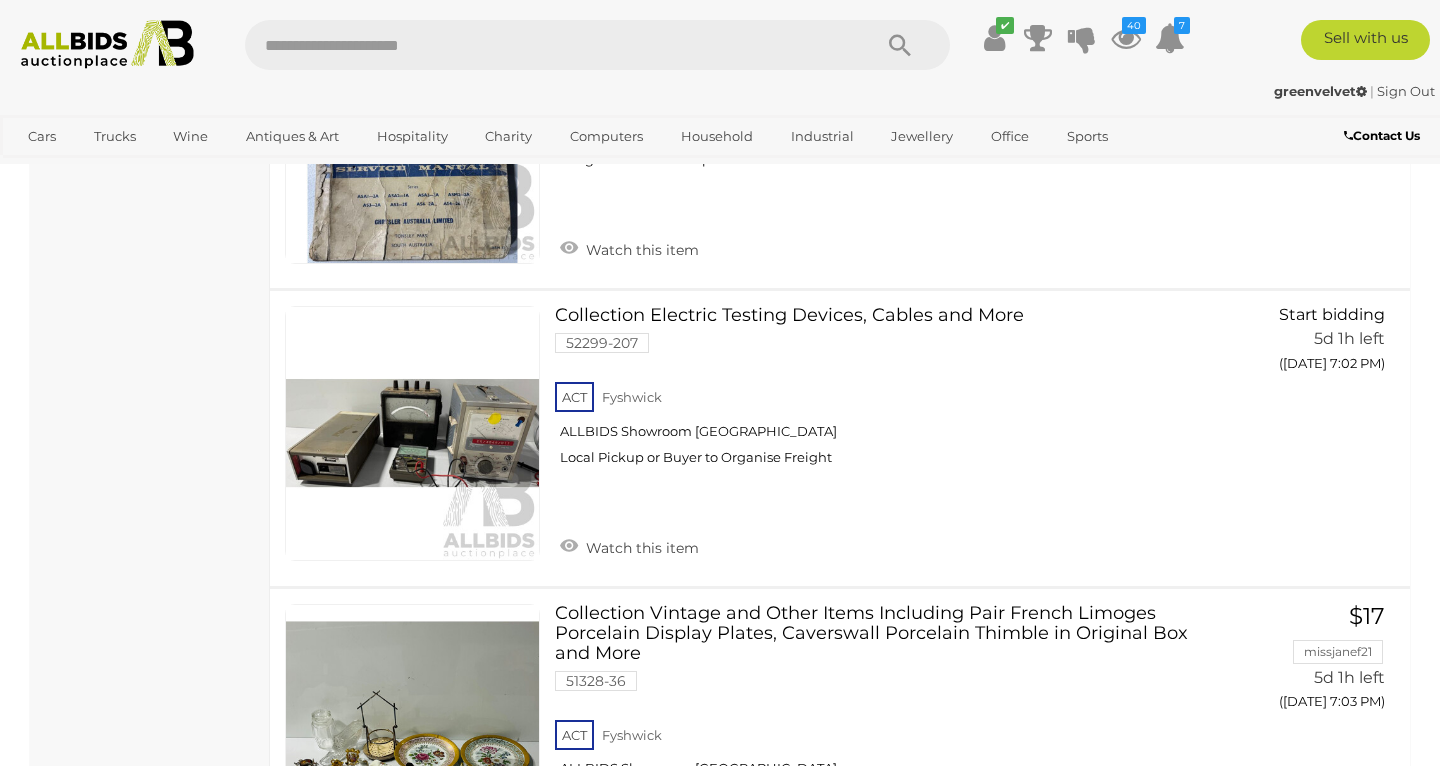 click on "17" at bounding box center [575, 974] 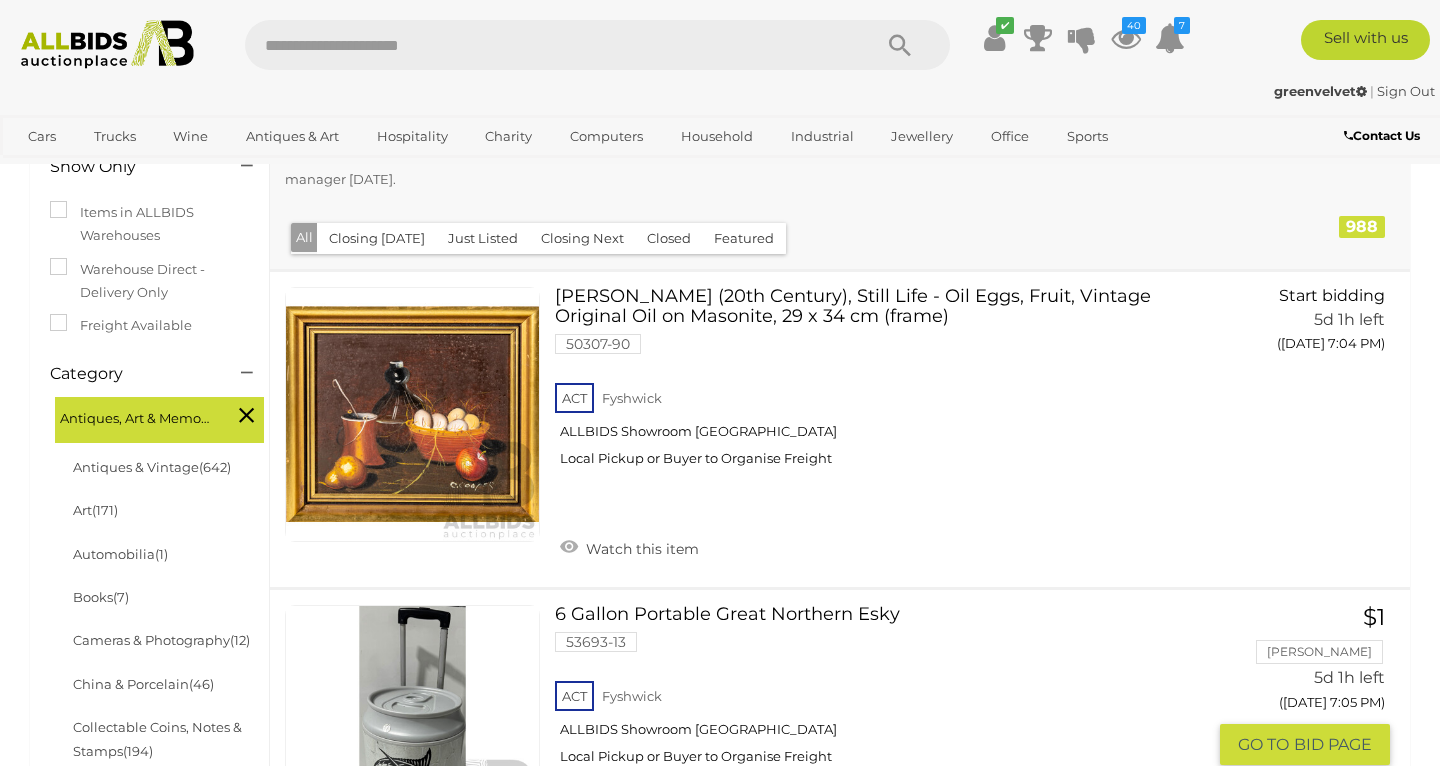 scroll, scrollTop: 377, scrollLeft: 0, axis: vertical 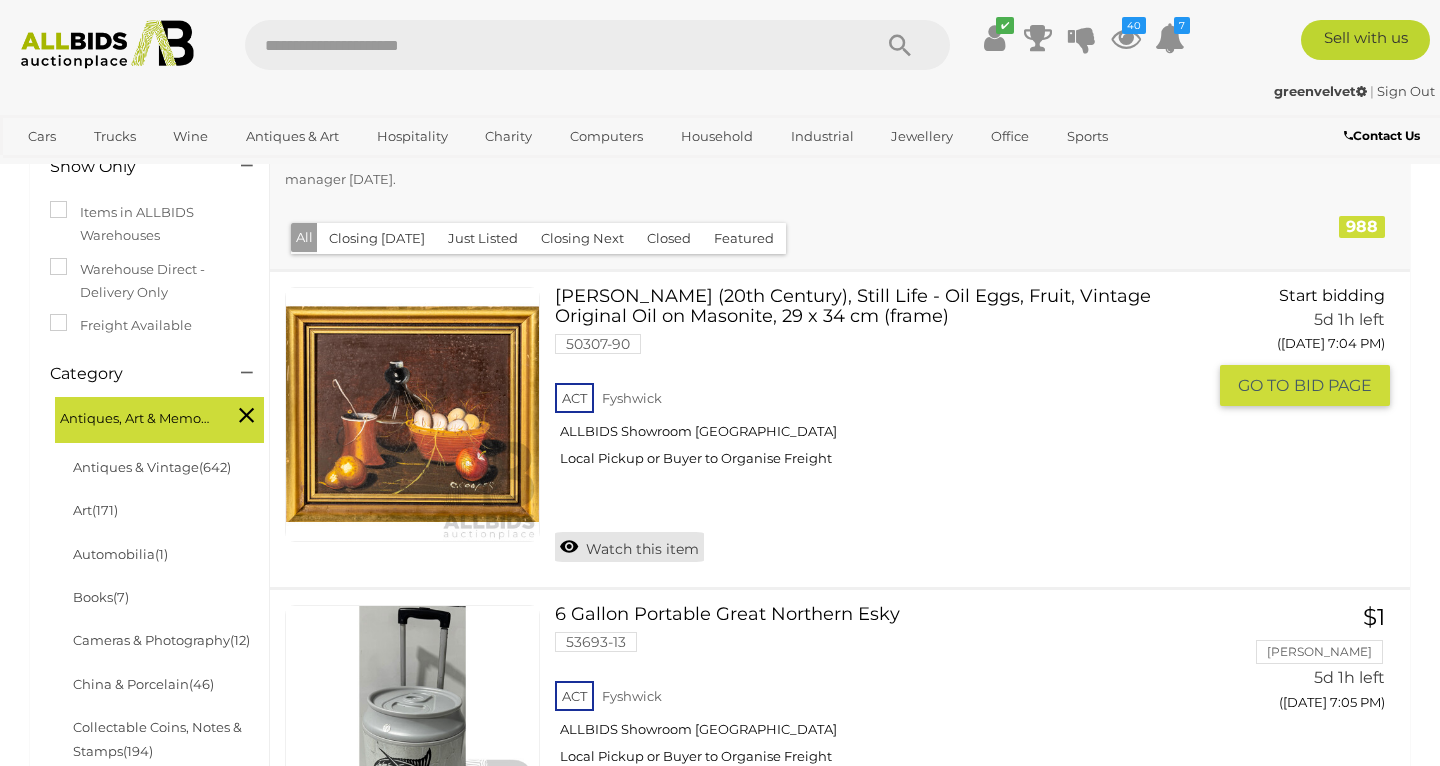 click on "Watch this item" at bounding box center (629, 547) 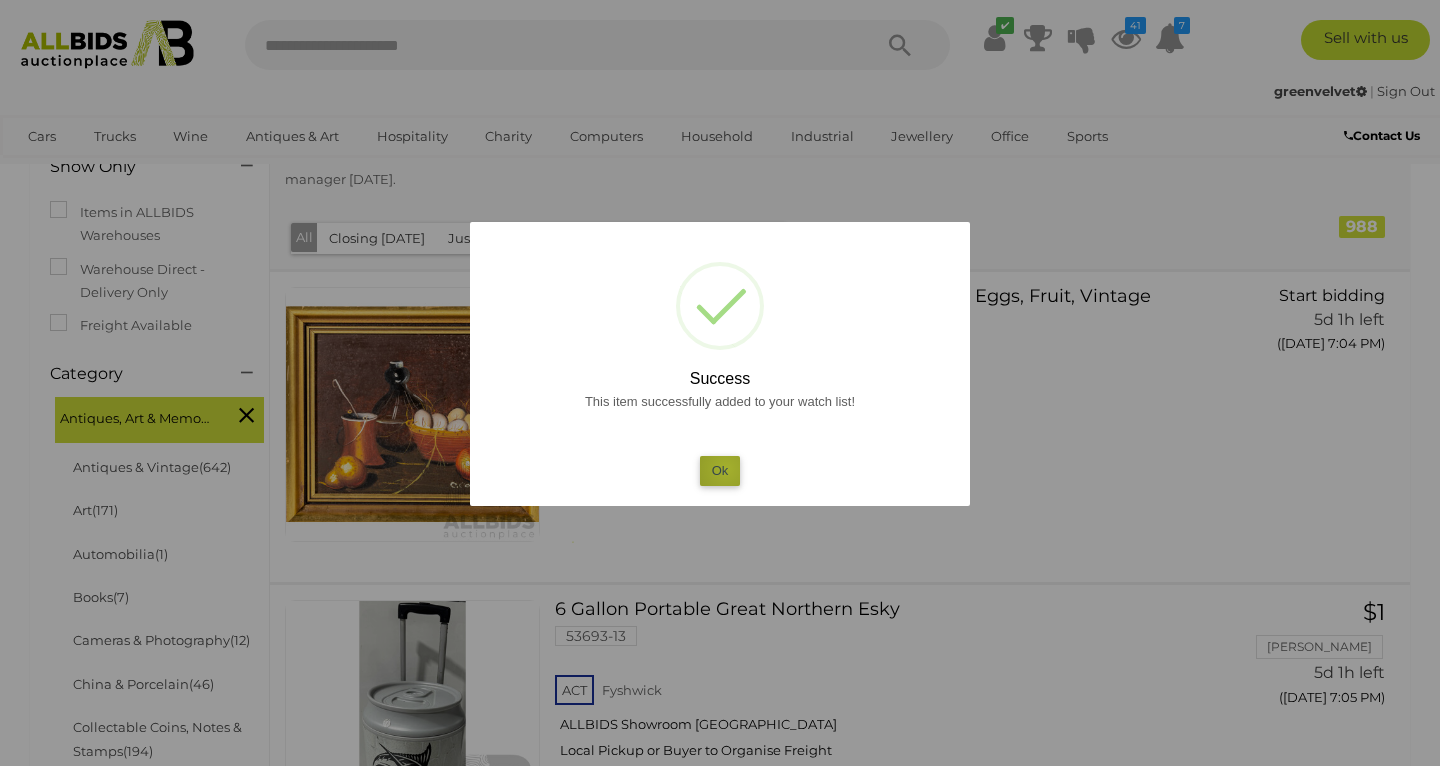 click on "Ok" at bounding box center [720, 470] 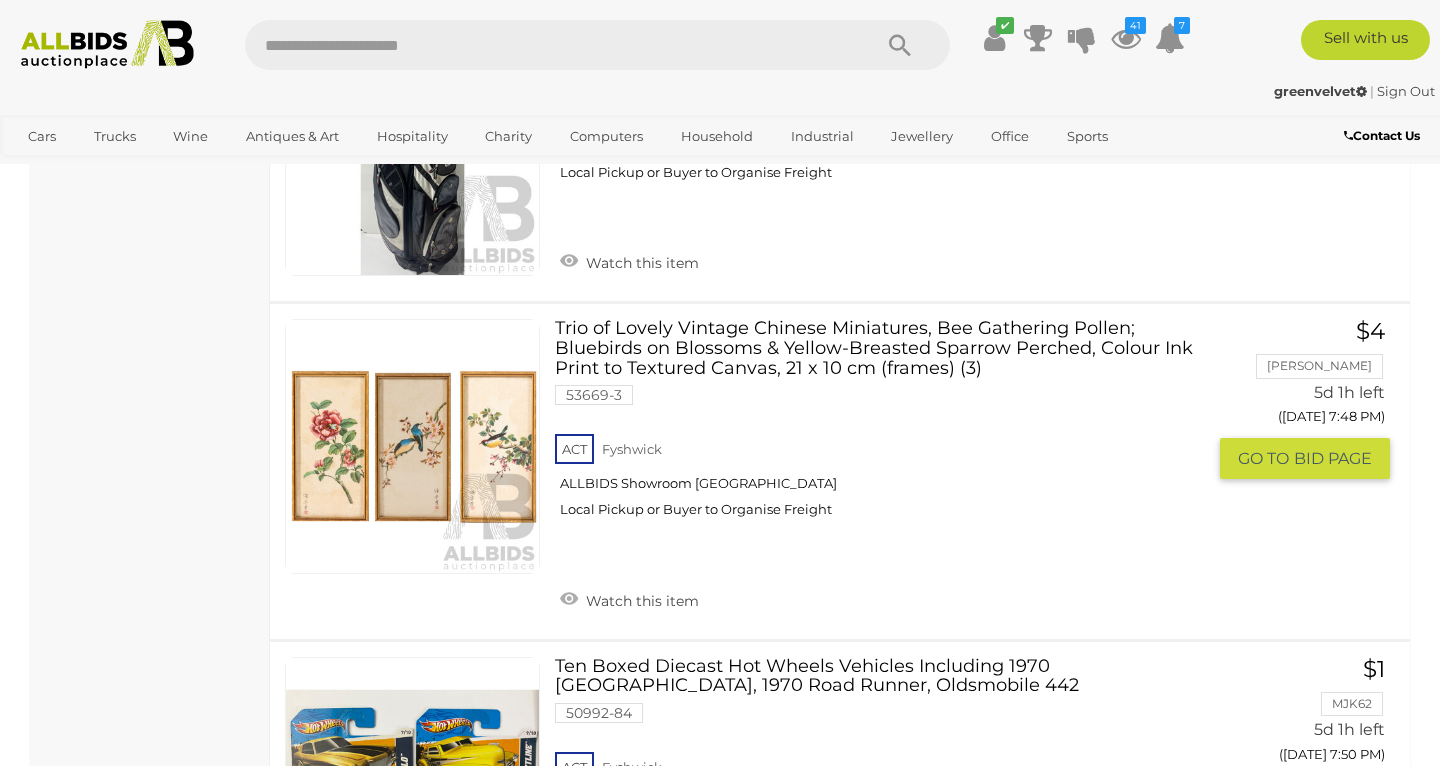 scroll, scrollTop: 11895, scrollLeft: 0, axis: vertical 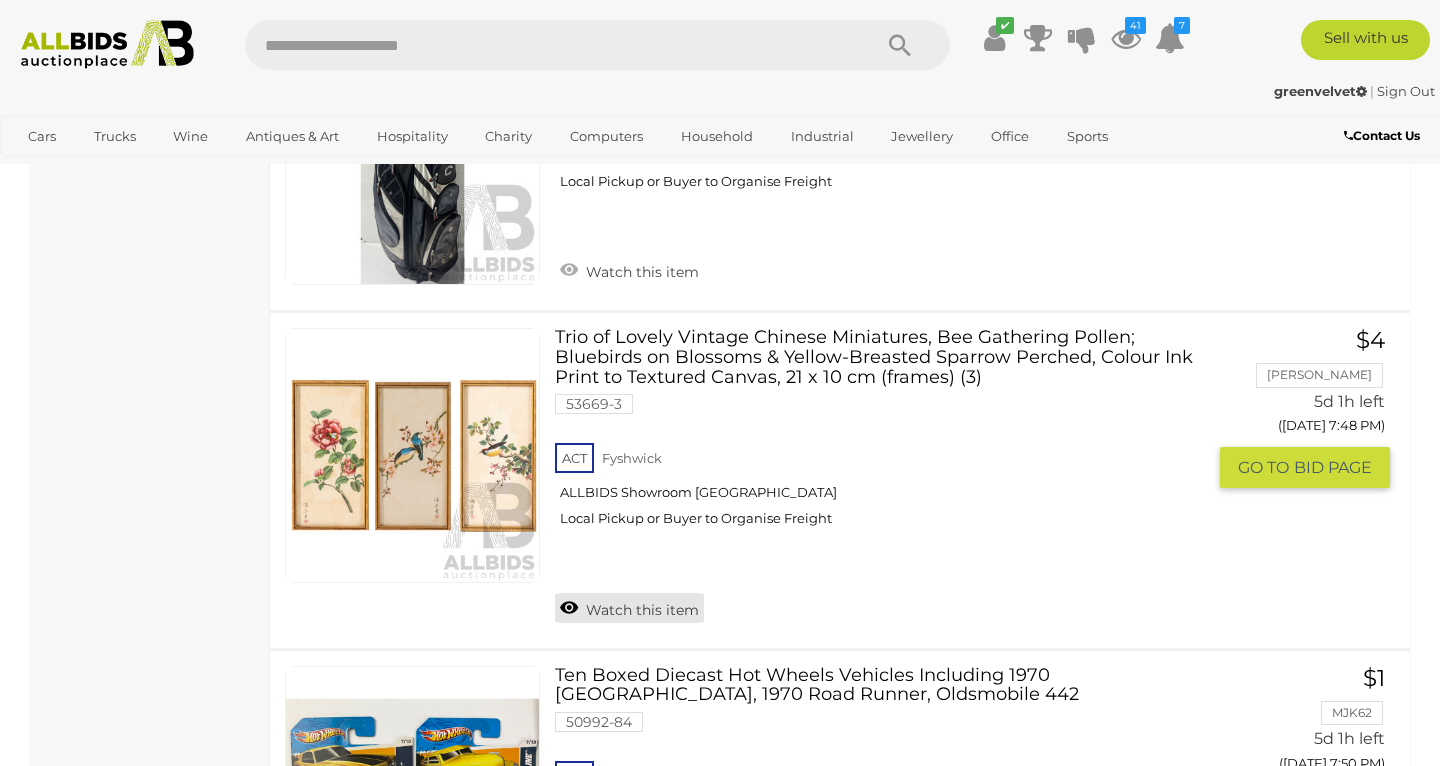 click on "Watch this item" at bounding box center [629, 608] 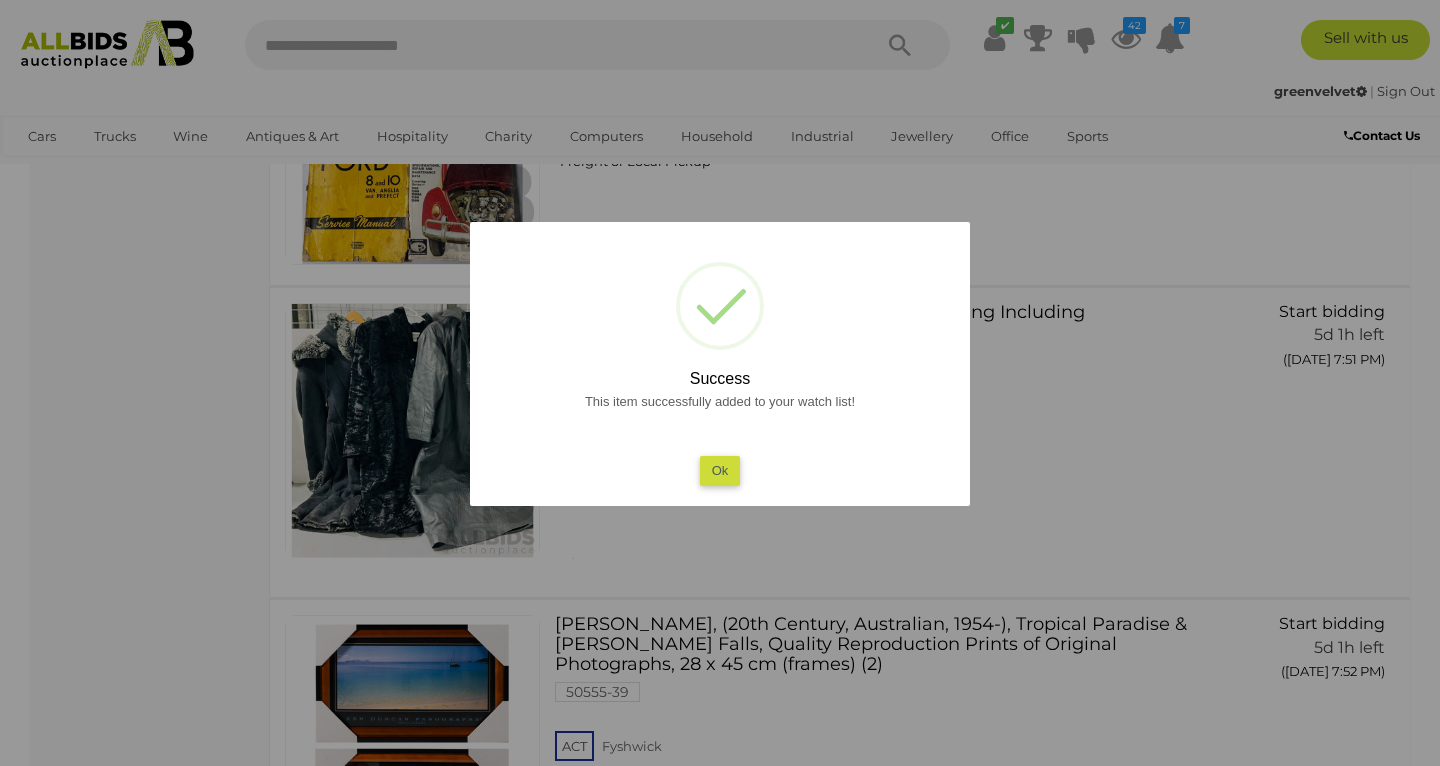 scroll, scrollTop: 12665, scrollLeft: 0, axis: vertical 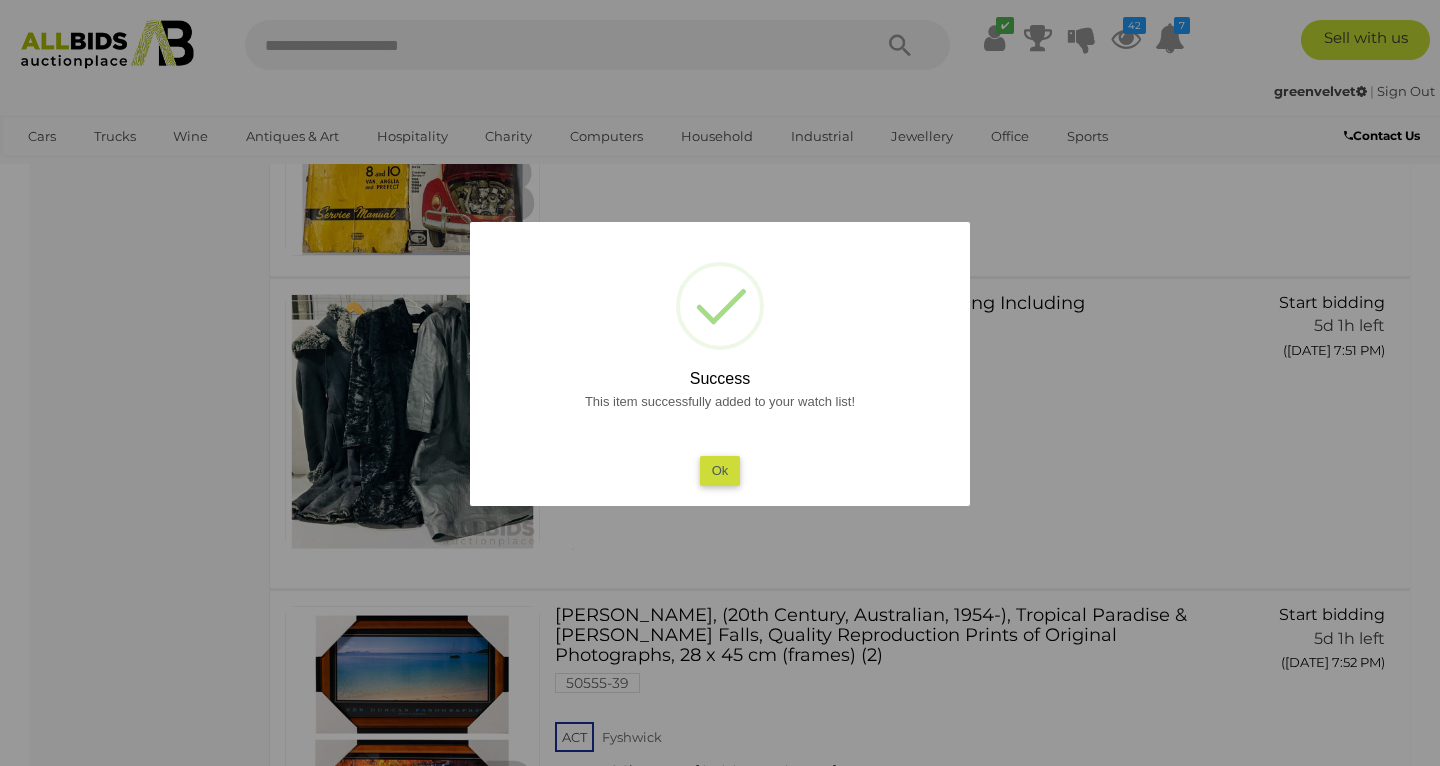 click on "? ! i     Success This item successfully added to your watch list!  Ok OK Cancel ×" at bounding box center (720, 364) 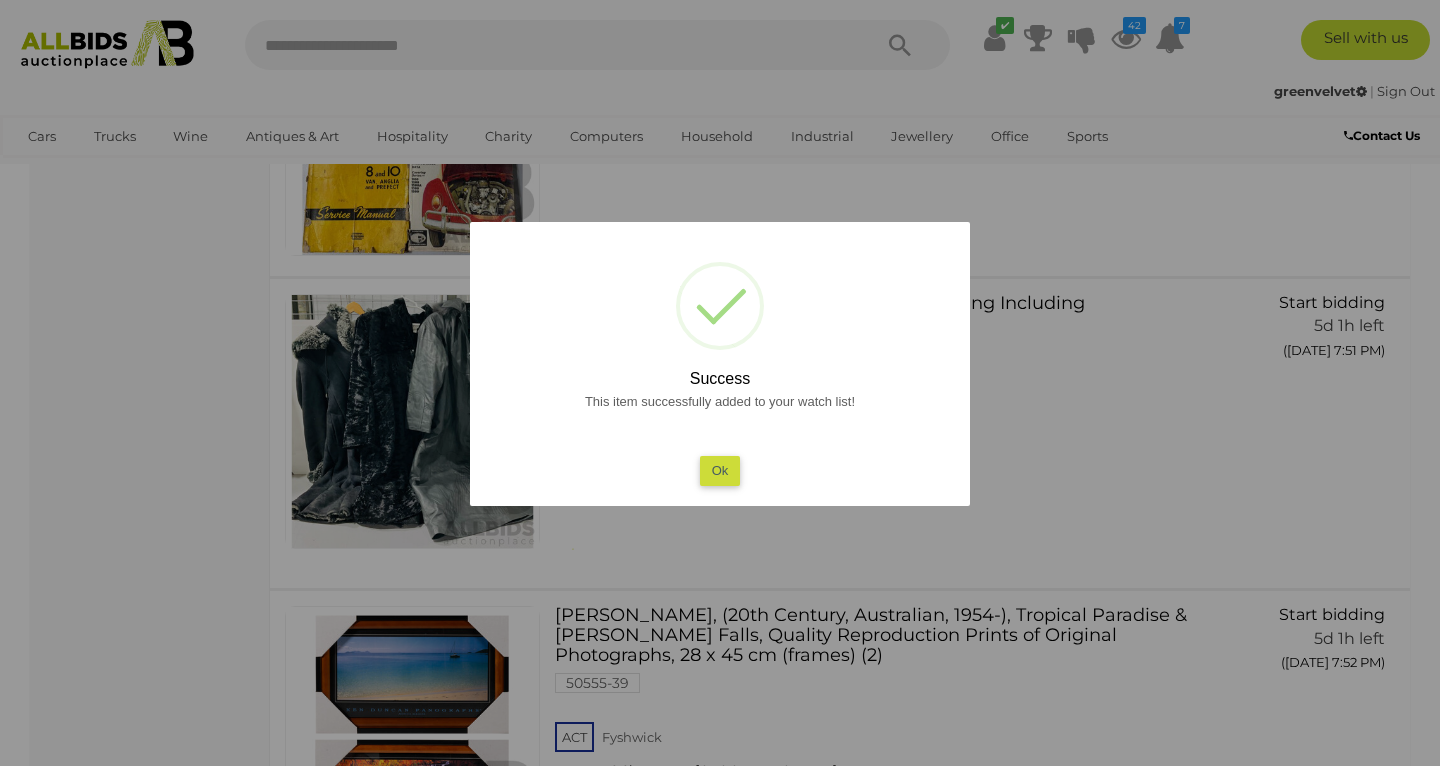 click on "This item successfully added to your watch list!  Ok" at bounding box center (720, 438) 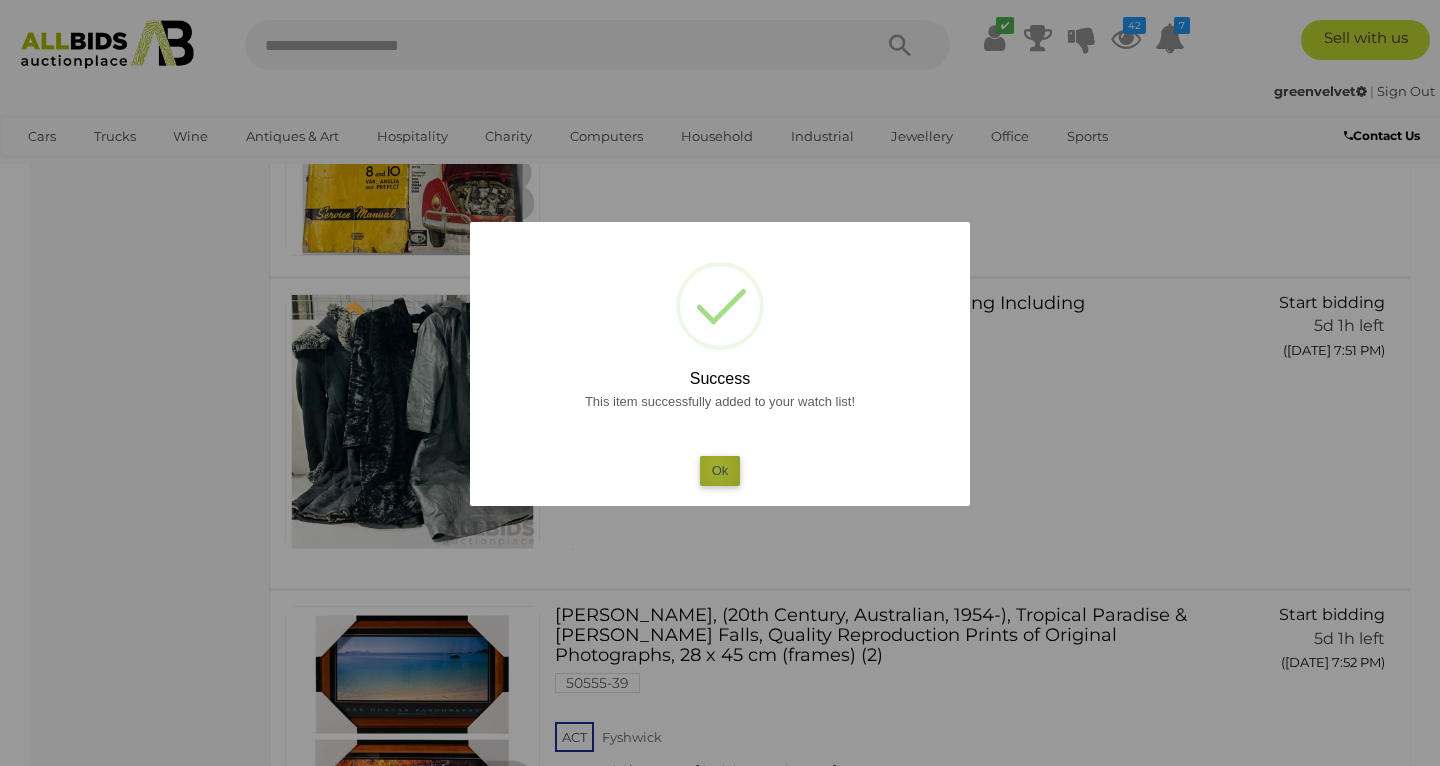 click on "Ok" at bounding box center [720, 470] 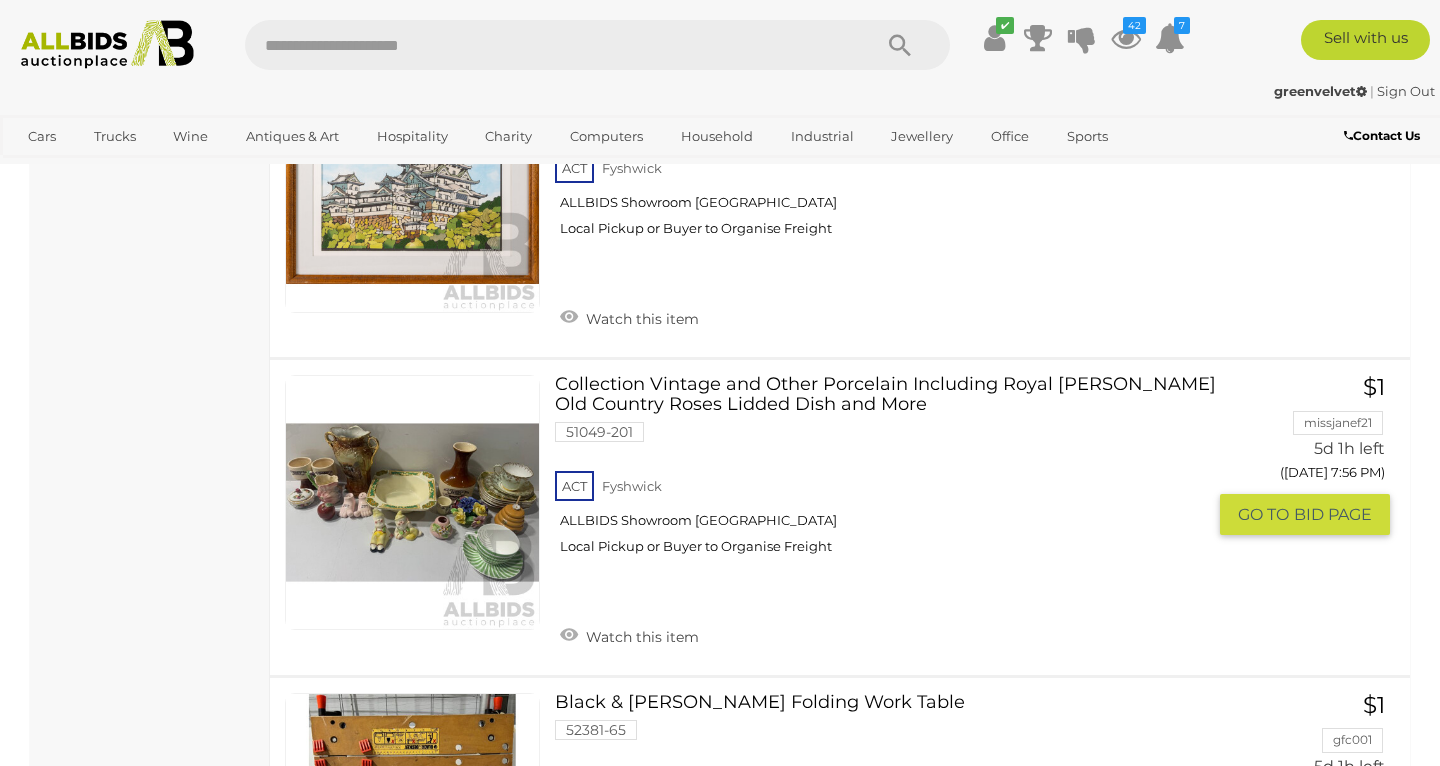 scroll, scrollTop: 13775, scrollLeft: 0, axis: vertical 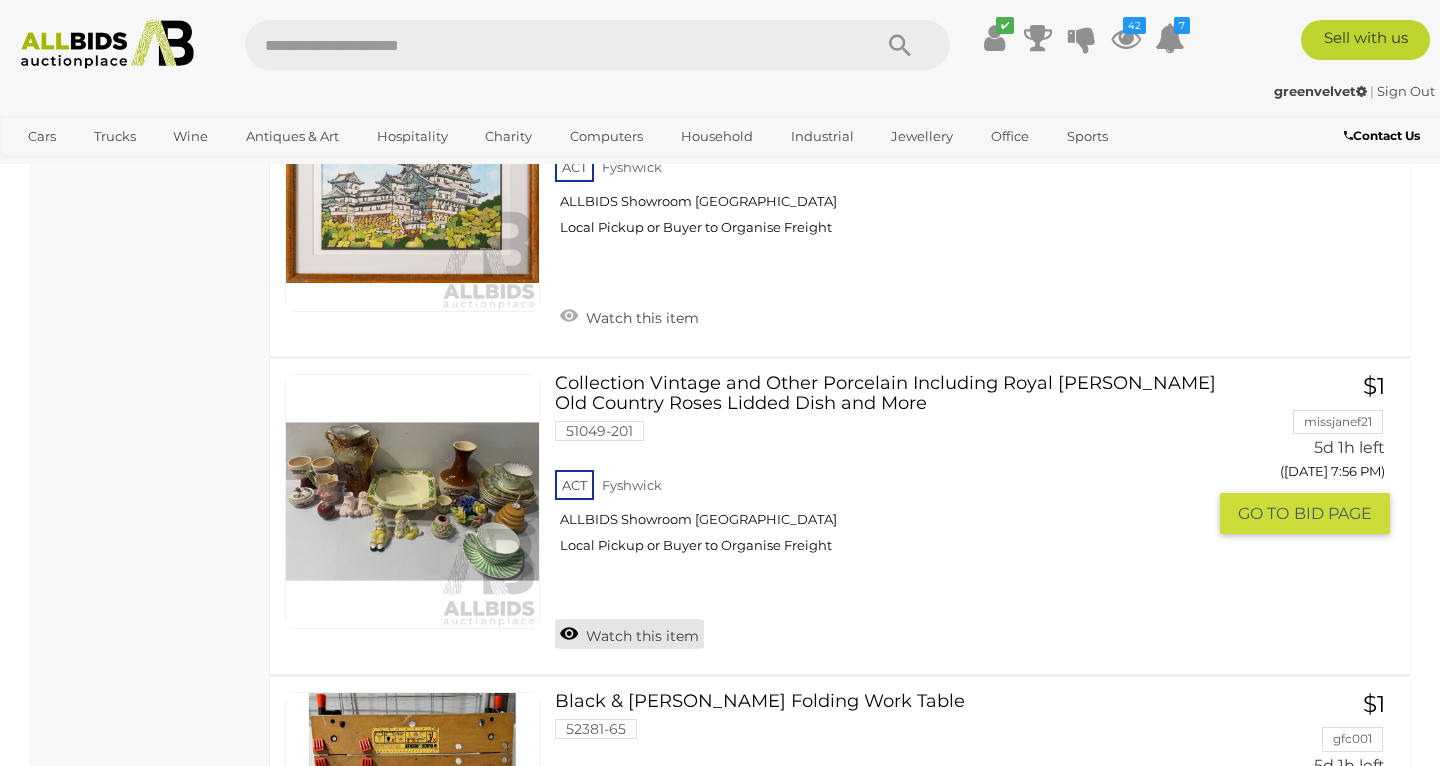click on "Watch this item" at bounding box center [629, 634] 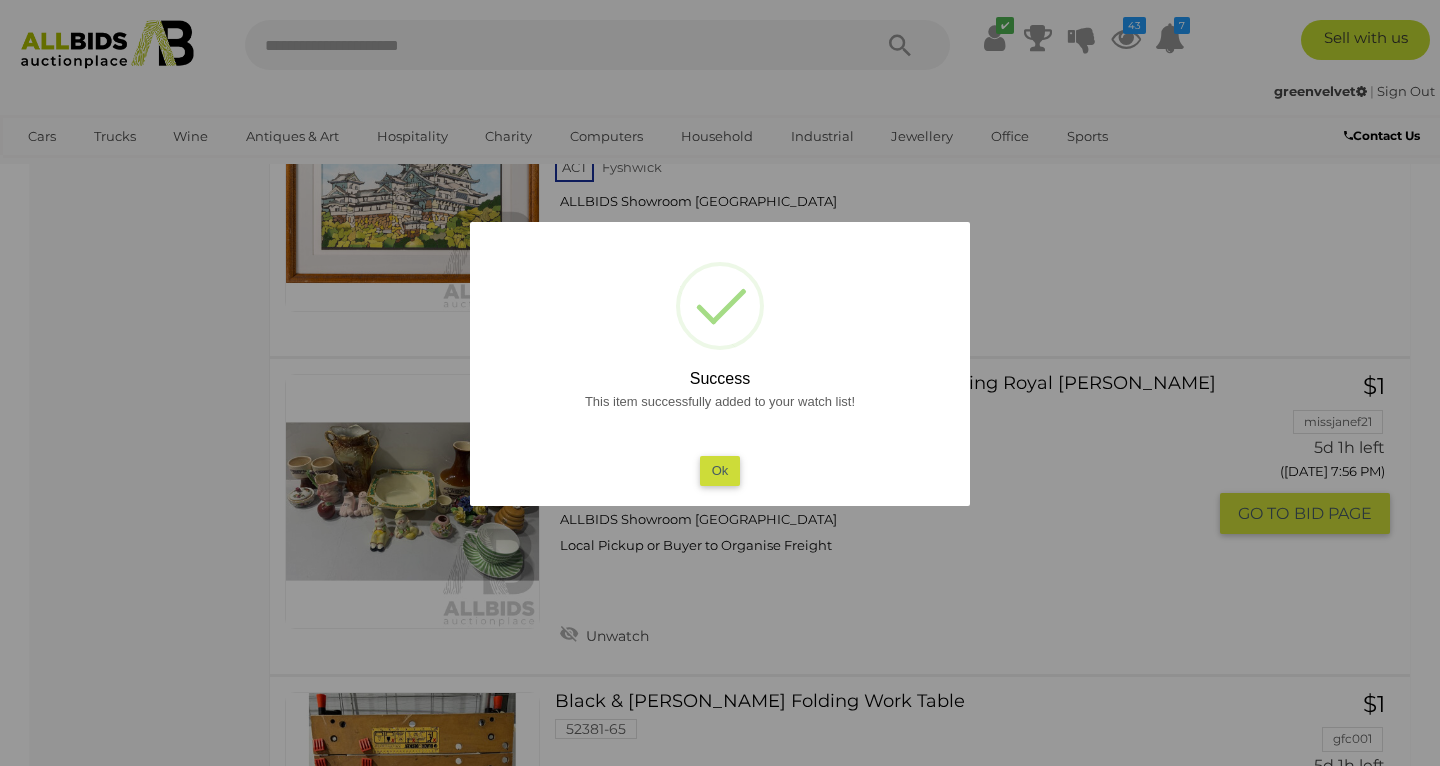 click on "Ok" at bounding box center [720, 470] 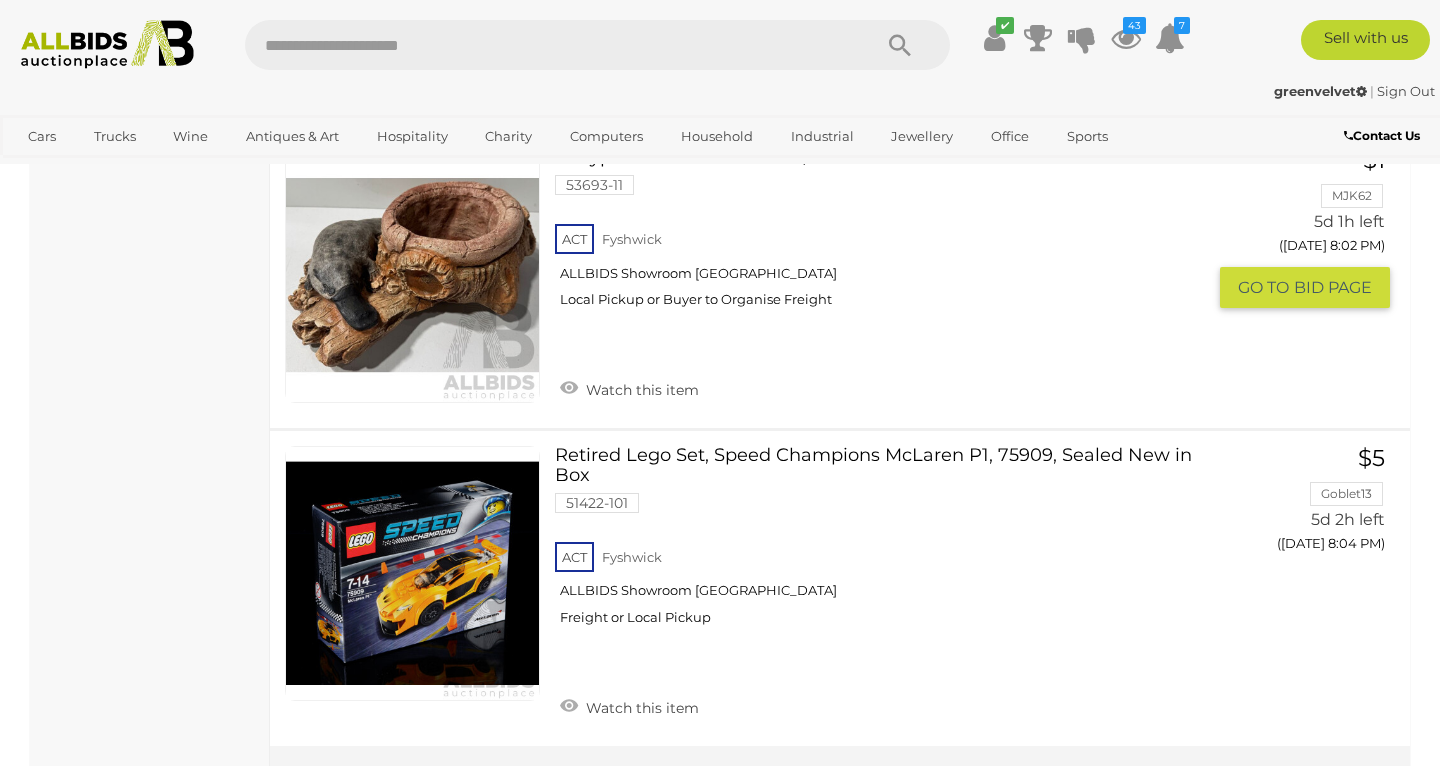 scroll, scrollTop: 15660, scrollLeft: 0, axis: vertical 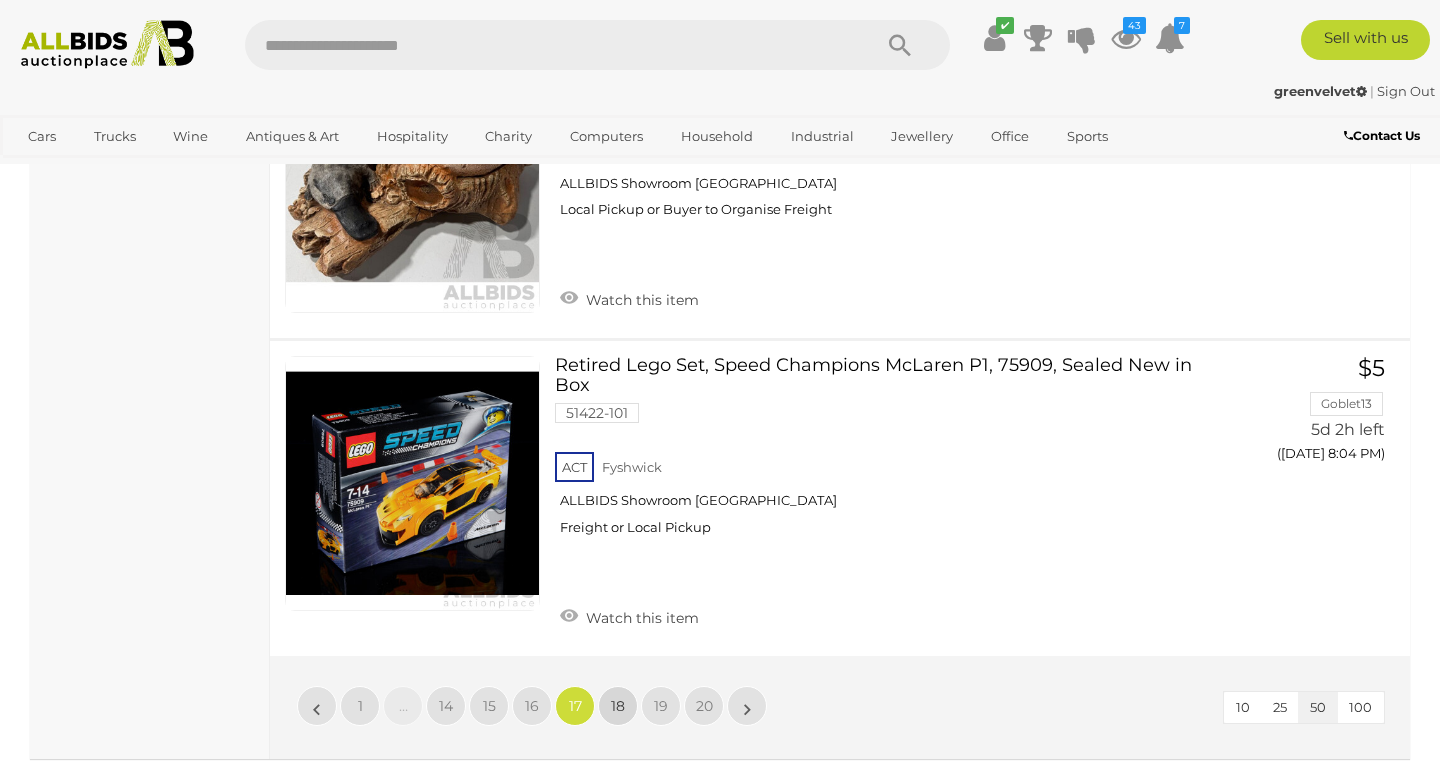 click on "18" at bounding box center (618, 706) 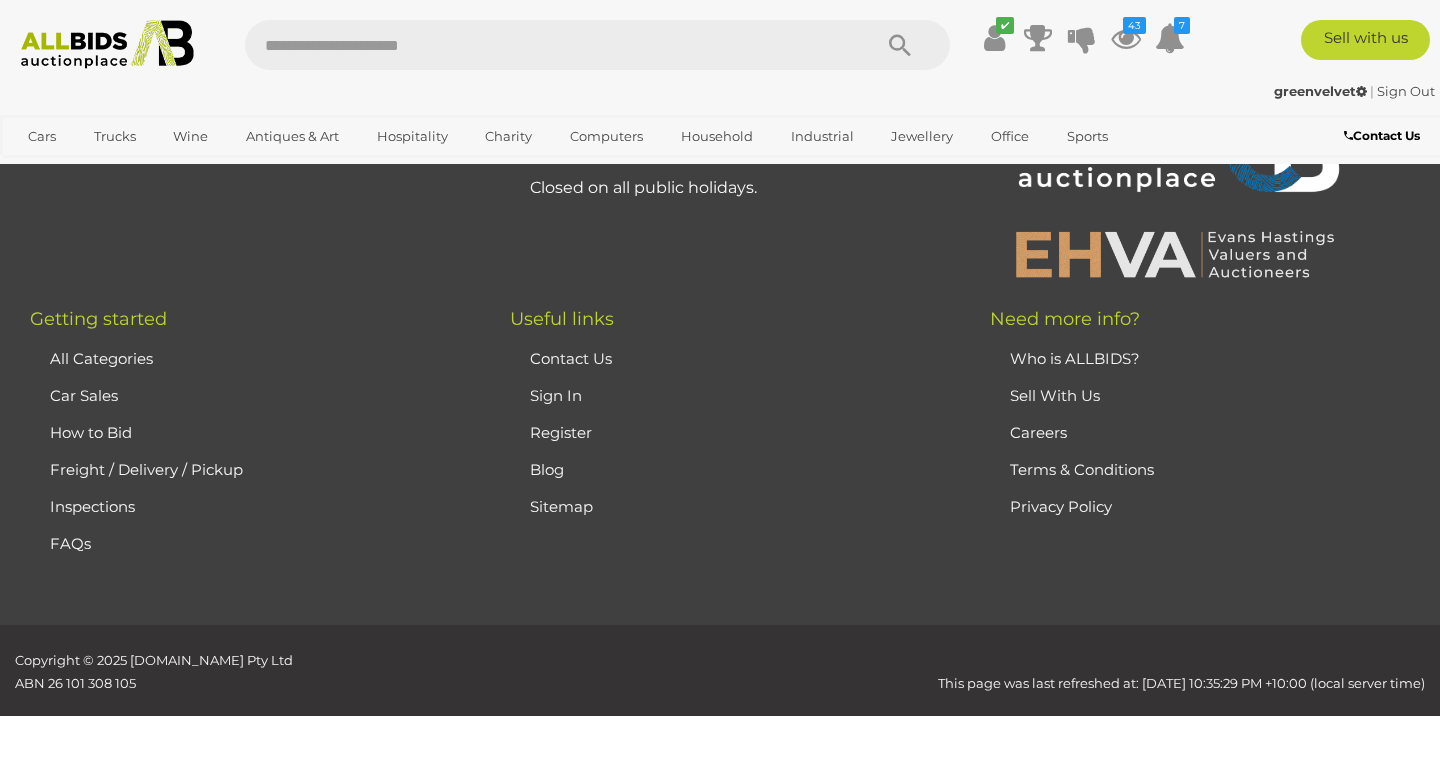 scroll, scrollTop: 442, scrollLeft: 0, axis: vertical 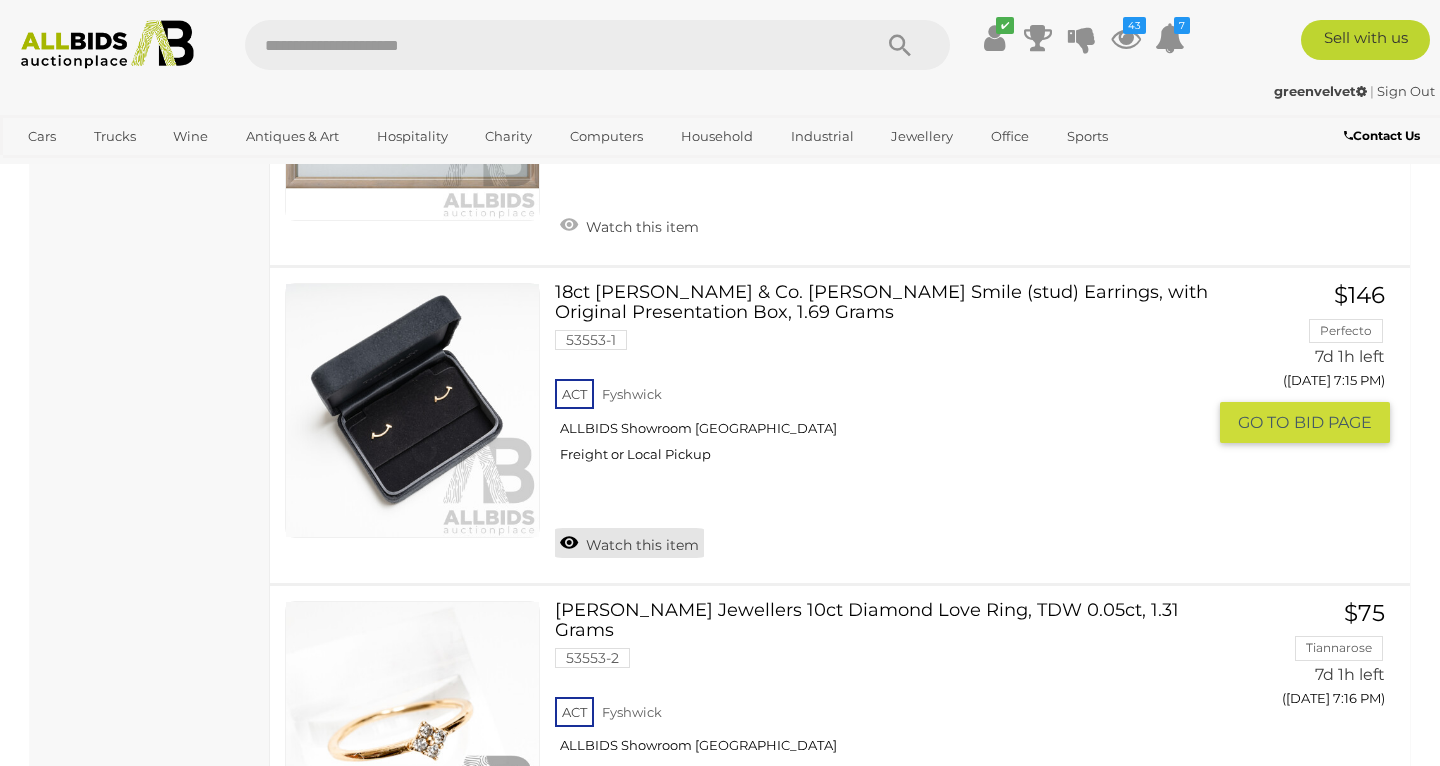 click on "Watch this item" at bounding box center (629, 543) 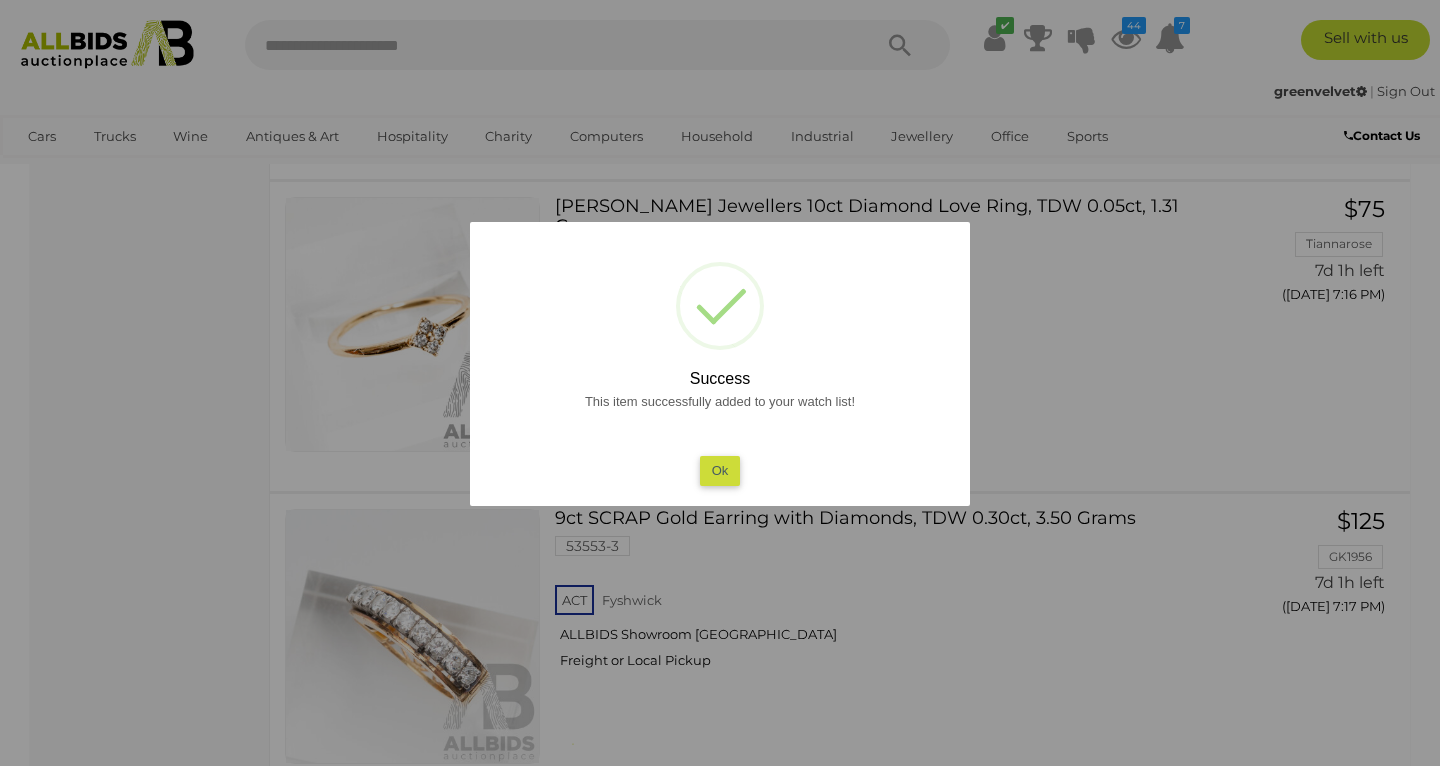 scroll, scrollTop: 2595, scrollLeft: 0, axis: vertical 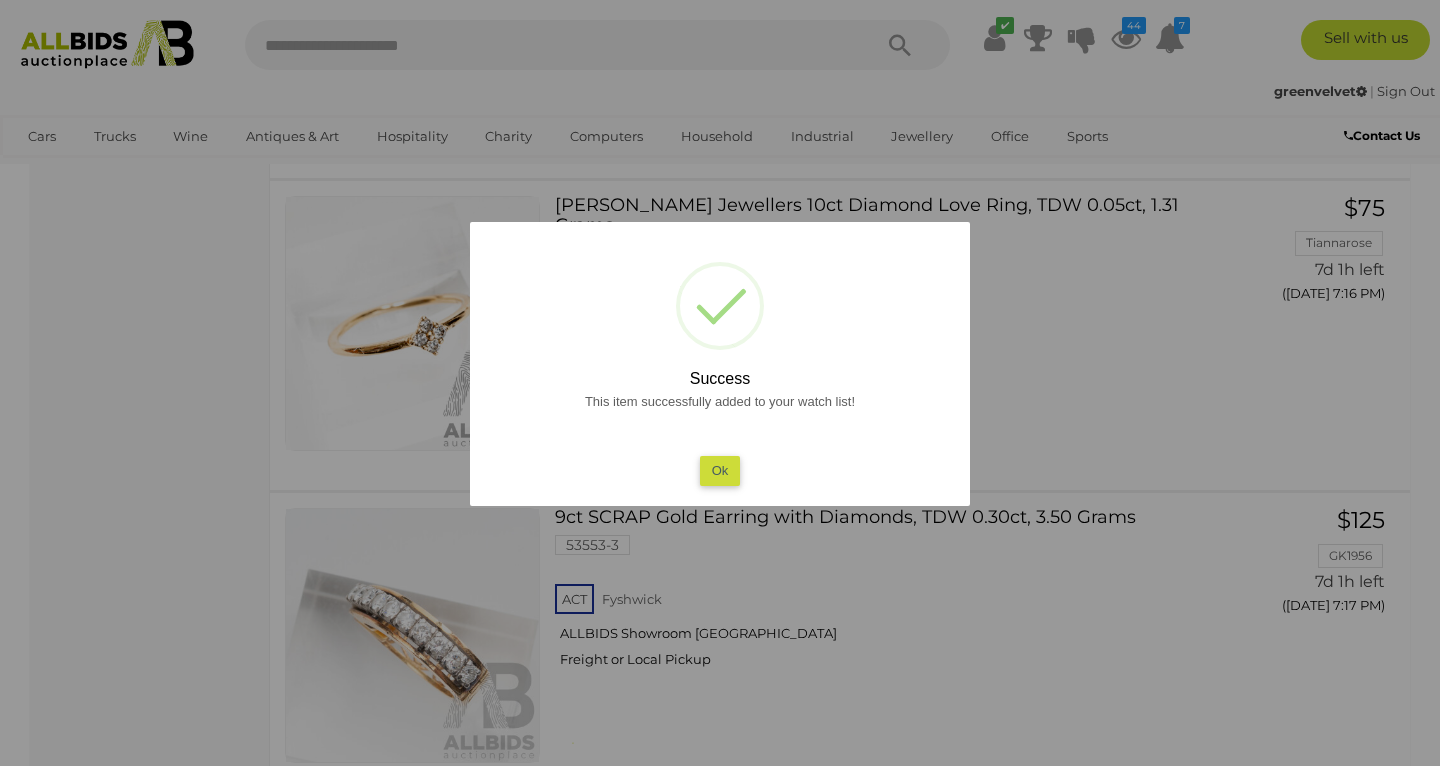 click on "Ok" at bounding box center (720, 470) 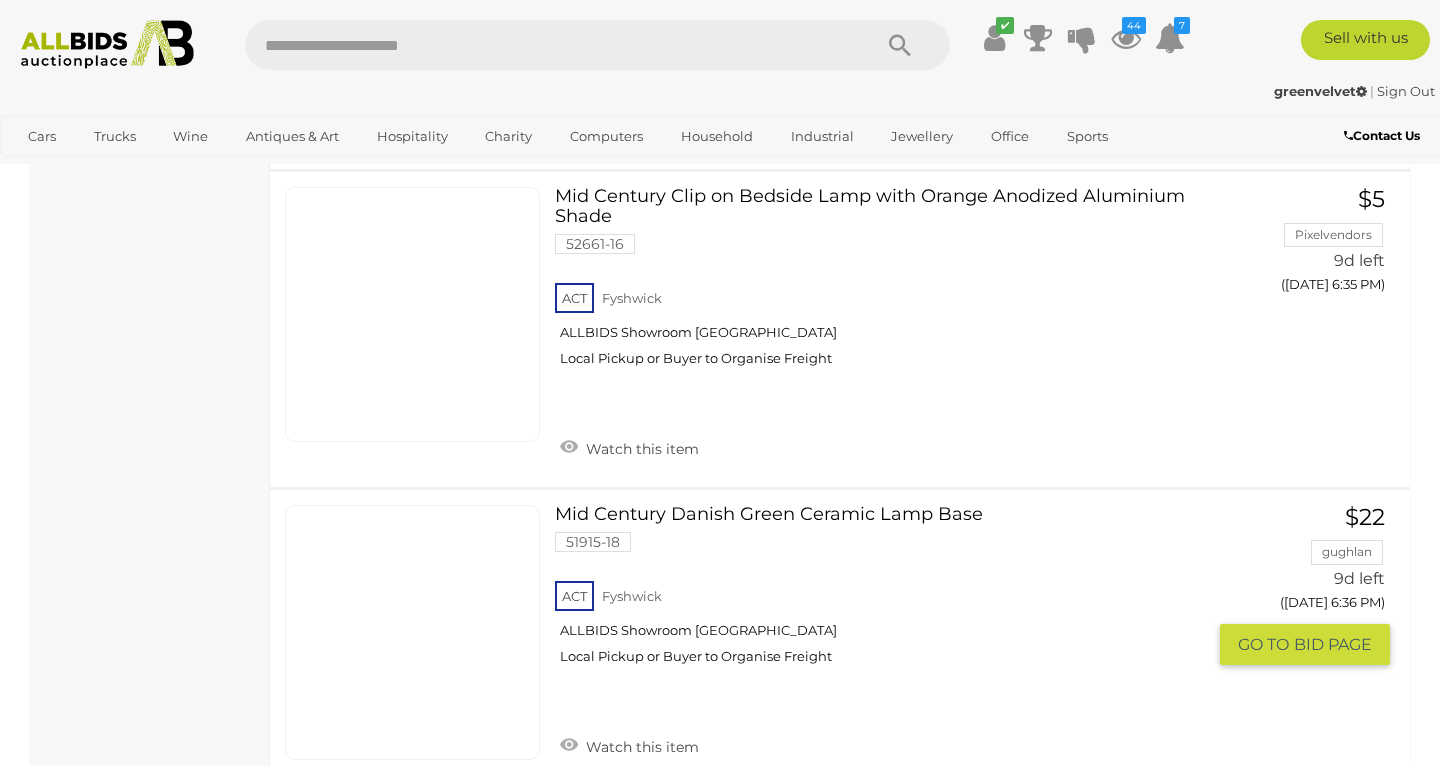 scroll, scrollTop: 7312, scrollLeft: 0, axis: vertical 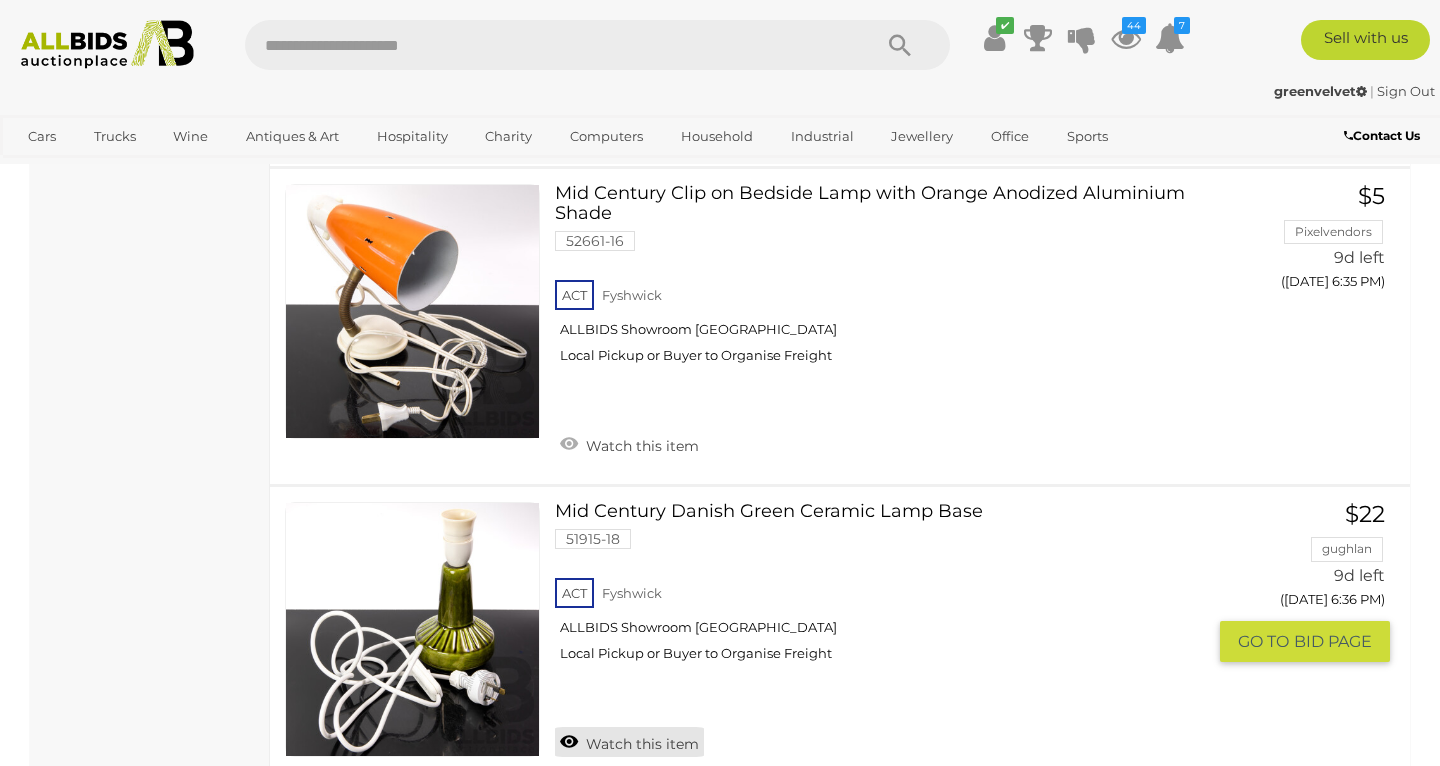 click on "Watch this item" at bounding box center (629, 742) 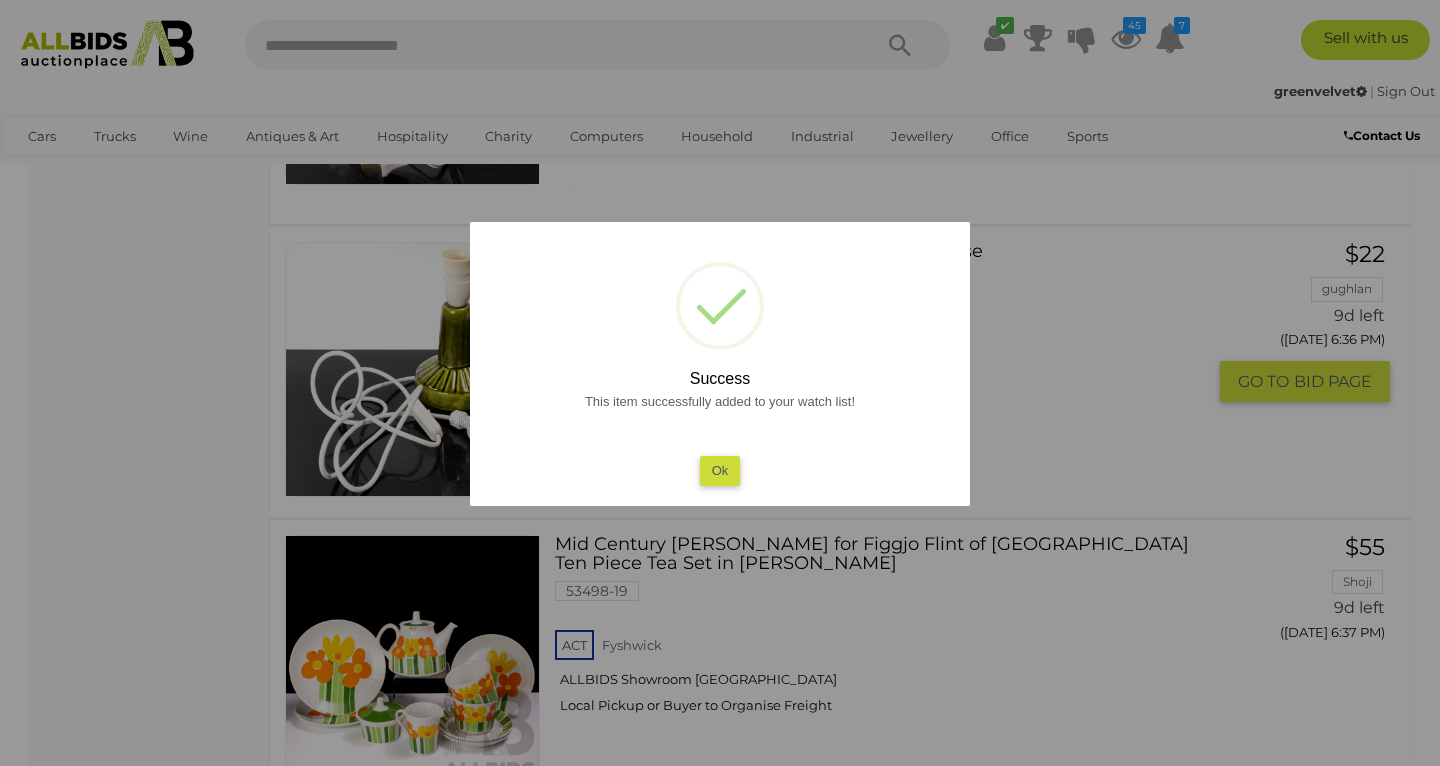 scroll, scrollTop: 7455, scrollLeft: 0, axis: vertical 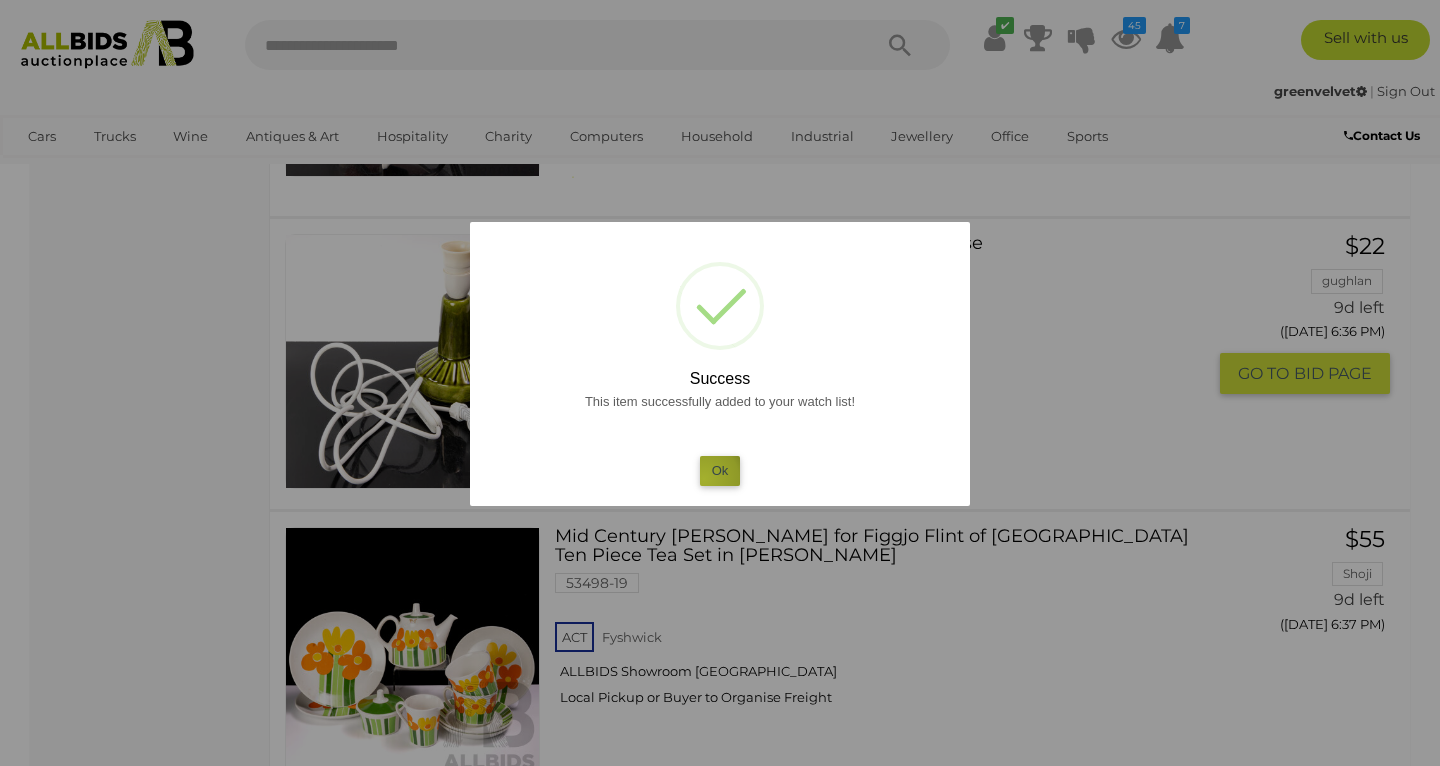 click on "Ok" at bounding box center [720, 470] 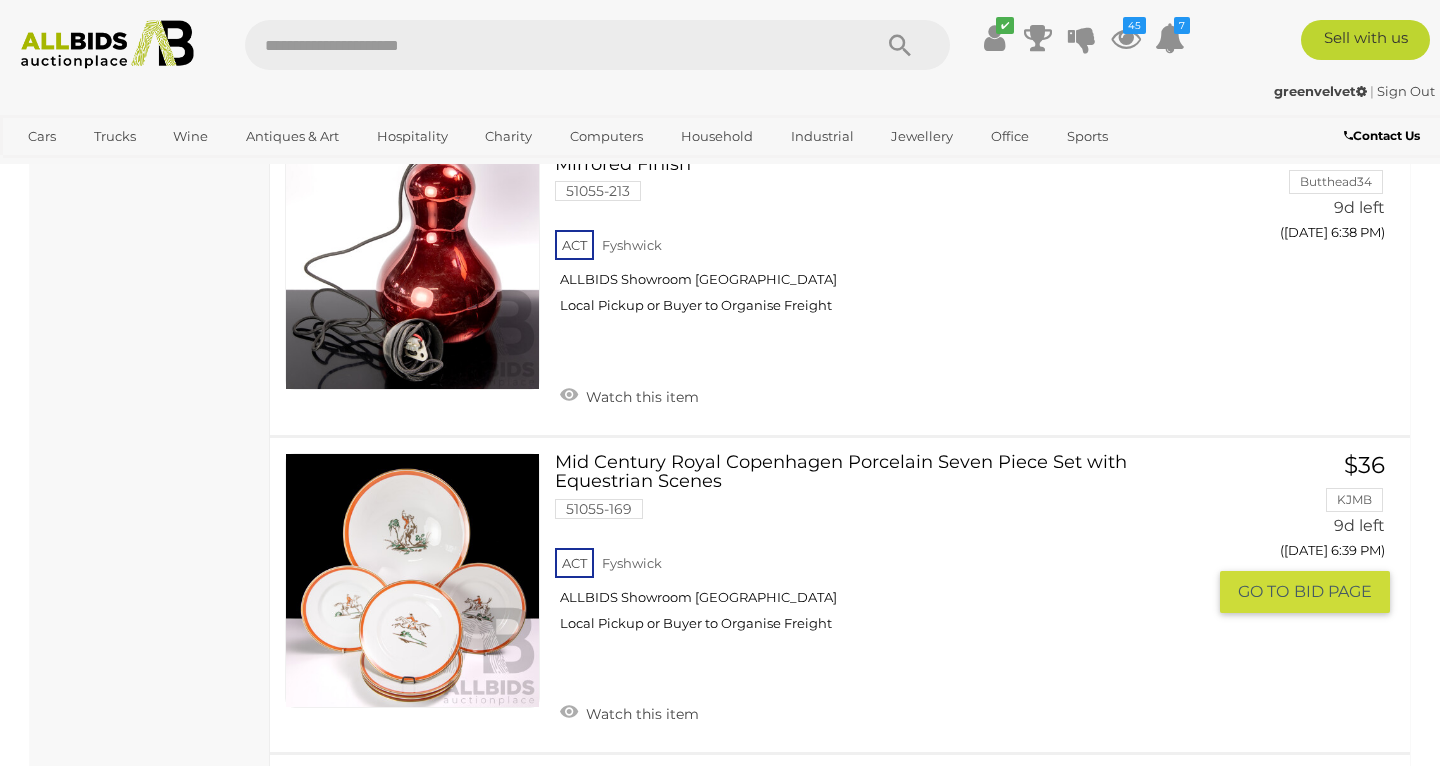 scroll, scrollTop: 8298, scrollLeft: 0, axis: vertical 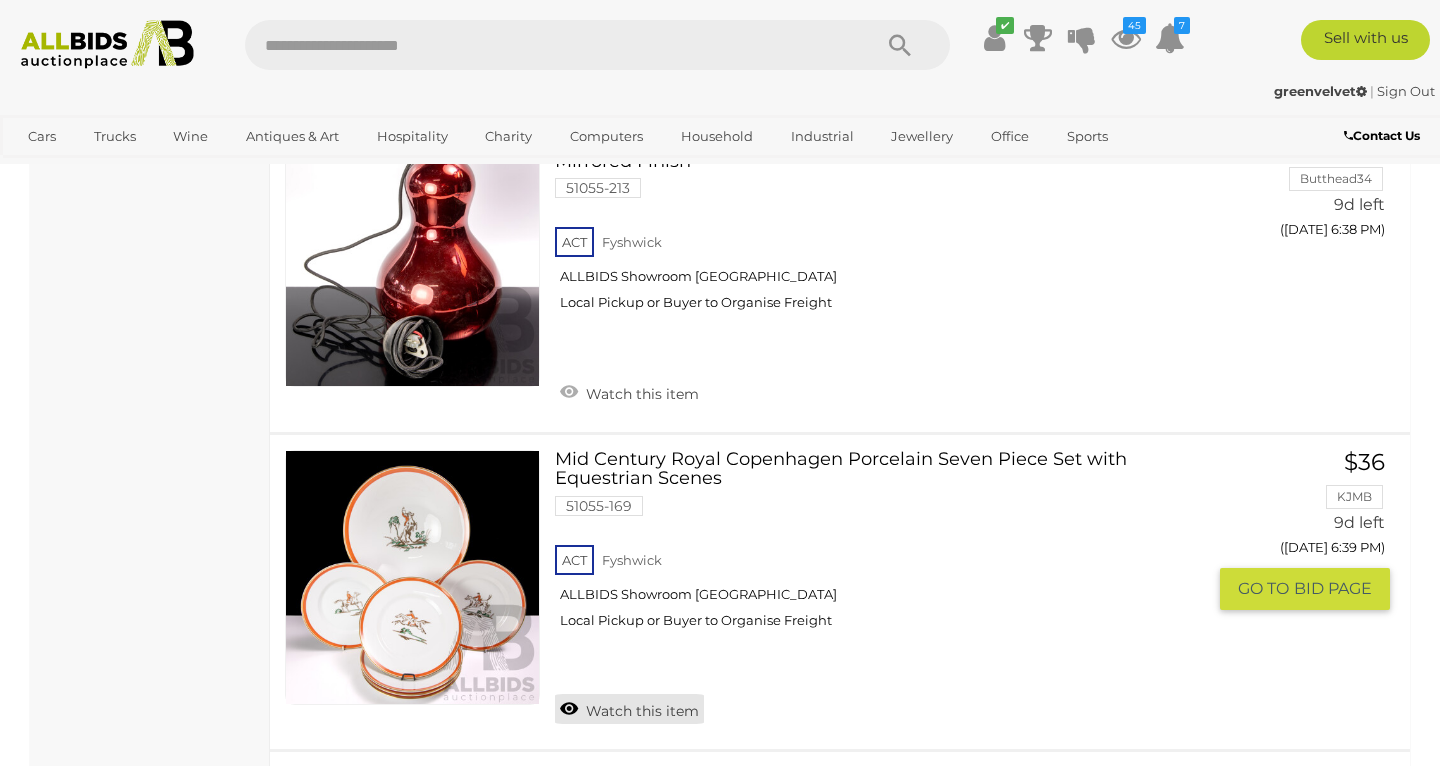 click on "Watch this item" at bounding box center [629, 709] 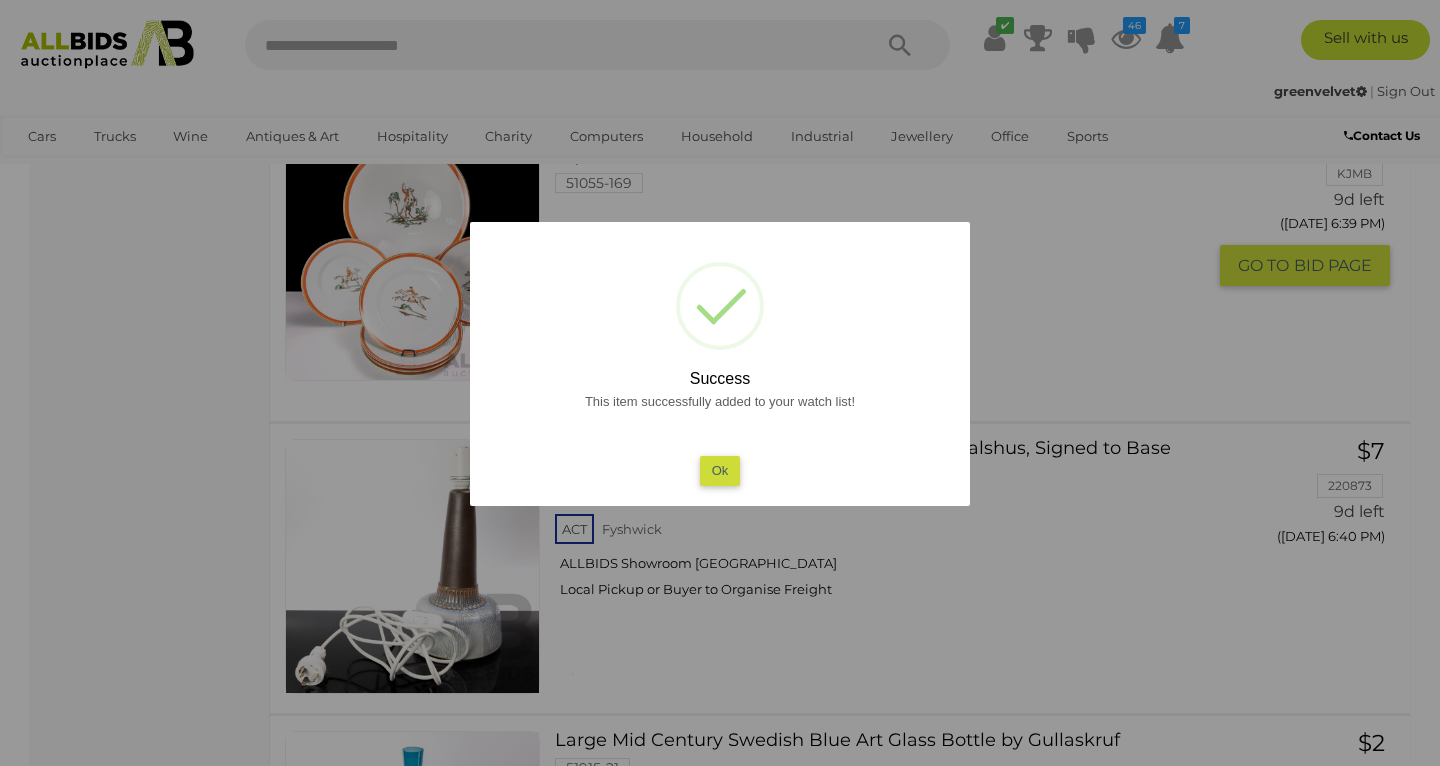 scroll, scrollTop: 8502, scrollLeft: 0, axis: vertical 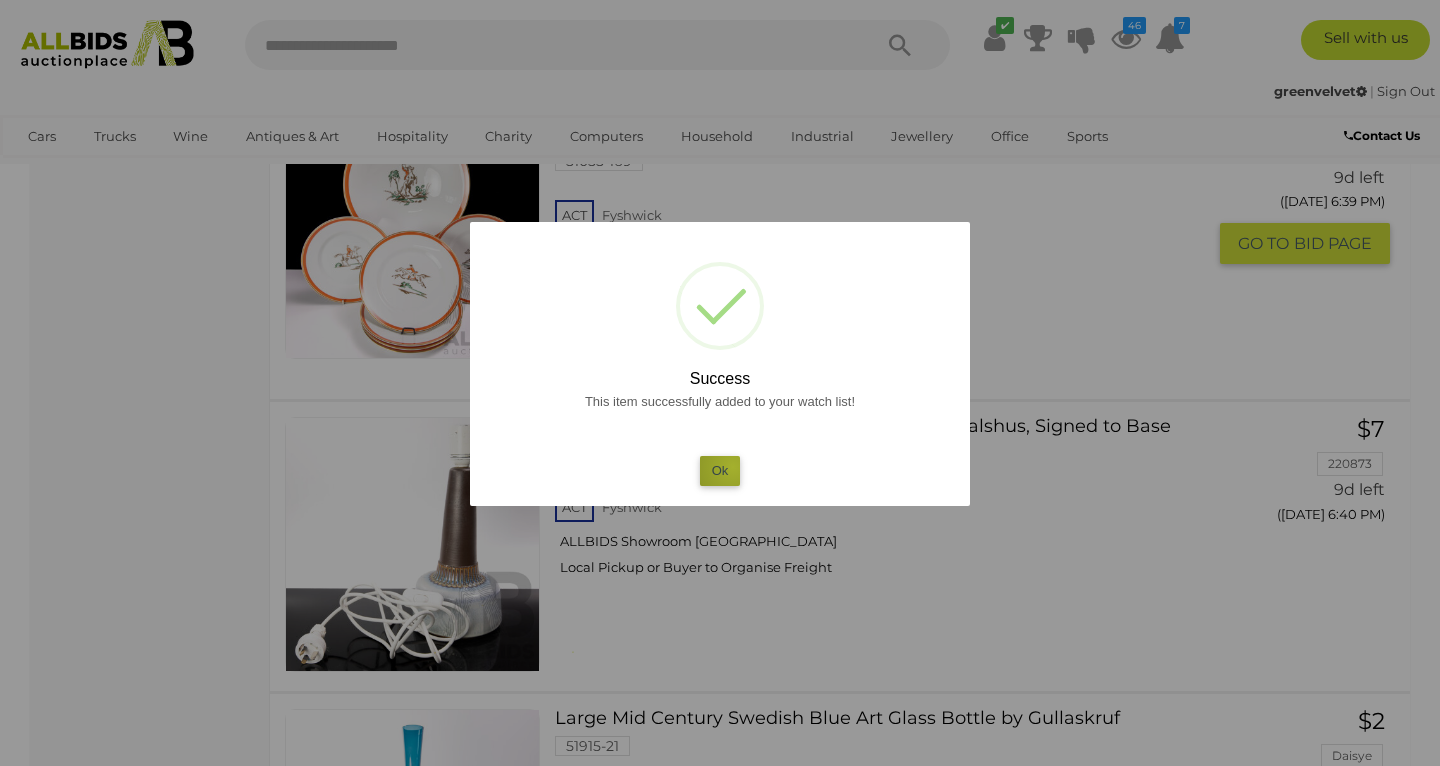click on "Ok" at bounding box center [720, 470] 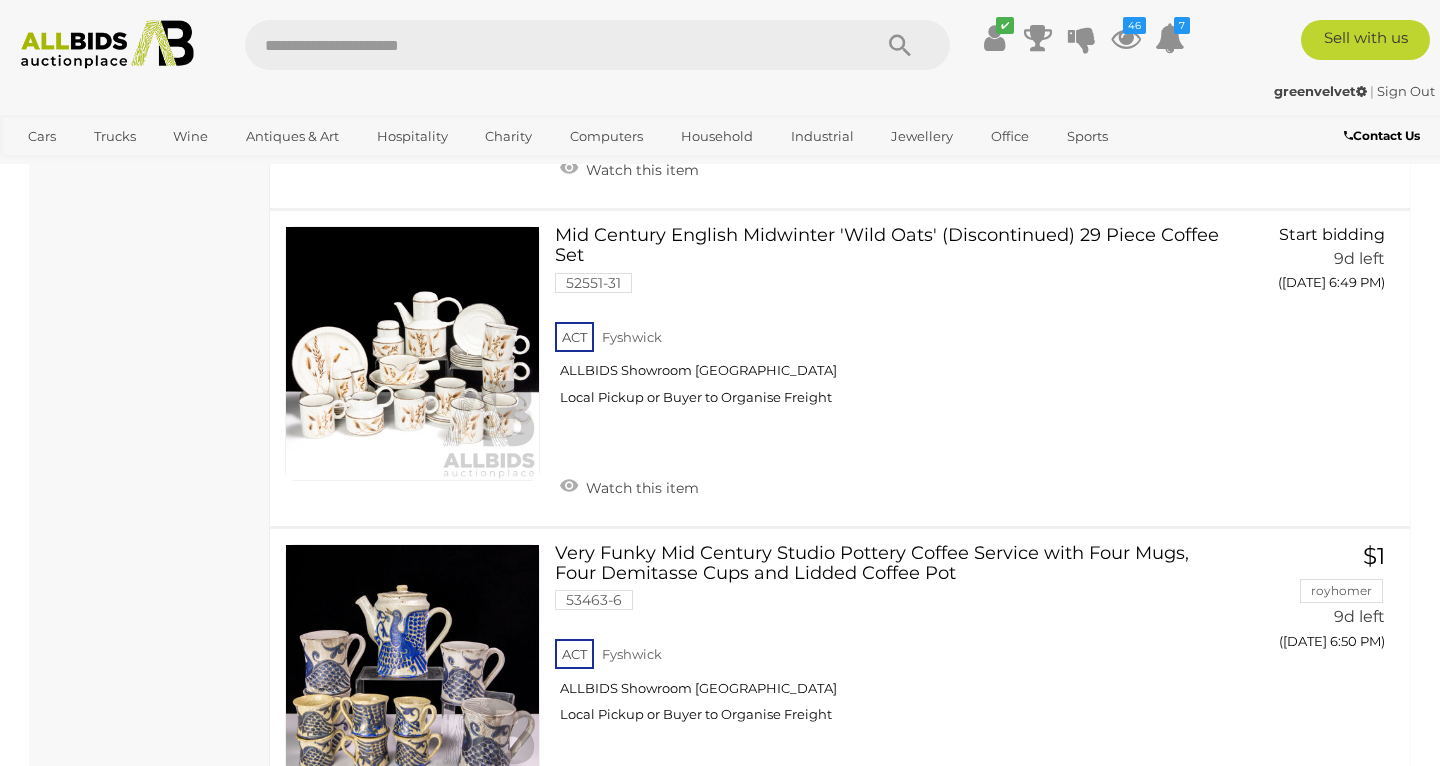 scroll, scrollTop: 11602, scrollLeft: 0, axis: vertical 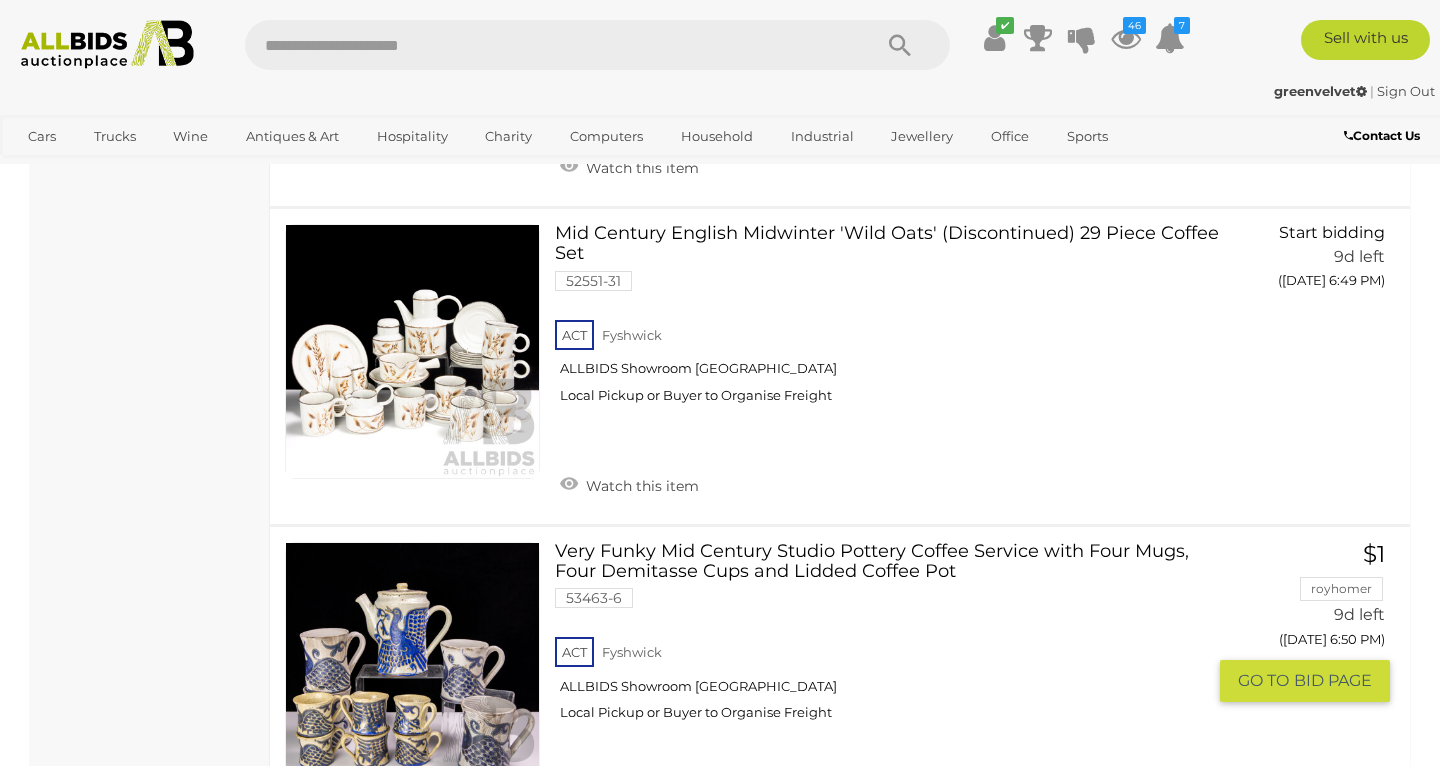 click on "Watch this item" at bounding box center (629, 802) 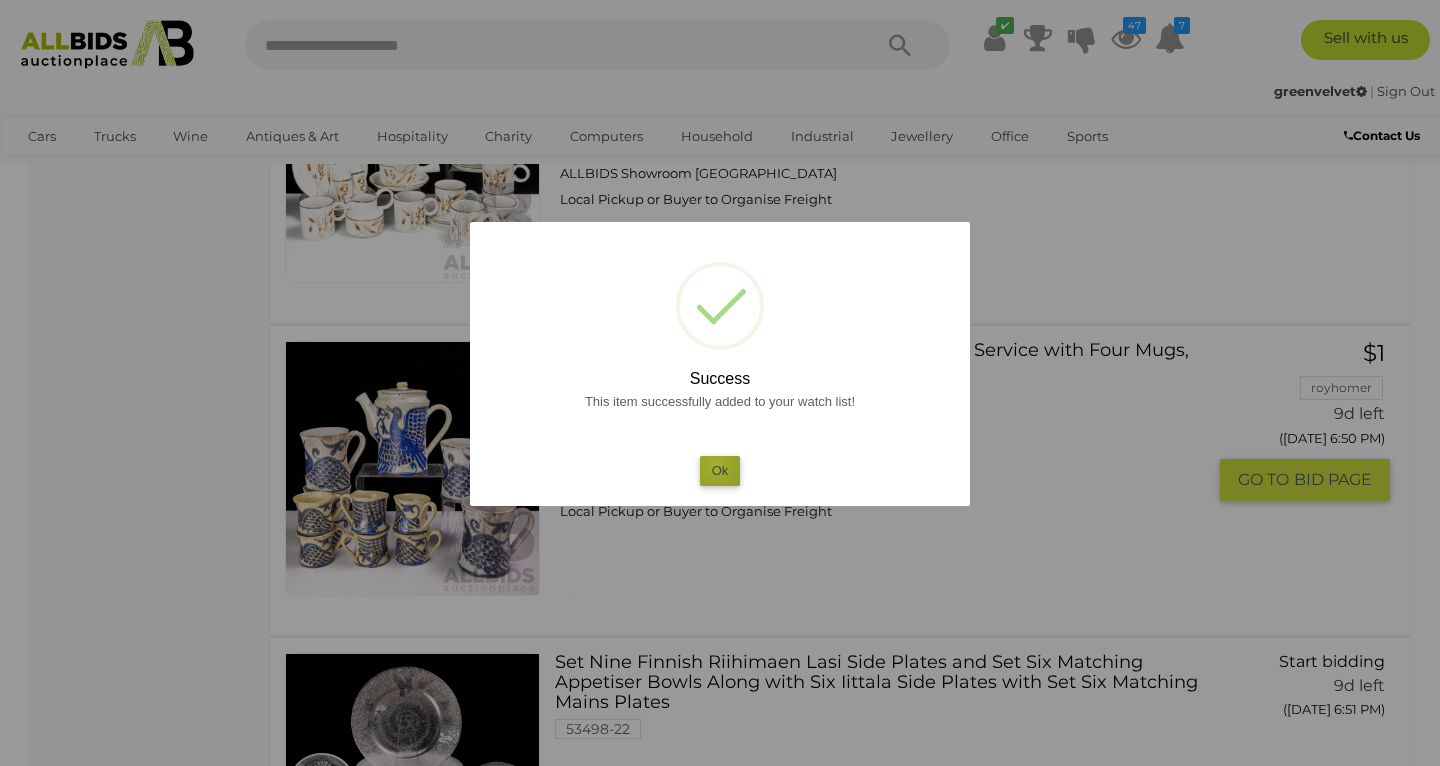 click on "Ok" at bounding box center (720, 470) 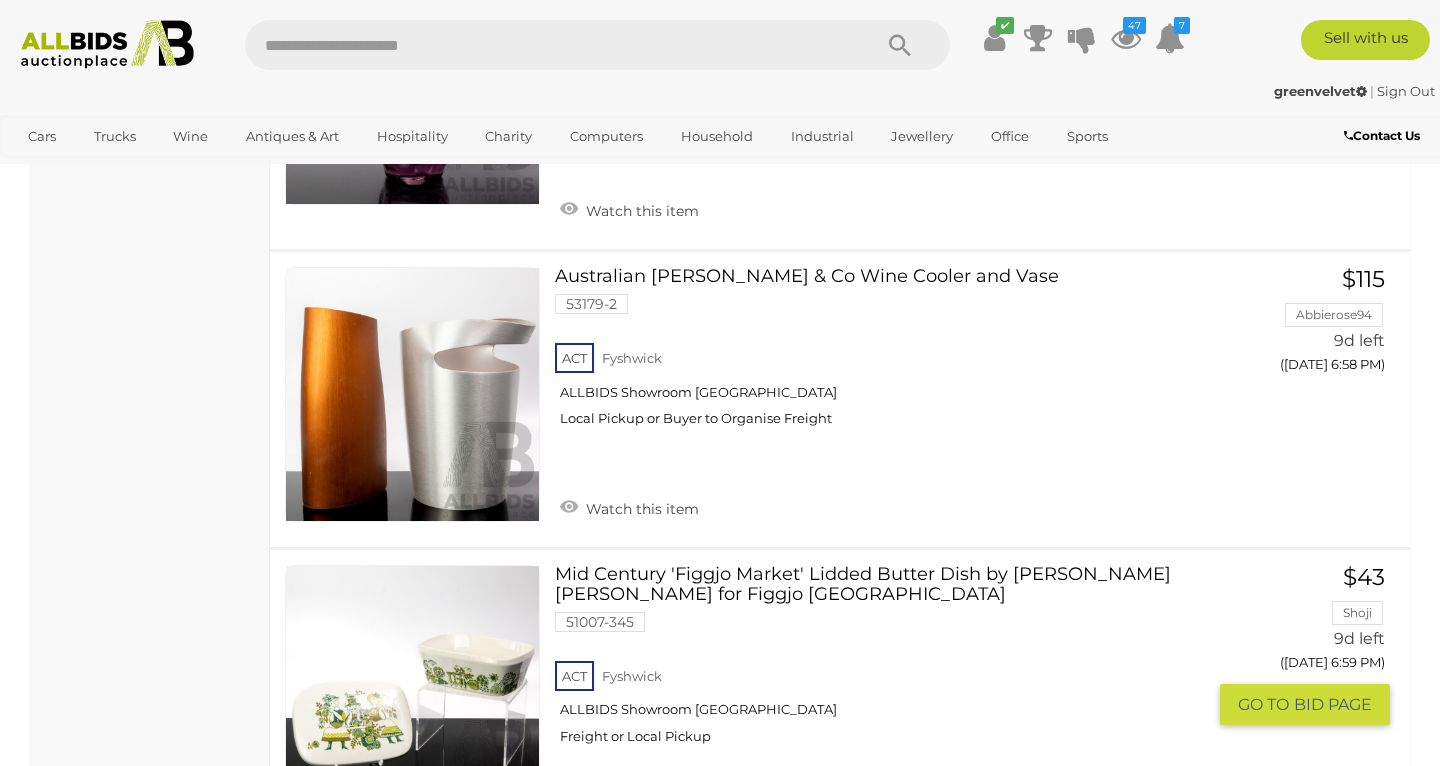 scroll, scrollTop: 14383, scrollLeft: 0, axis: vertical 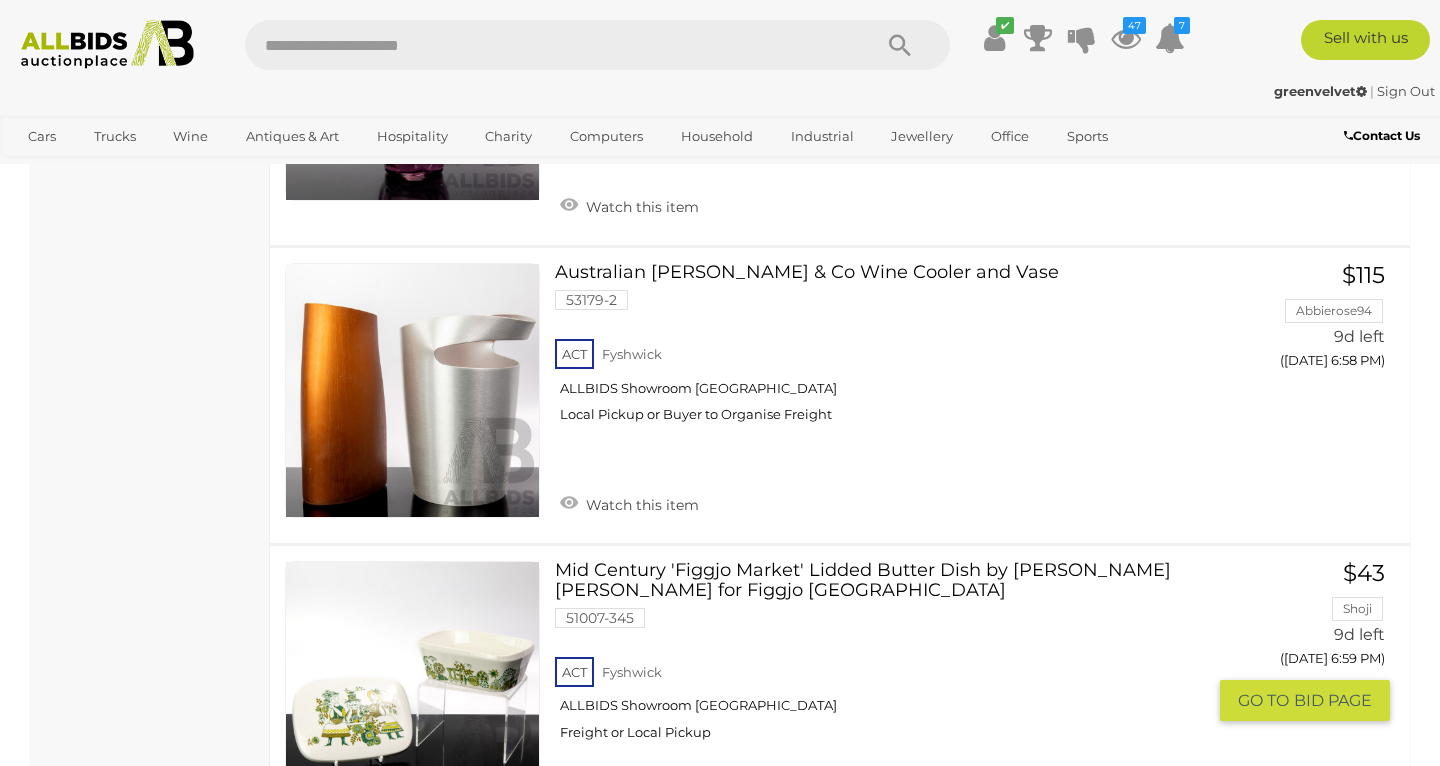click on "Watch this item" at bounding box center (629, 821) 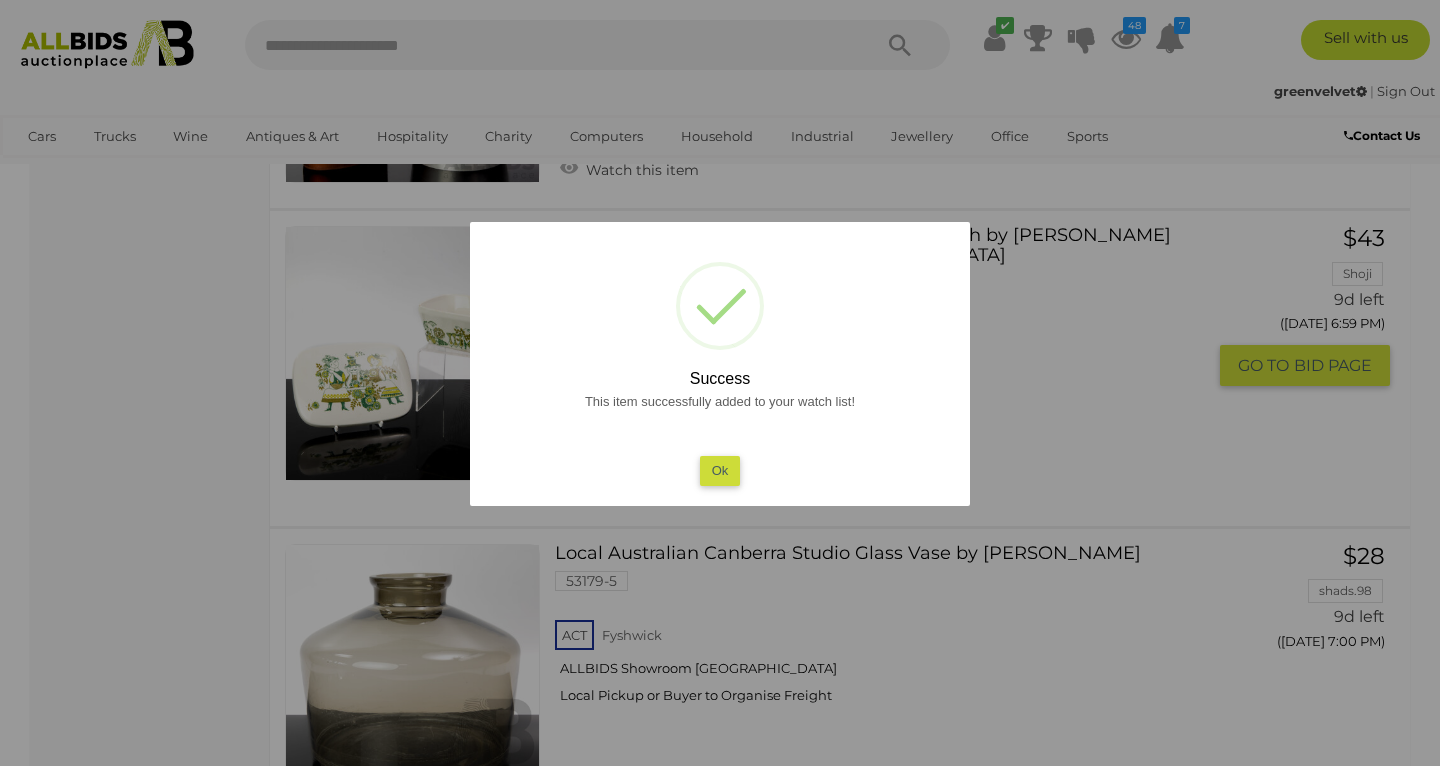 scroll, scrollTop: 14697, scrollLeft: 0, axis: vertical 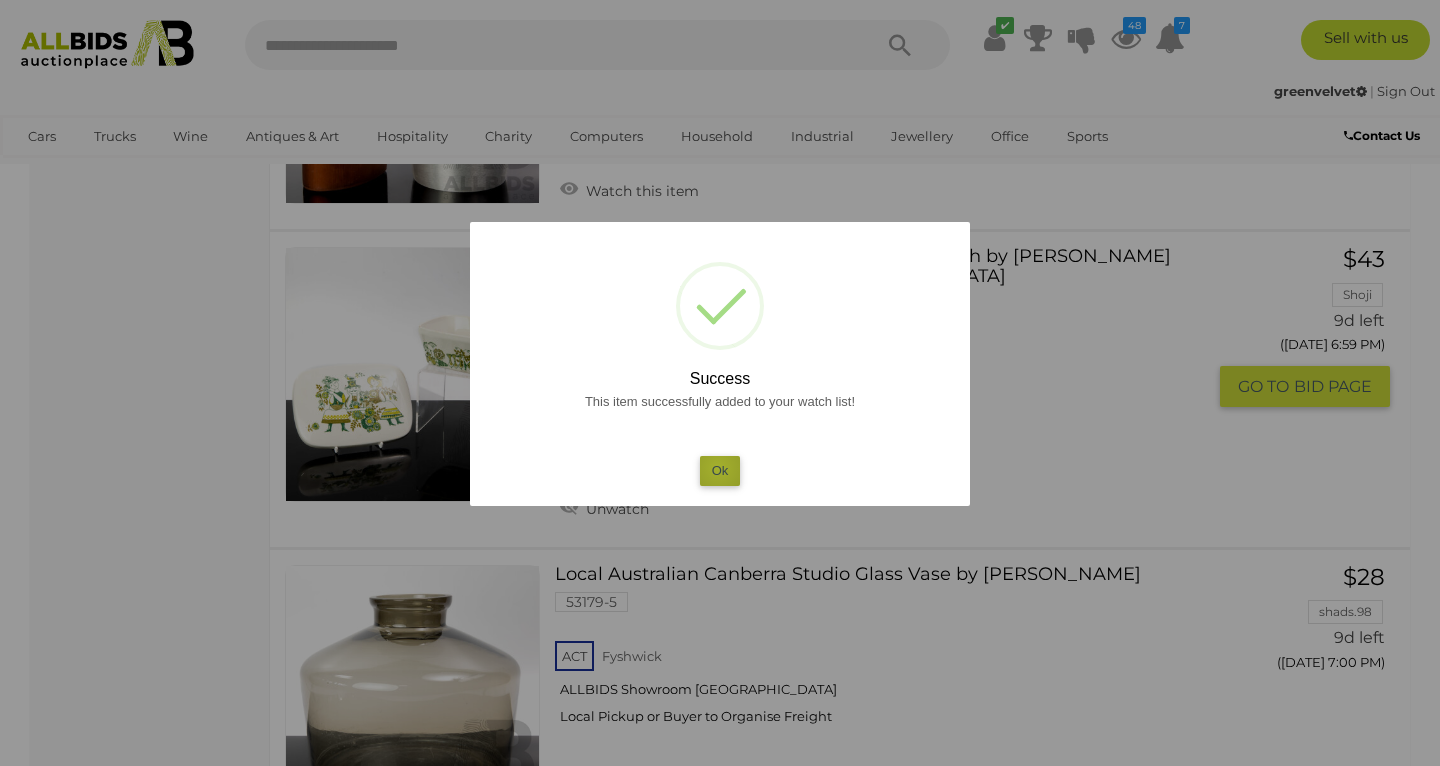 click on "Ok" at bounding box center (720, 470) 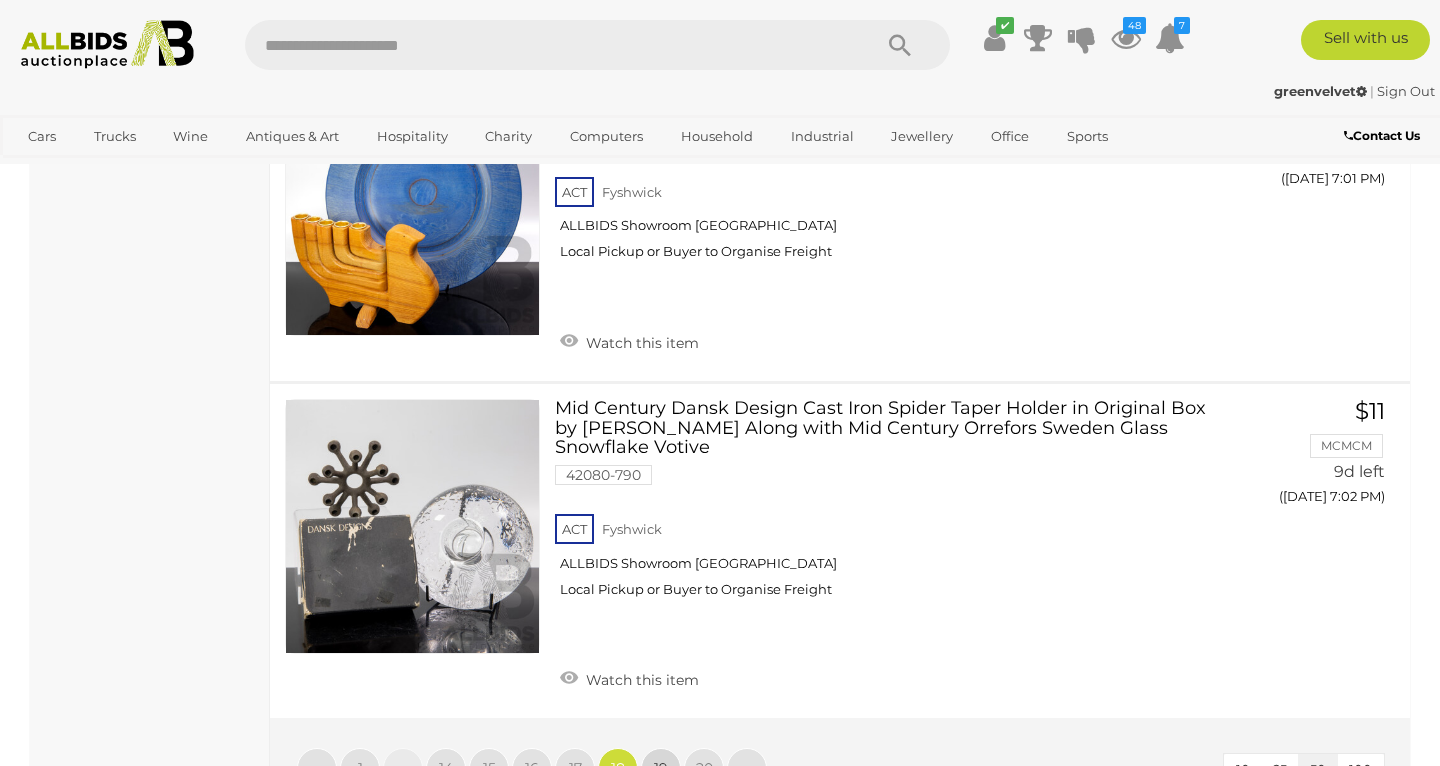 click on "19" at bounding box center [661, 768] 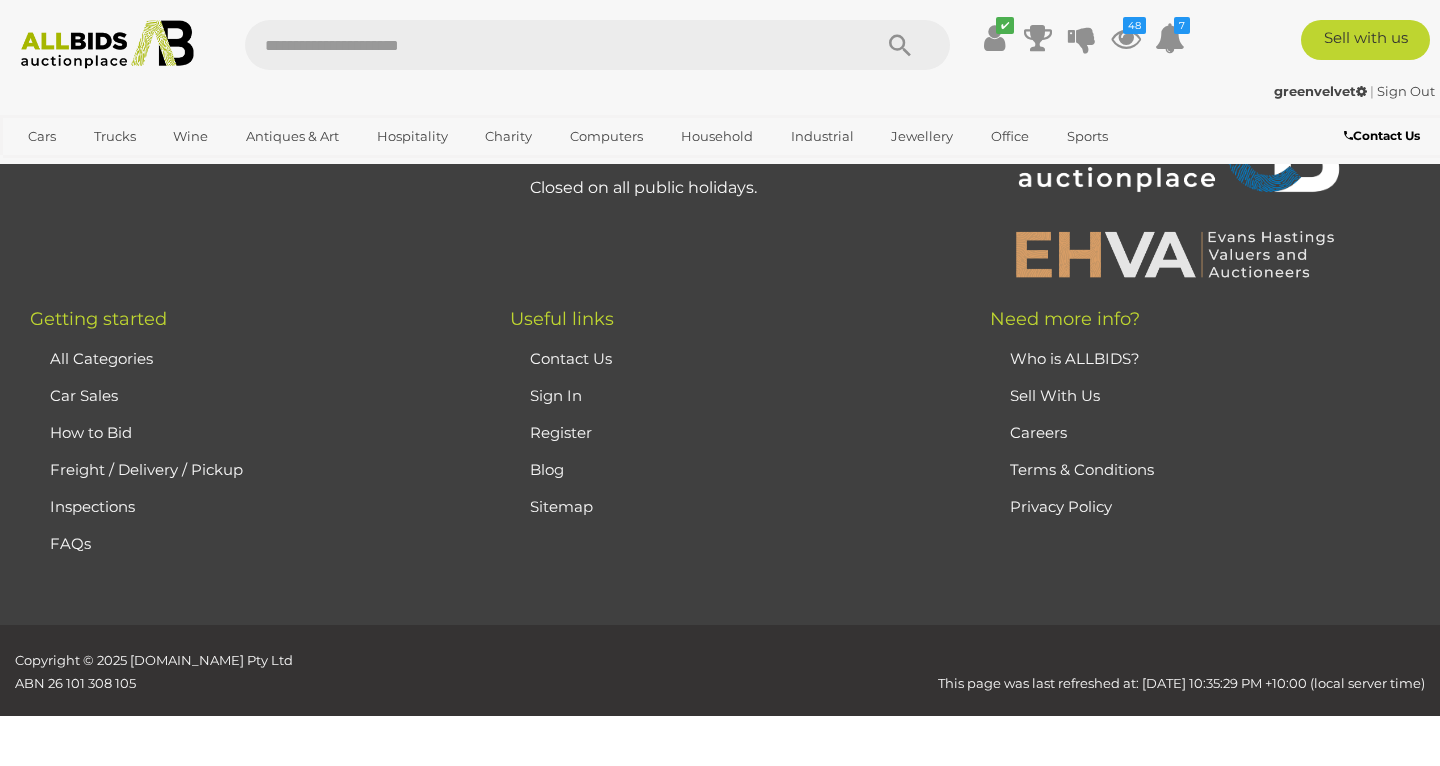 scroll, scrollTop: 442, scrollLeft: 0, axis: vertical 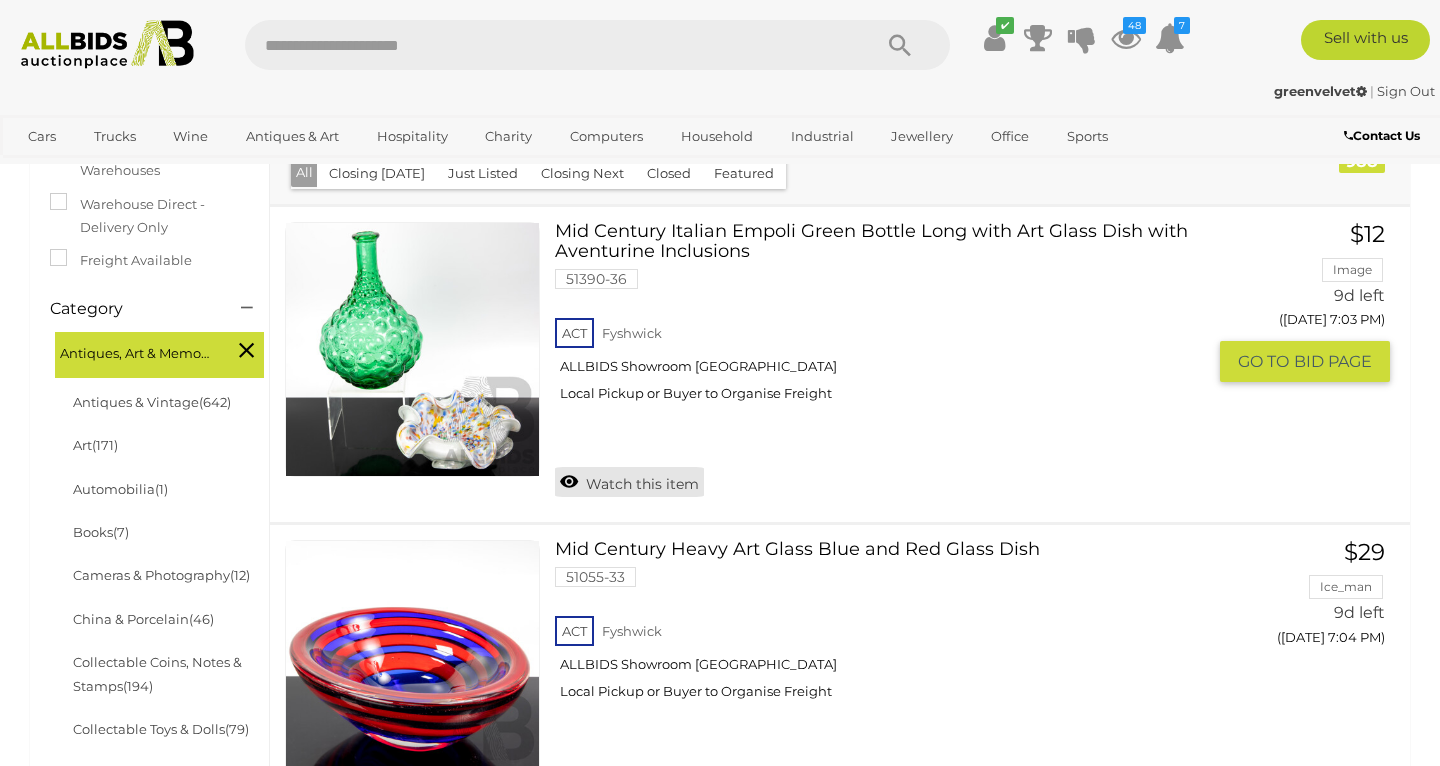 click on "Watch this item" at bounding box center (629, 482) 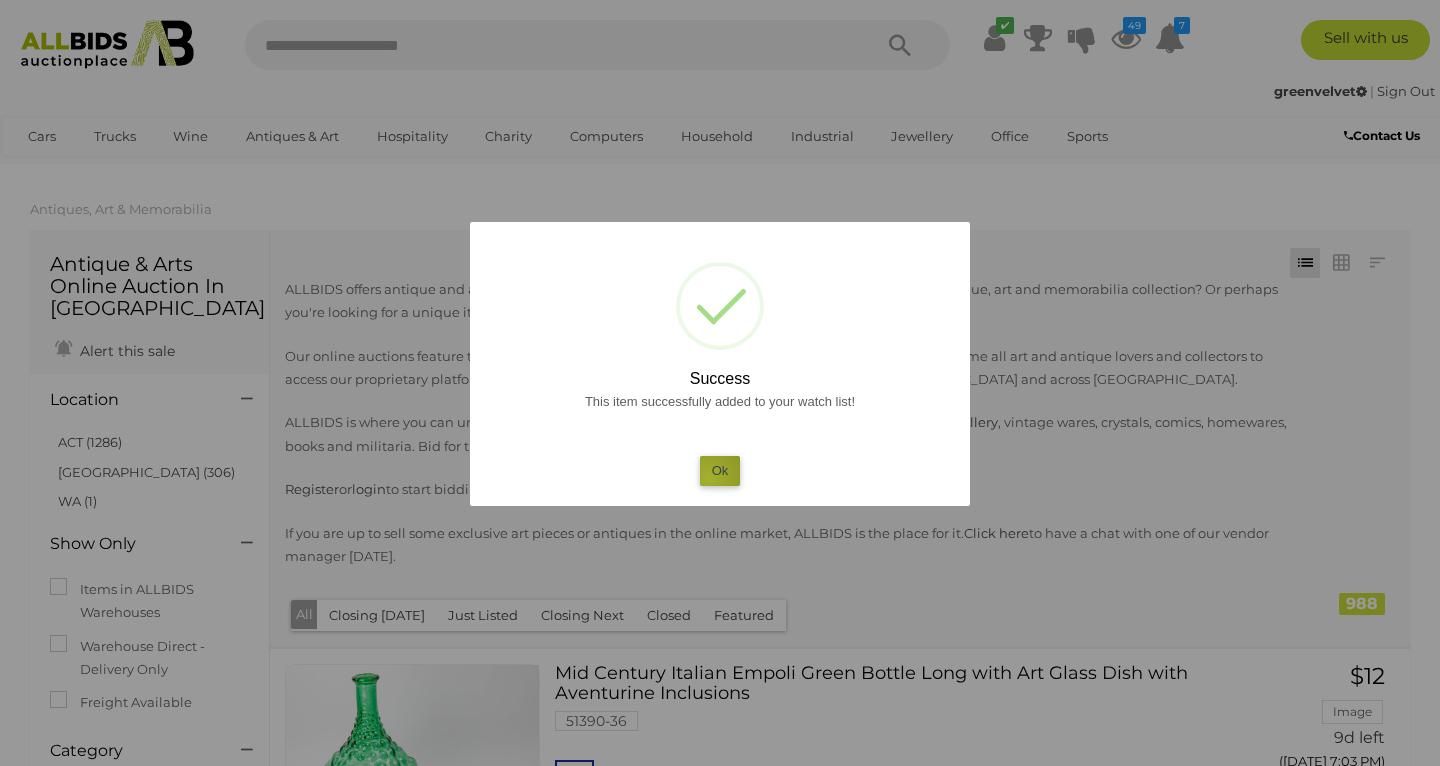 click on "Ok" at bounding box center (720, 470) 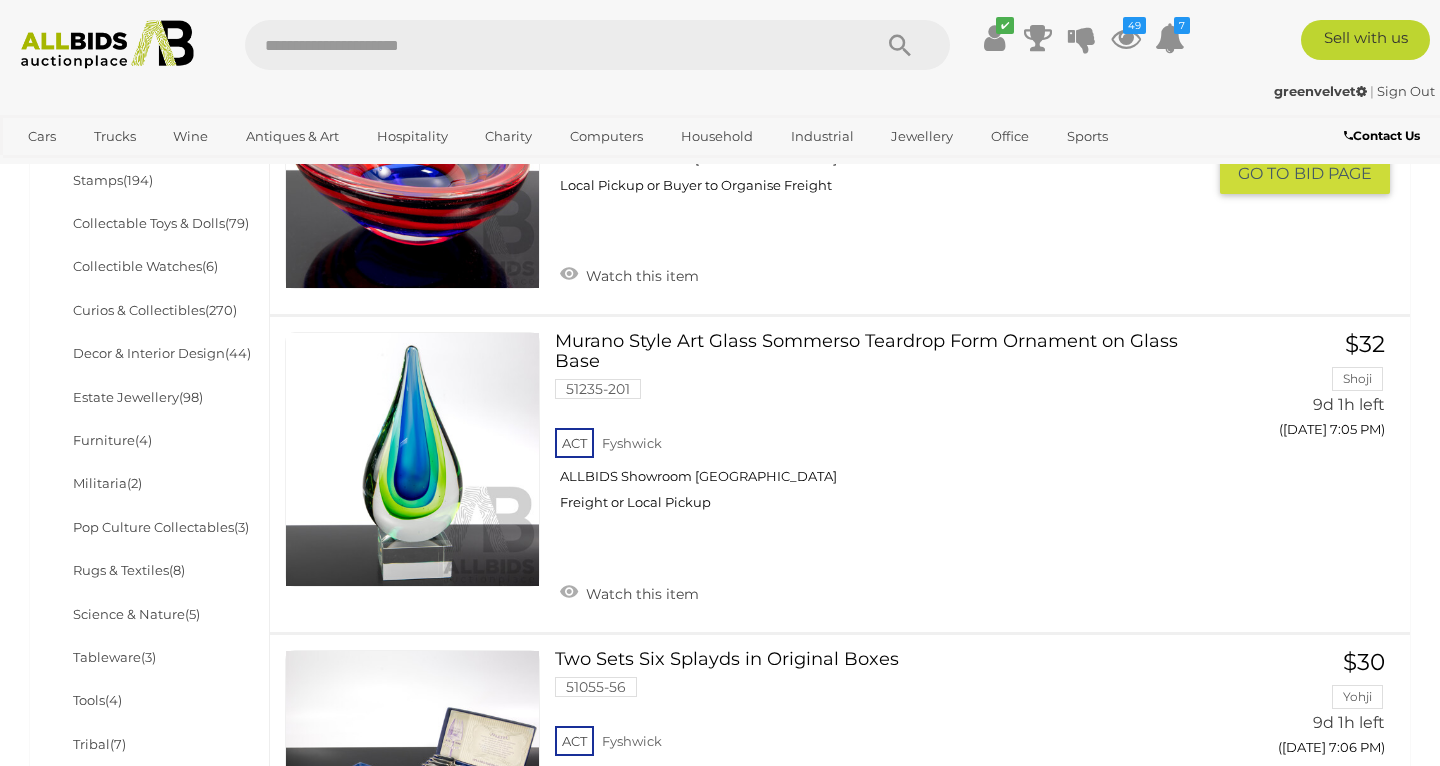 scroll, scrollTop: 951, scrollLeft: 0, axis: vertical 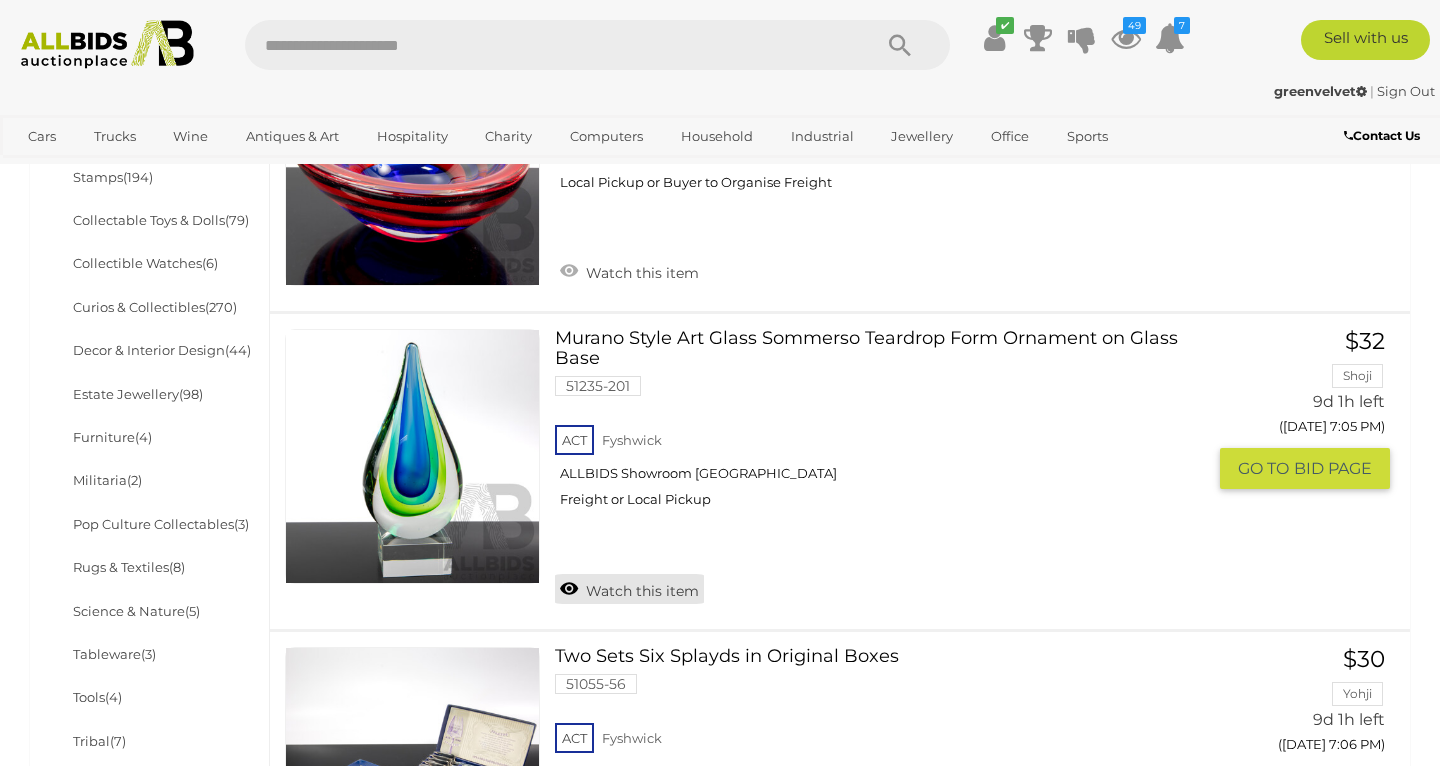 click on "Watch this item" at bounding box center (629, 589) 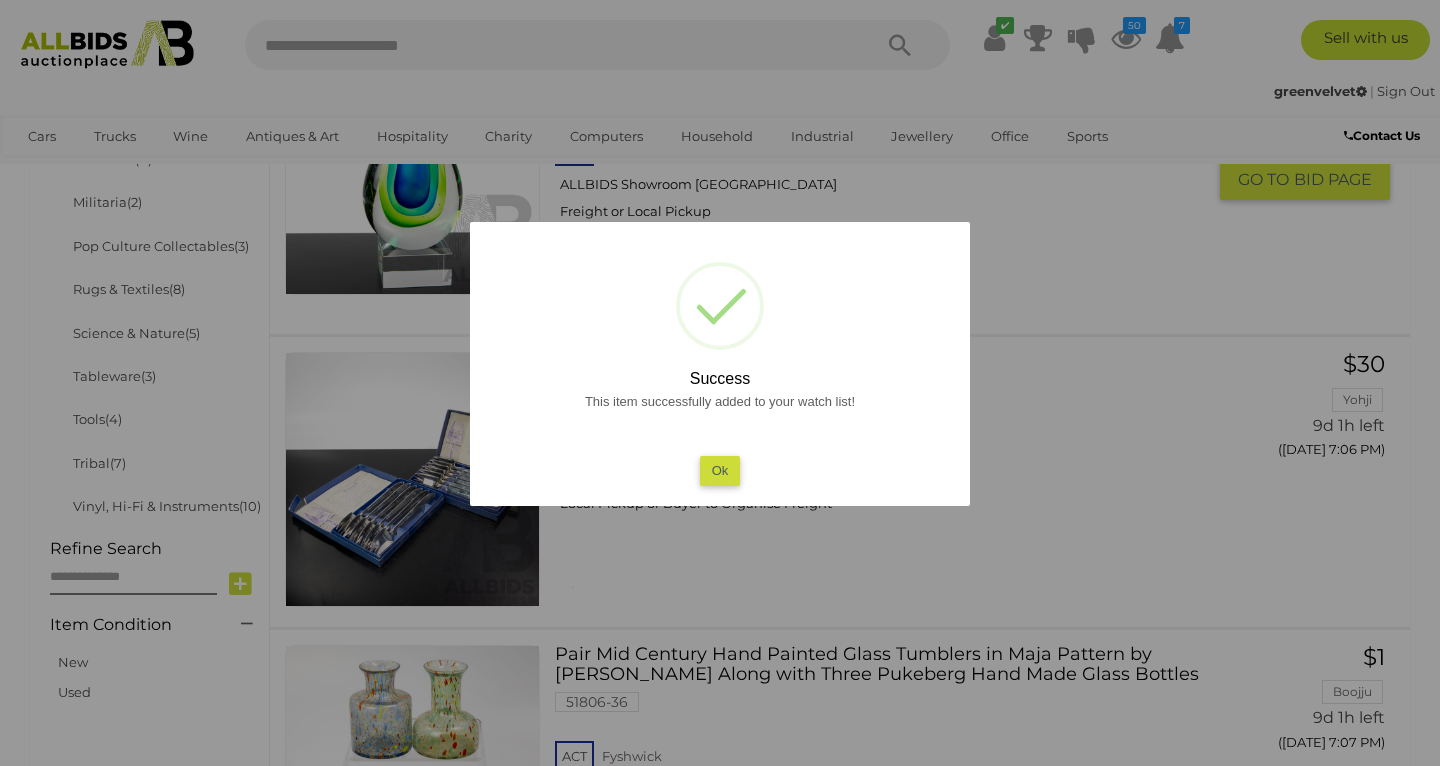 scroll, scrollTop: 1230, scrollLeft: 0, axis: vertical 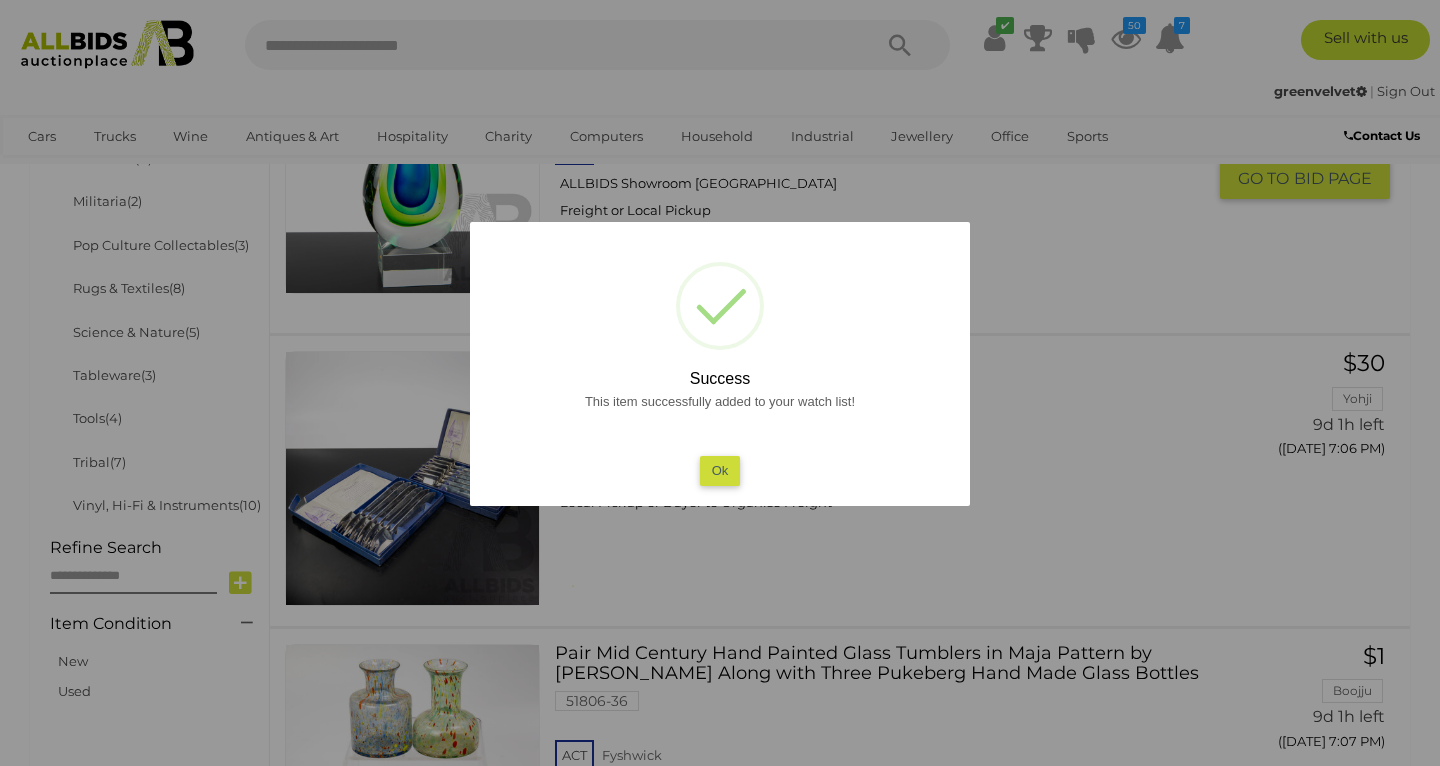 click on "Ok" at bounding box center (720, 470) 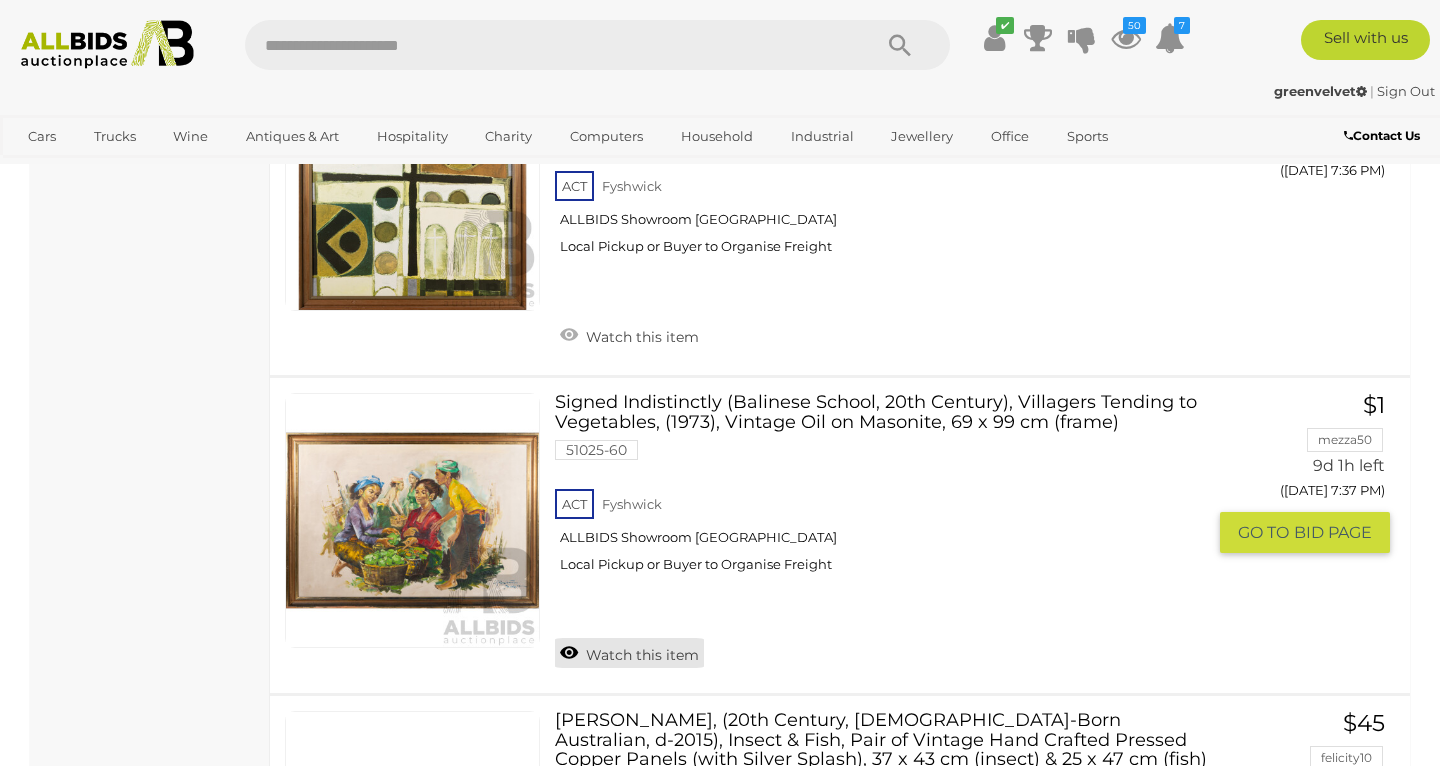 scroll, scrollTop: 10761, scrollLeft: 0, axis: vertical 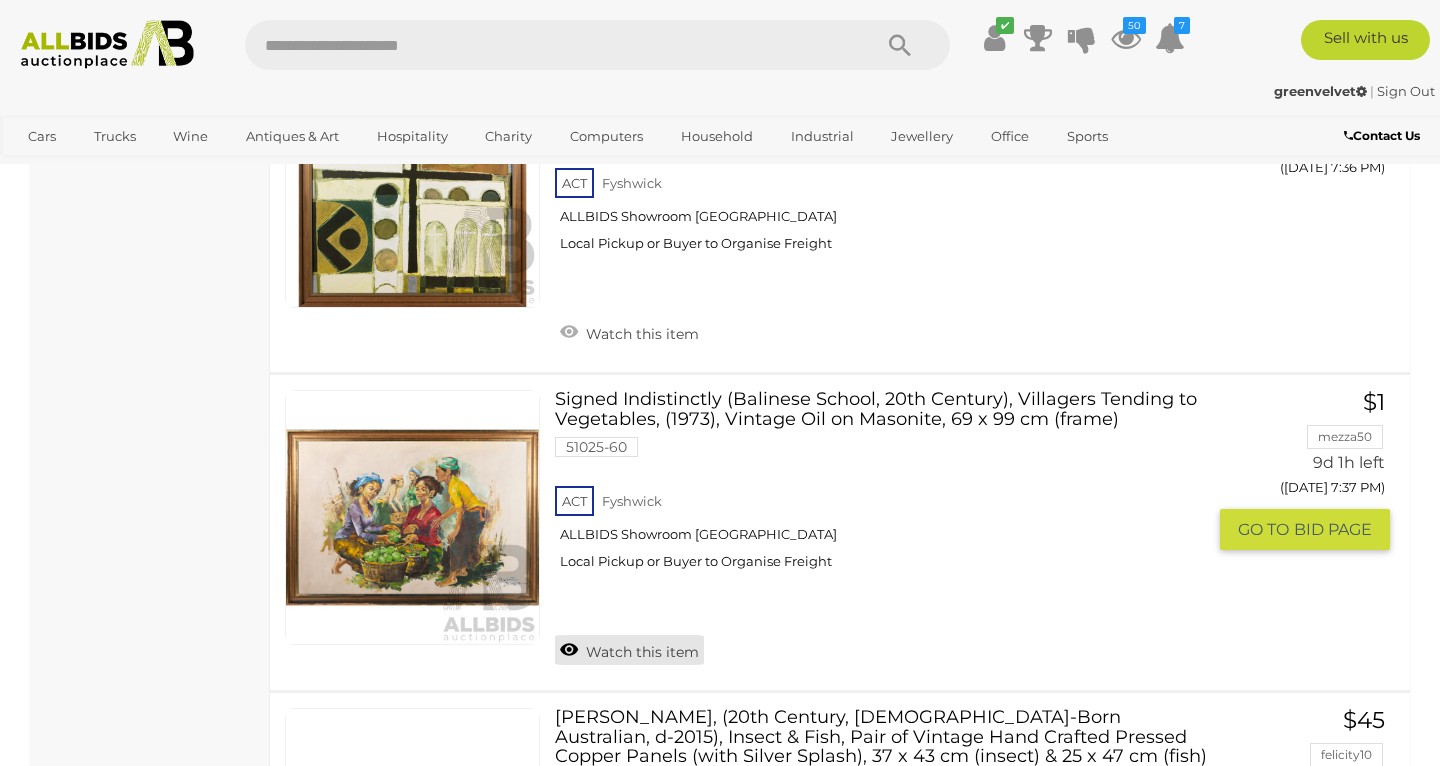 click on "Watch this item" at bounding box center (629, 650) 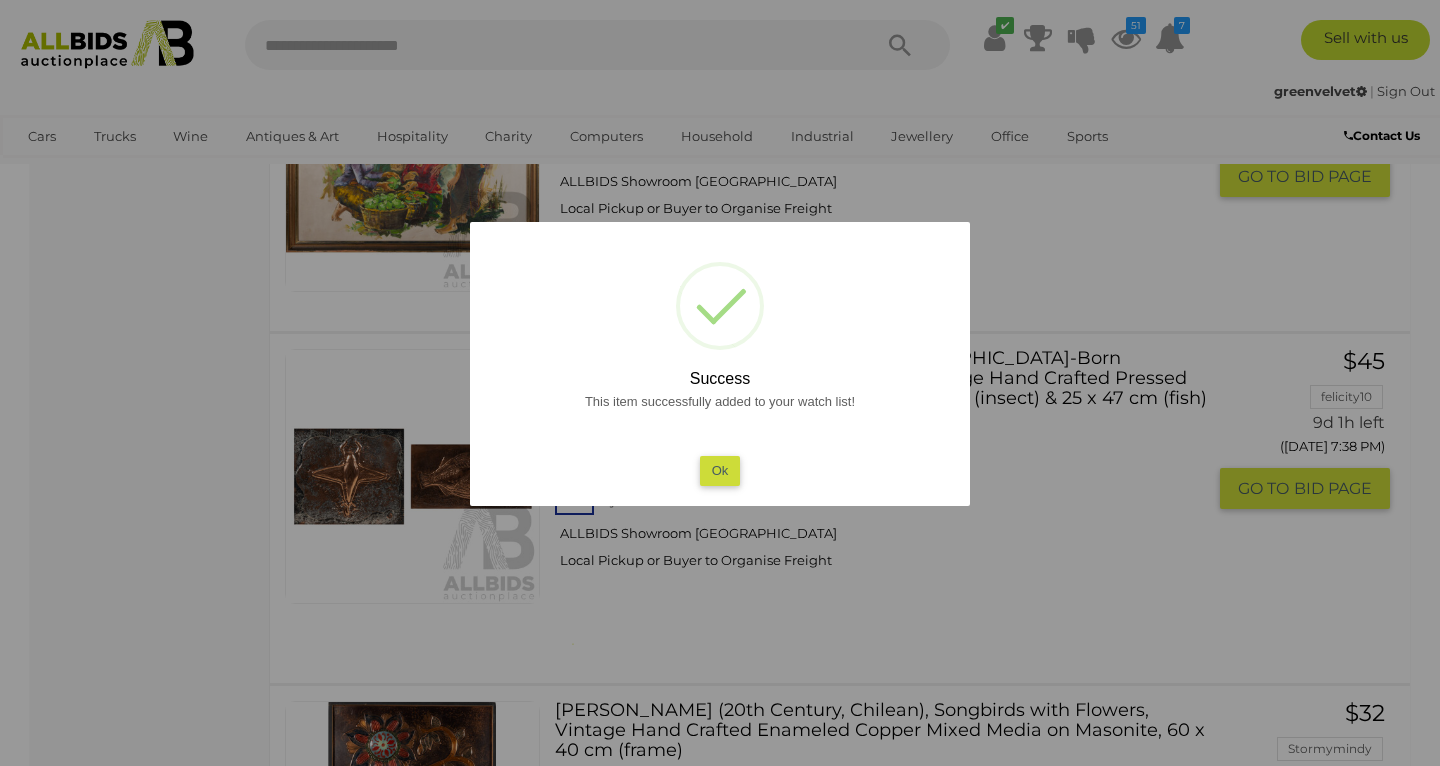 scroll, scrollTop: 10943, scrollLeft: 0, axis: vertical 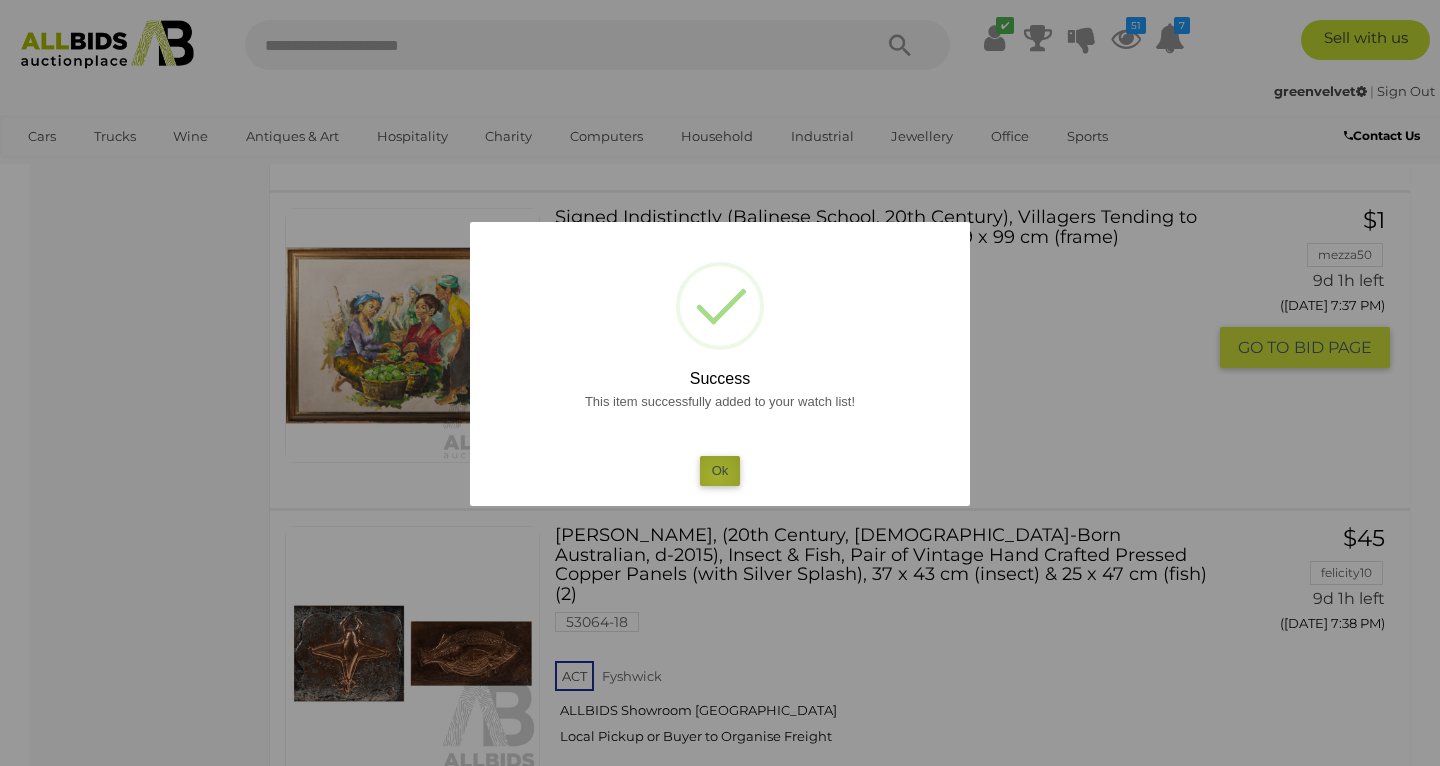 click on "Ok" at bounding box center [720, 470] 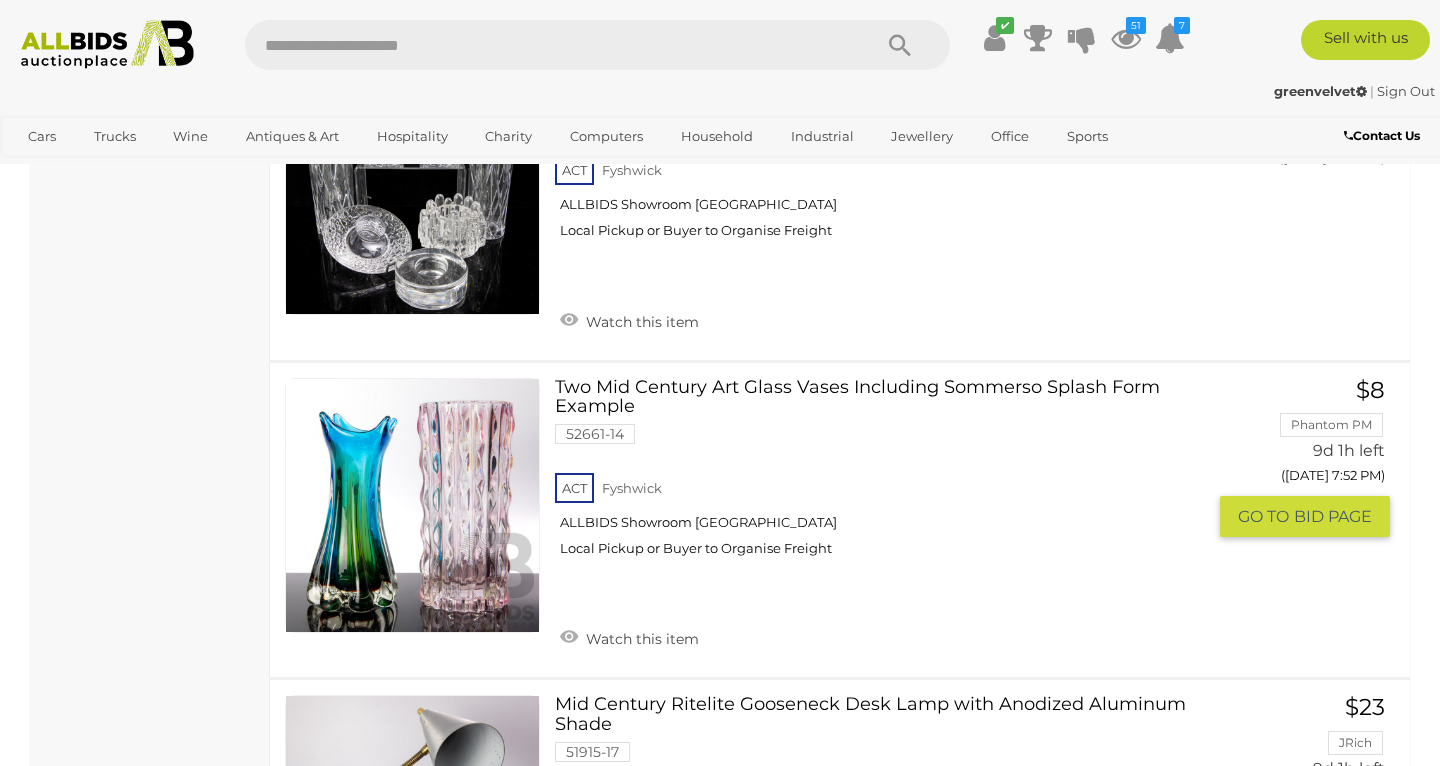 scroll, scrollTop: 15123, scrollLeft: 0, axis: vertical 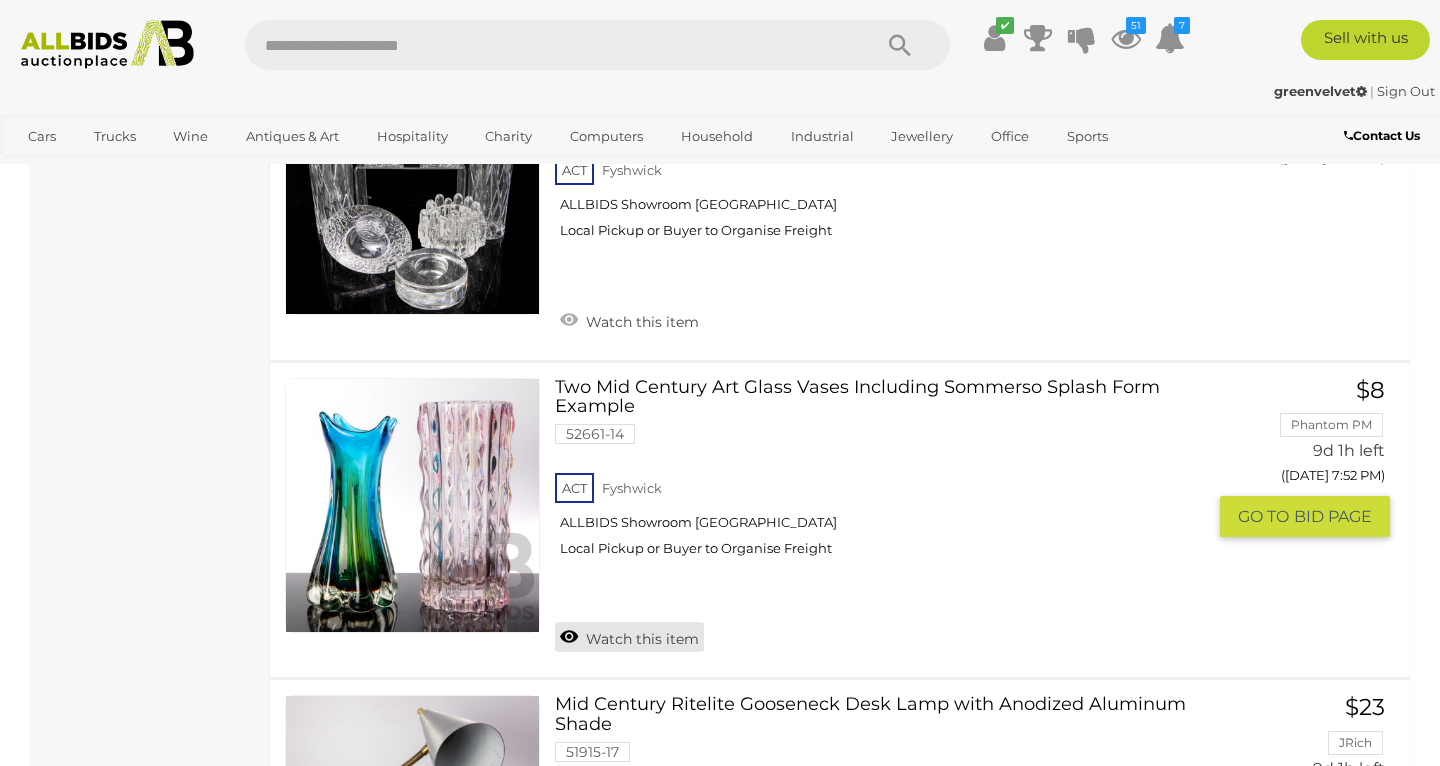 click on "Watch this item" at bounding box center [629, 637] 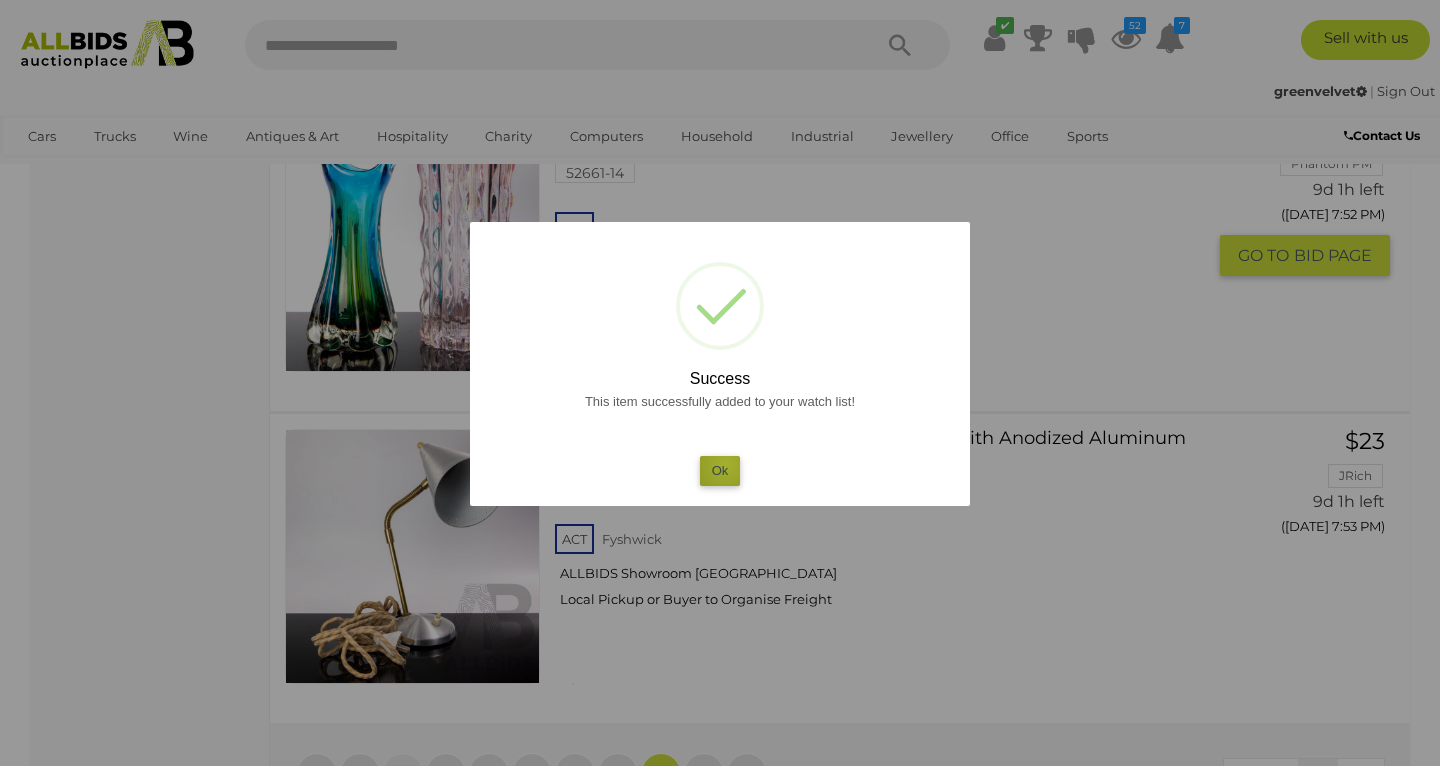 click on "Ok" at bounding box center [720, 470] 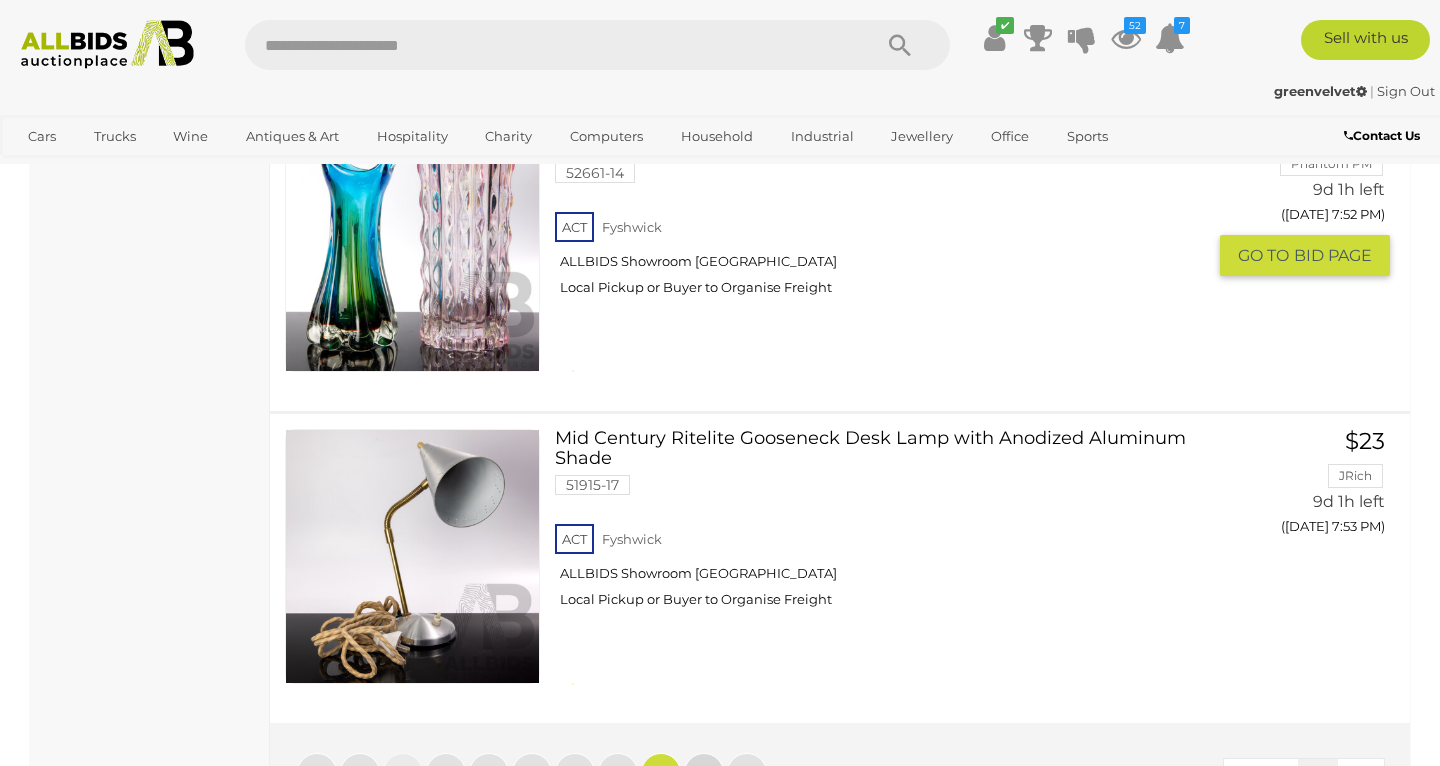 click on "20" at bounding box center [704, 773] 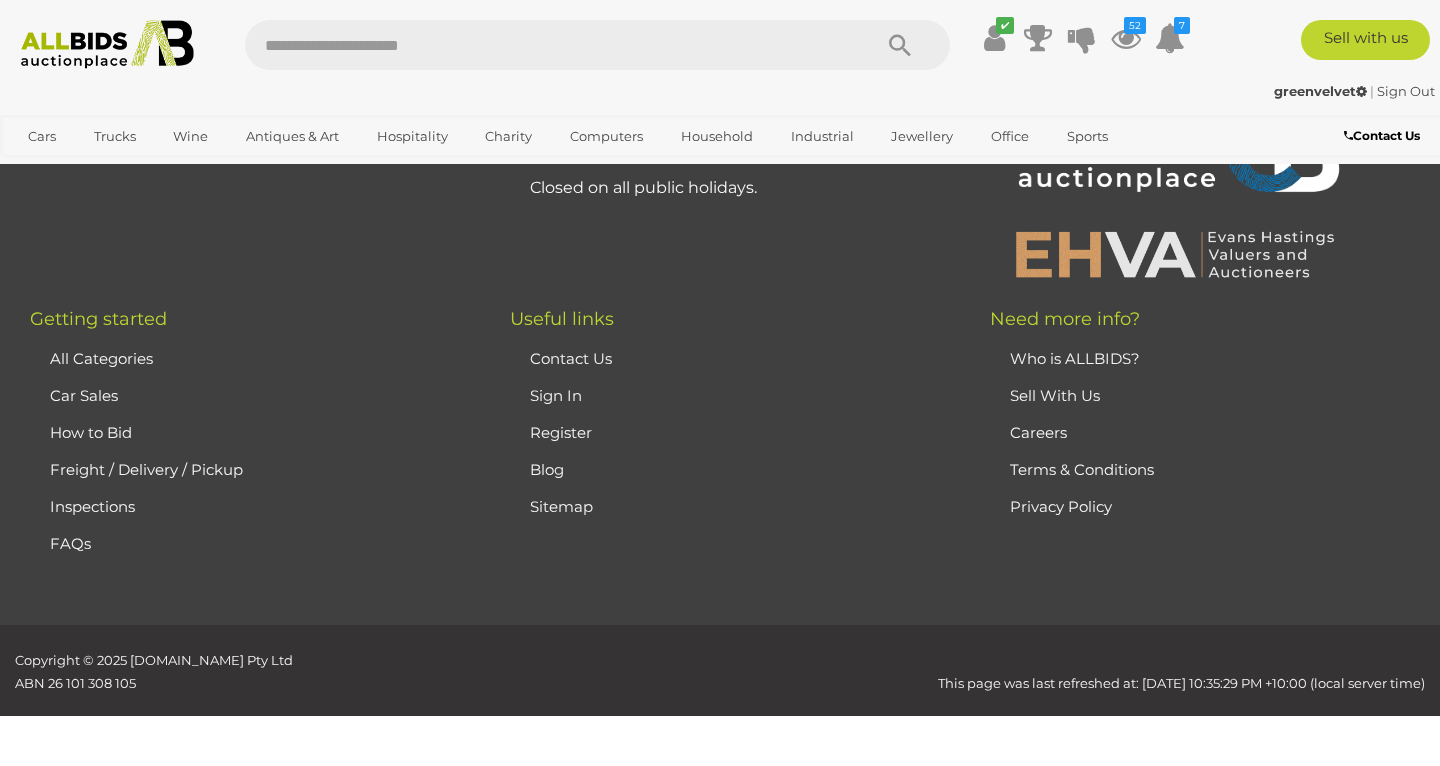 scroll, scrollTop: 442, scrollLeft: 0, axis: vertical 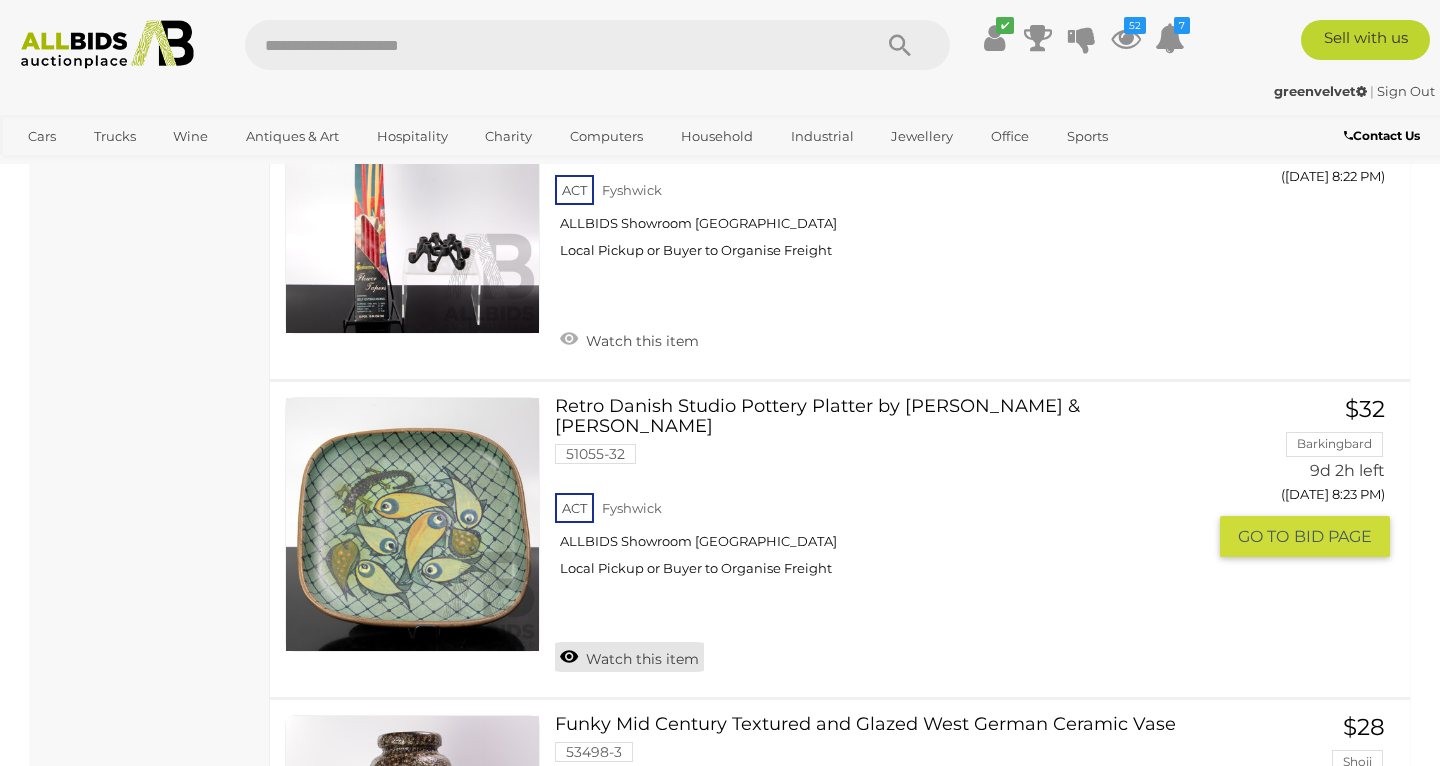 click on "Watch this item" at bounding box center (629, 657) 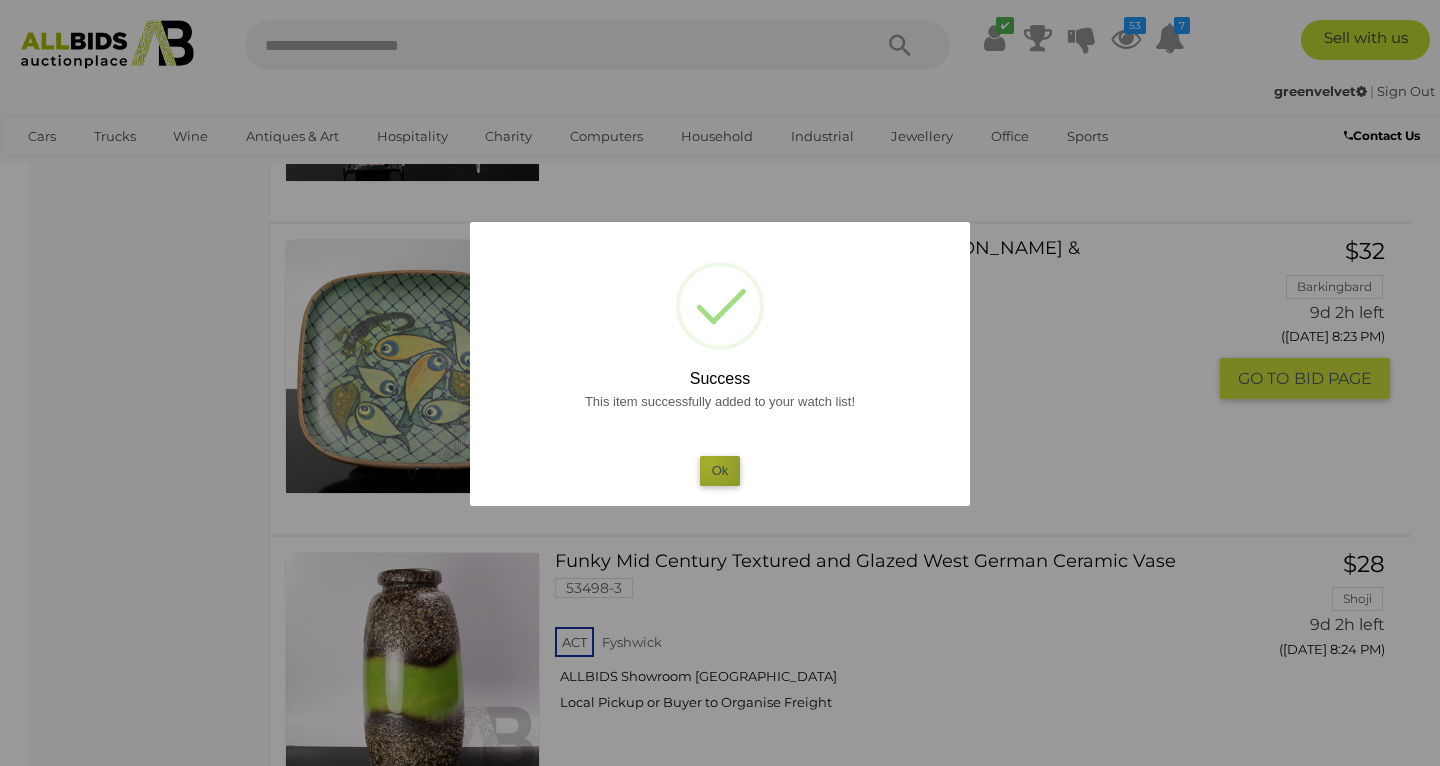 click on "Ok" at bounding box center (720, 470) 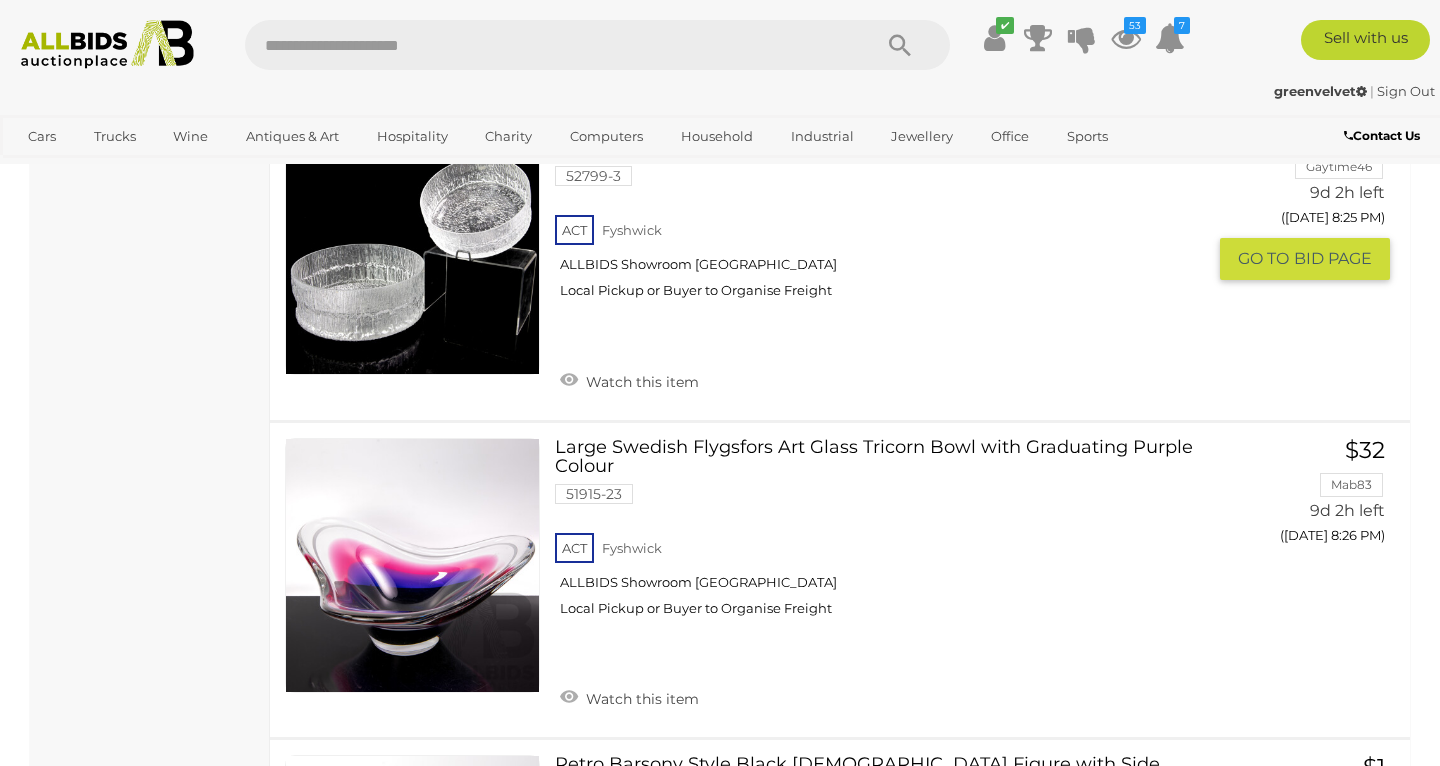 scroll, scrollTop: 10284, scrollLeft: 0, axis: vertical 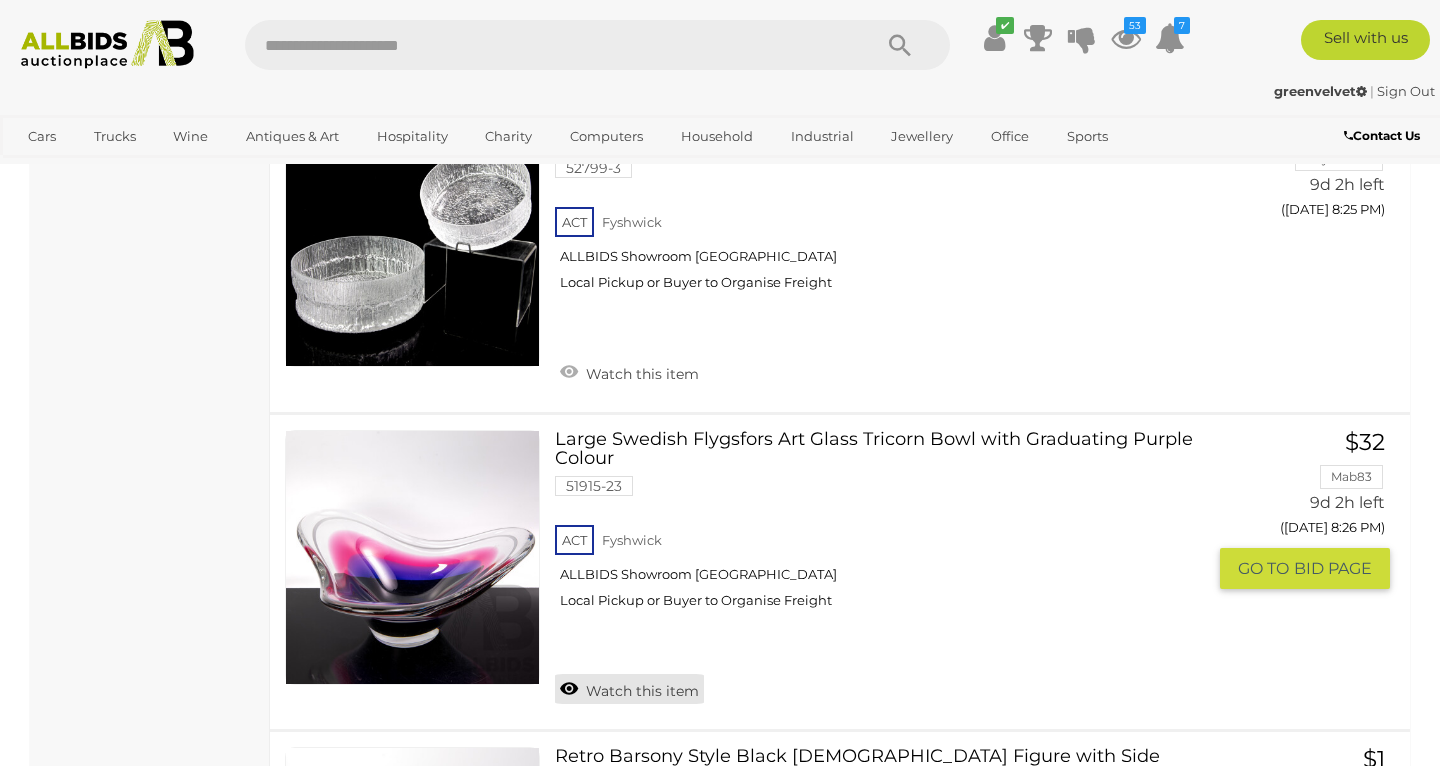 click on "Watch this item" at bounding box center (629, 689) 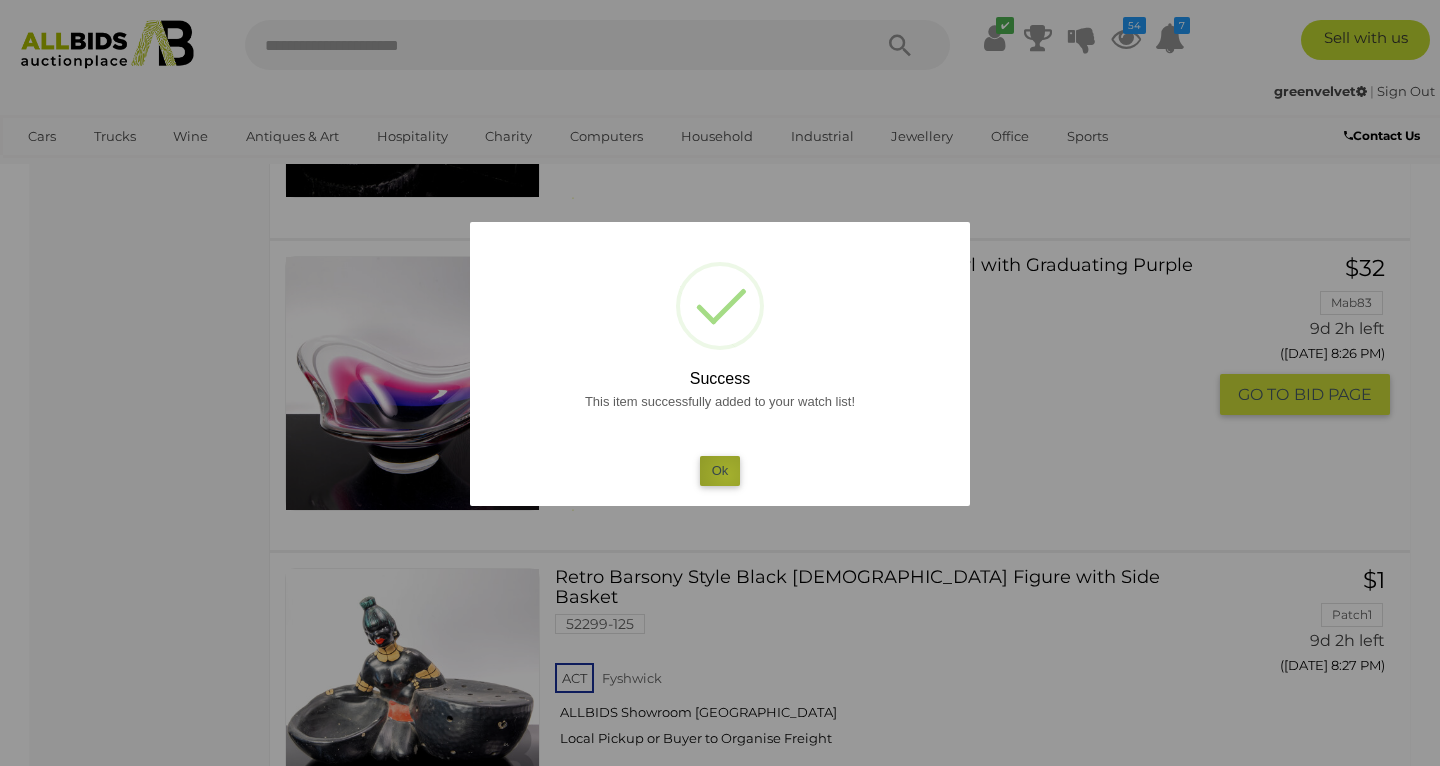 click on "Ok" at bounding box center [720, 470] 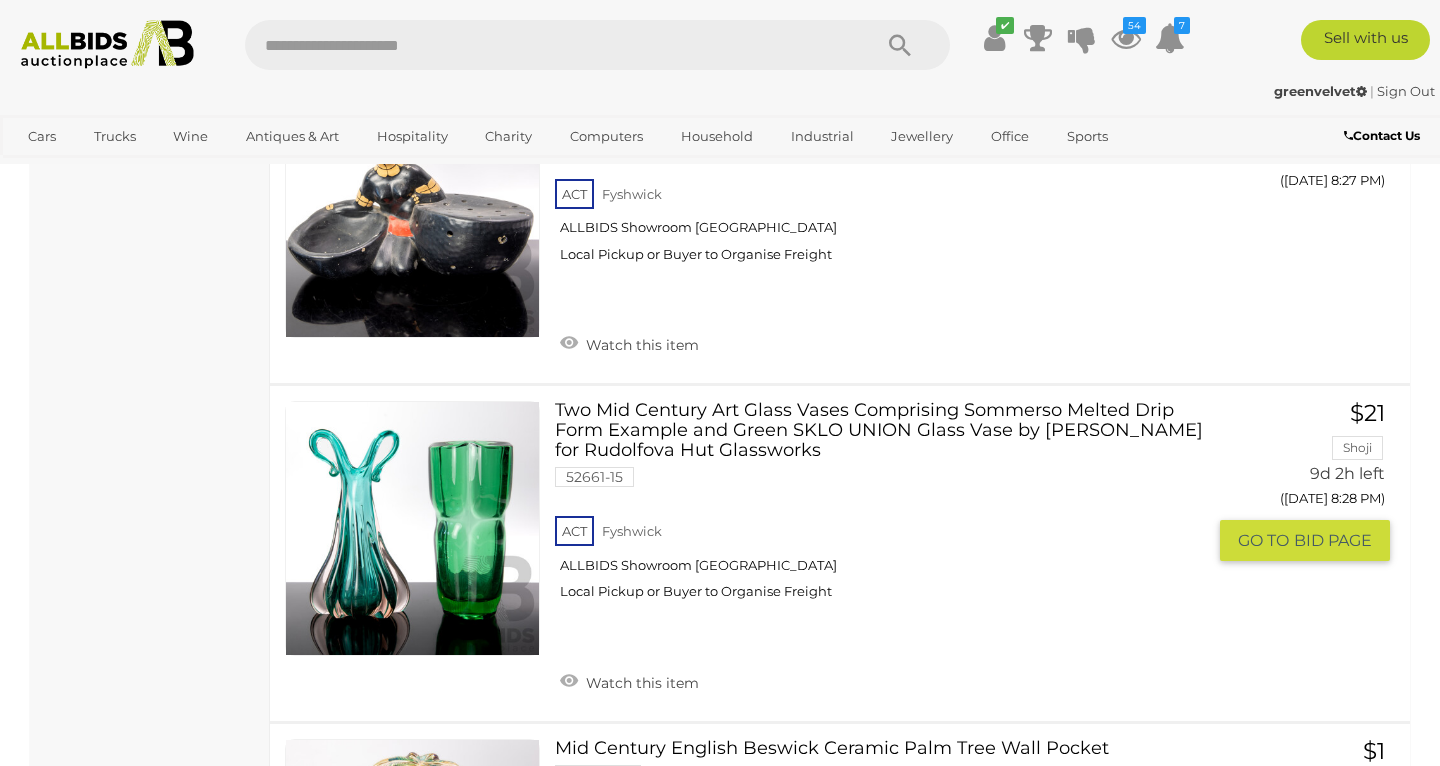 scroll, scrollTop: 10955, scrollLeft: 0, axis: vertical 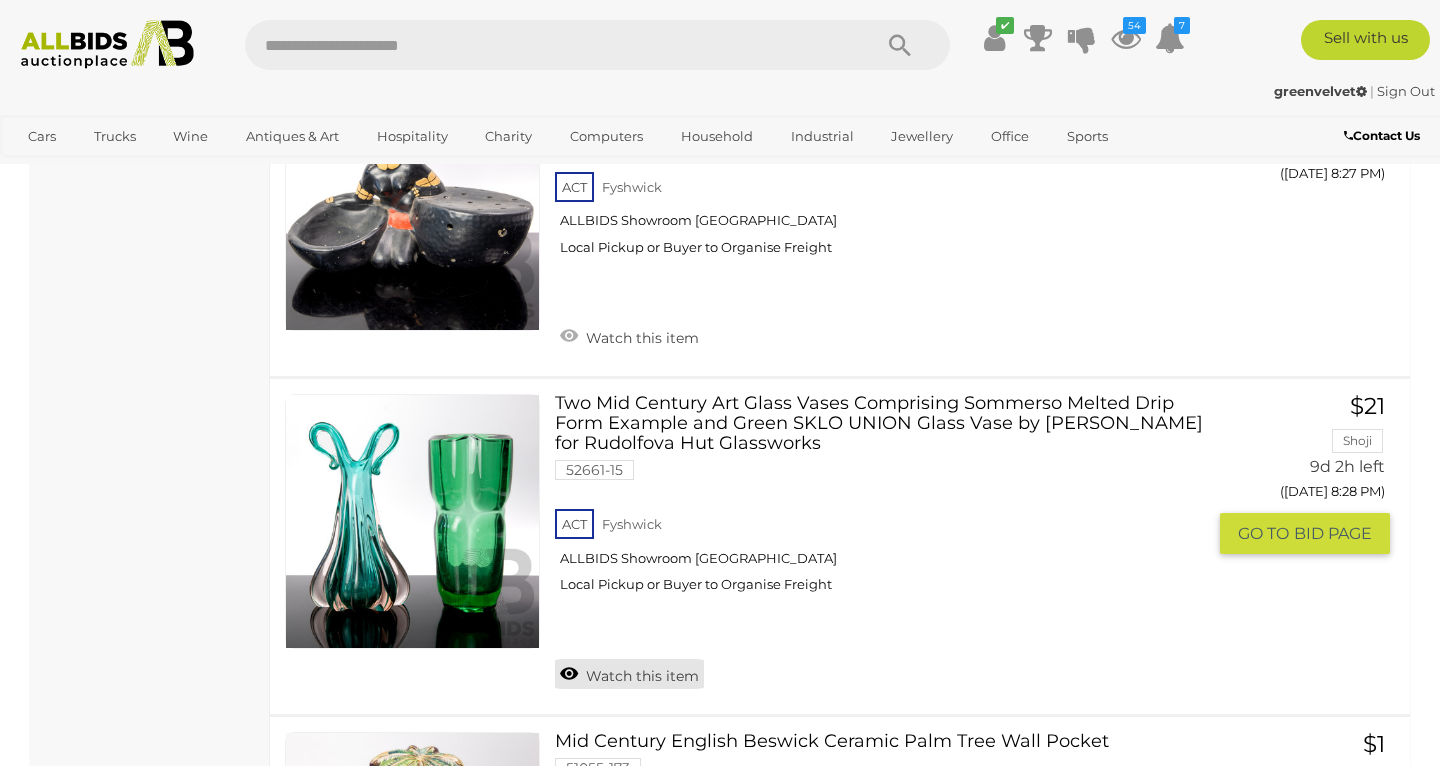 click on "Watch this item" at bounding box center (629, 674) 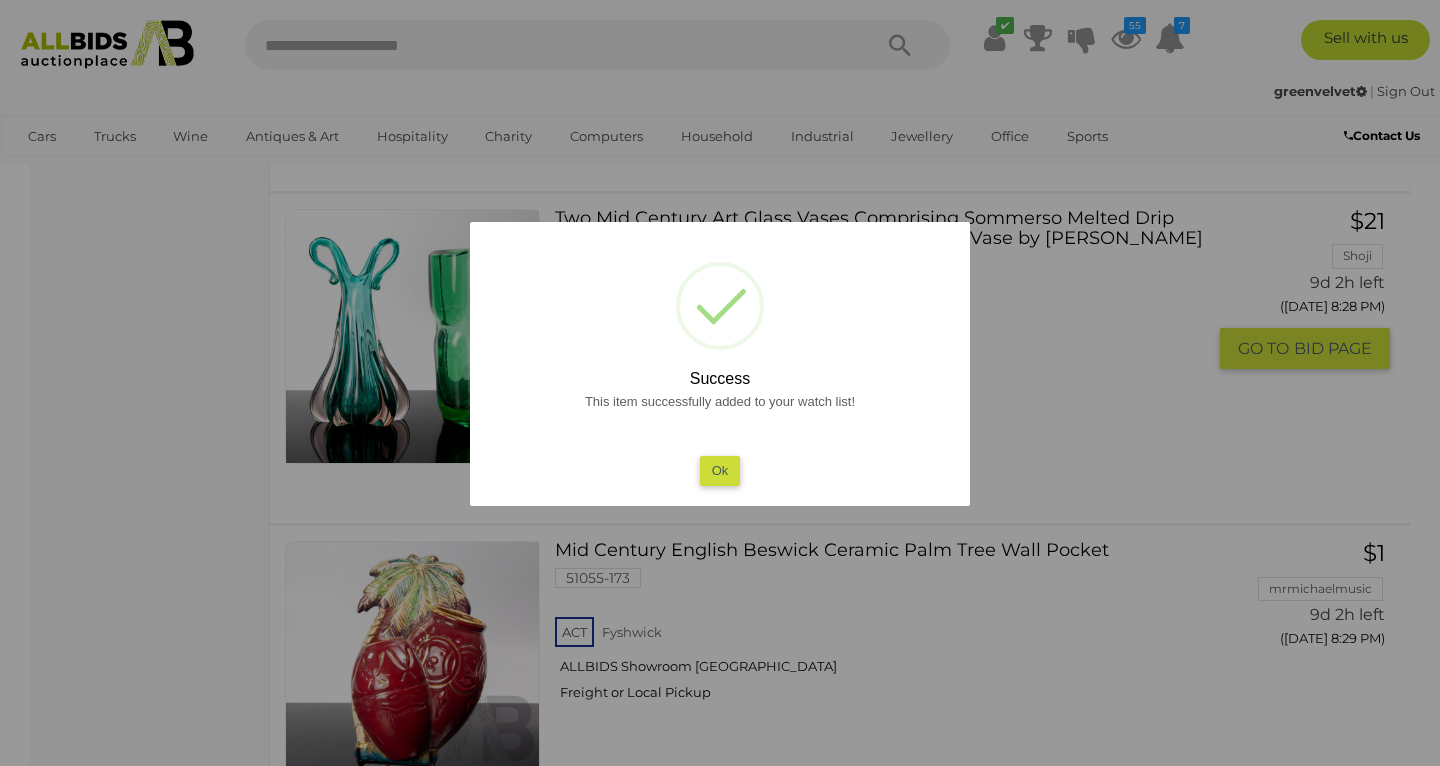 click on "This item successfully added to your watch list!  Ok" at bounding box center [720, 438] 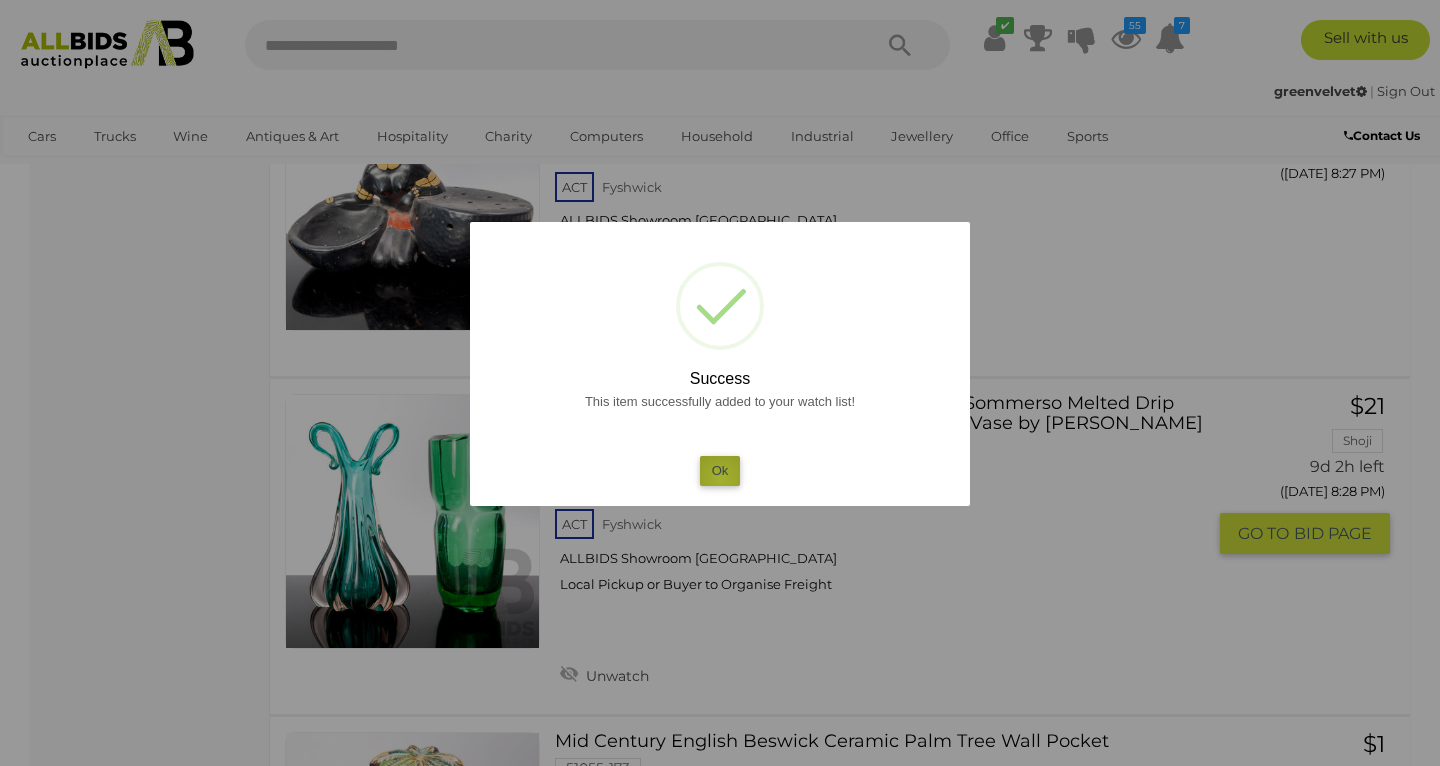 click on "Ok" at bounding box center [720, 470] 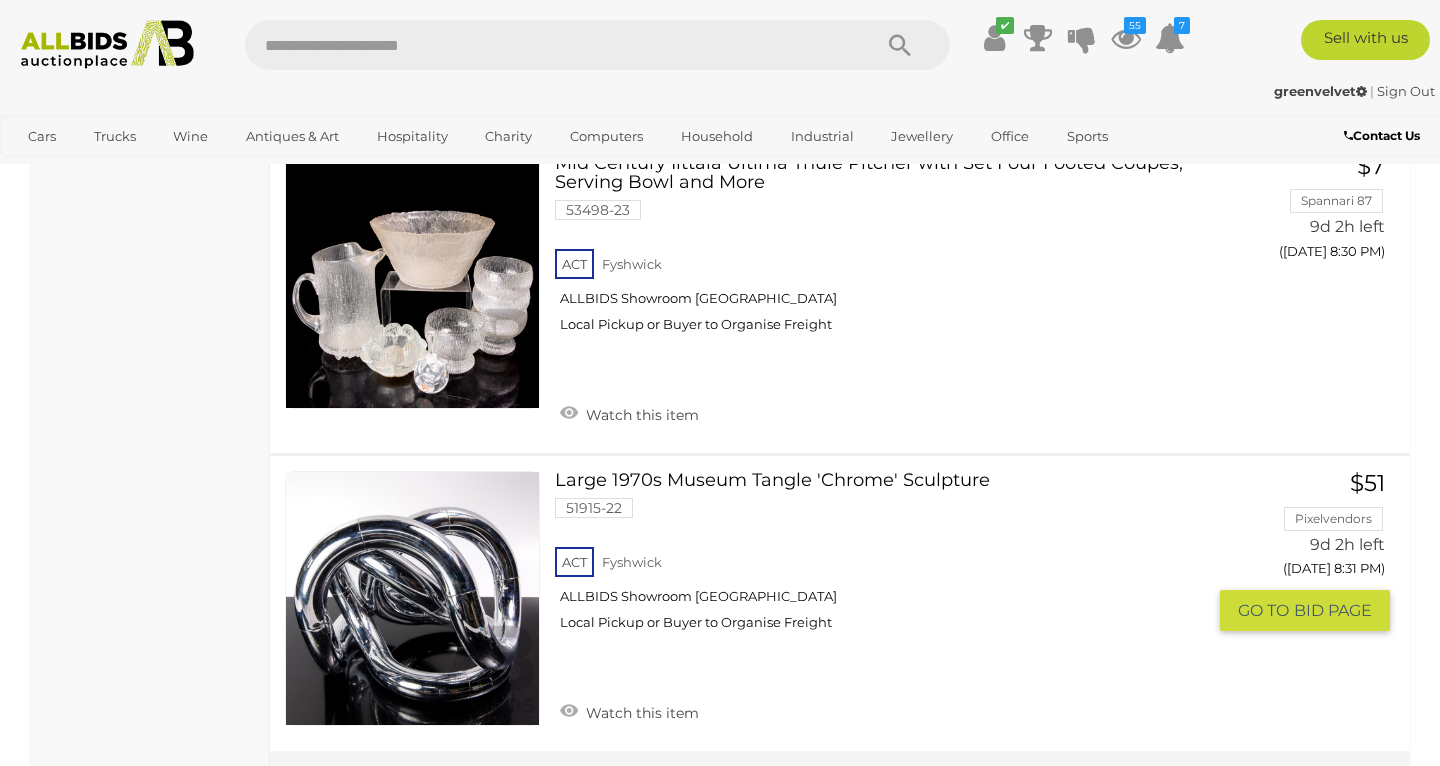 scroll, scrollTop: 11839, scrollLeft: 0, axis: vertical 